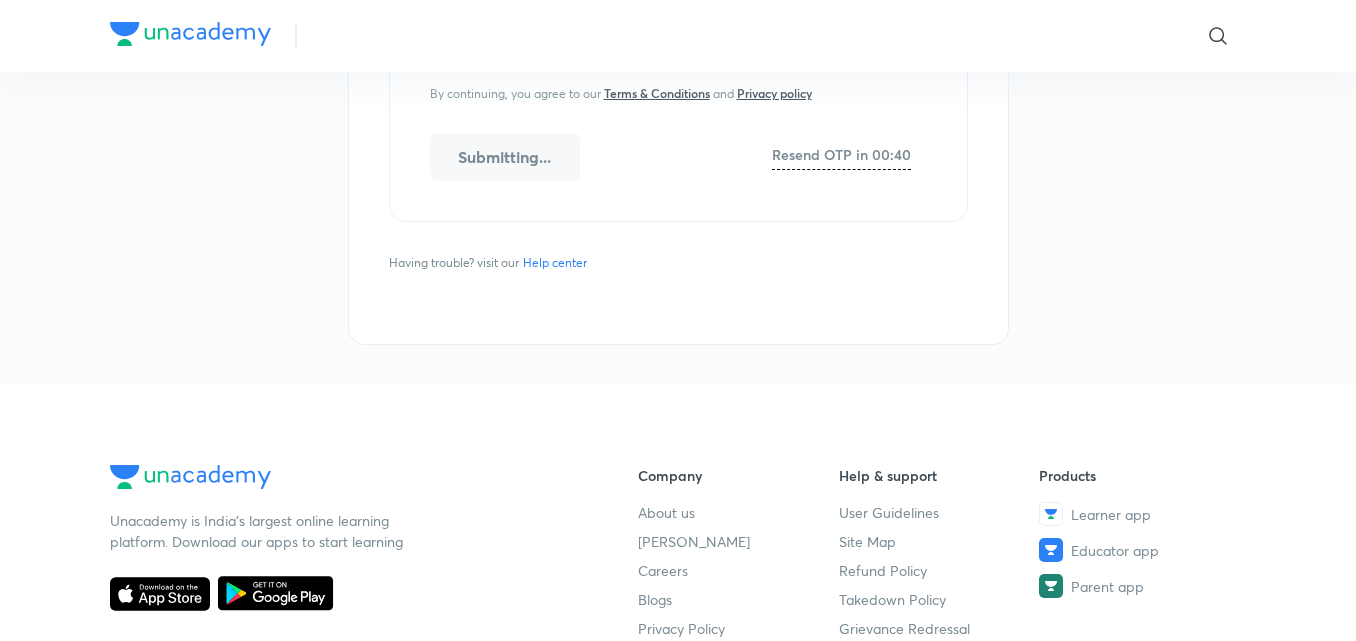 scroll, scrollTop: 0, scrollLeft: 0, axis: both 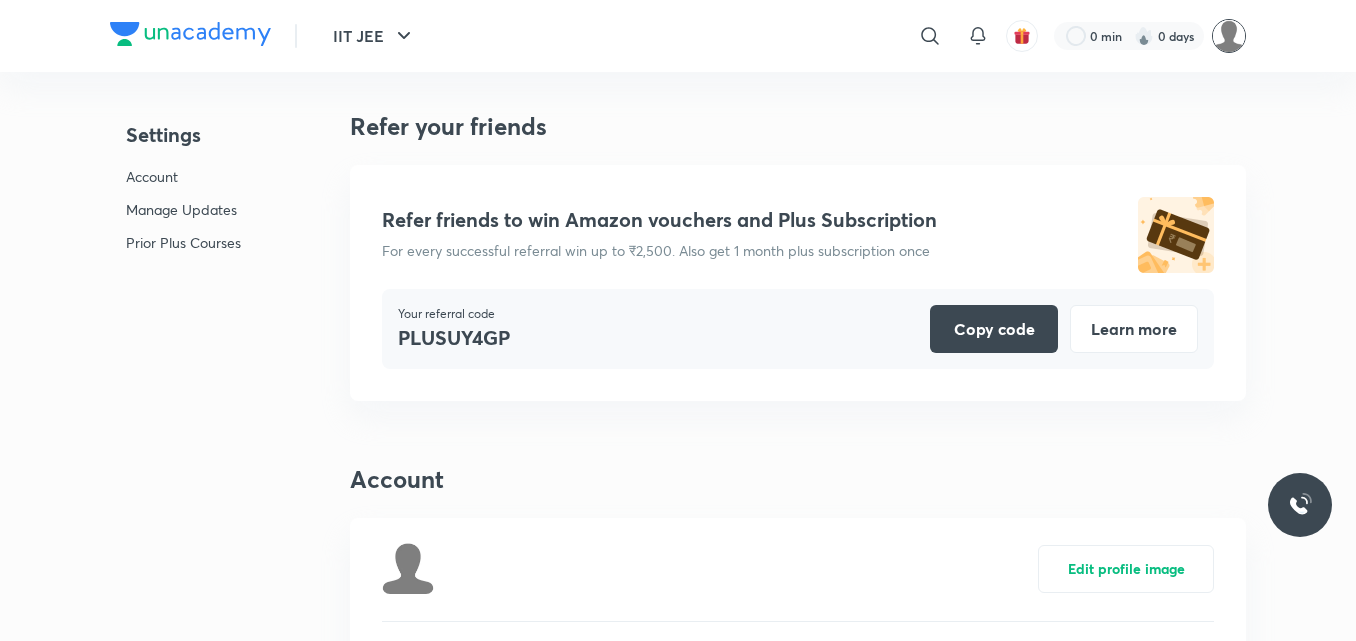 click at bounding box center [1229, 36] 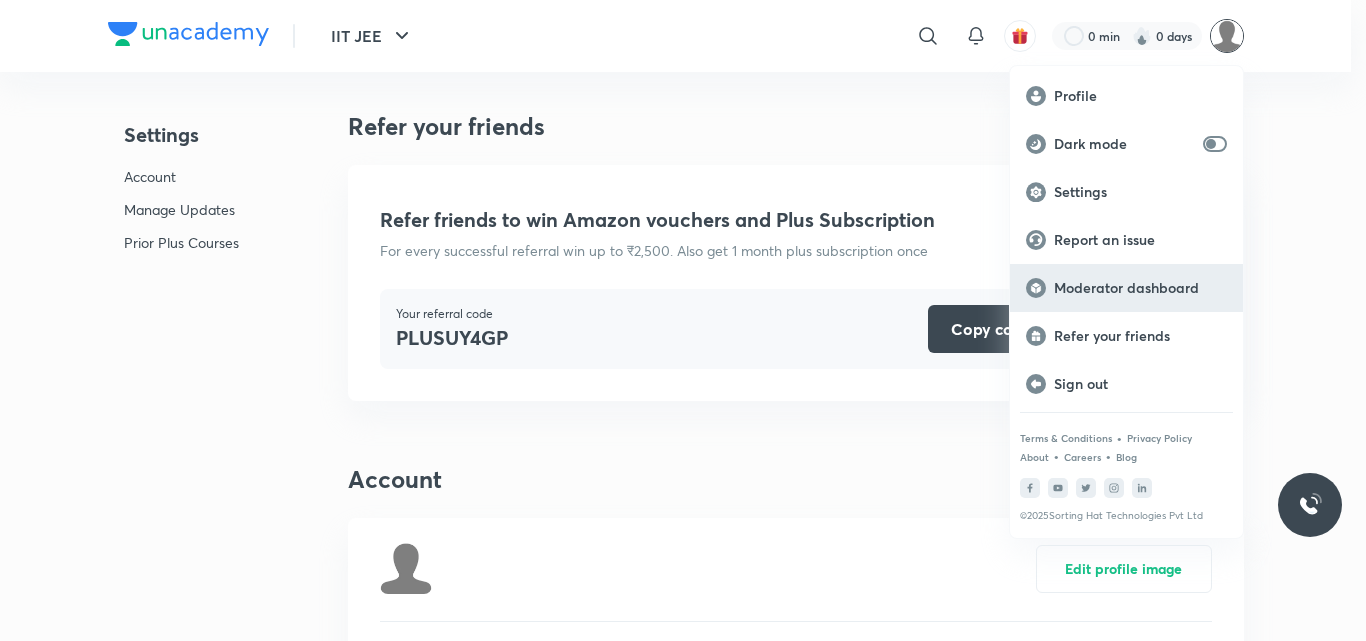 click on "Moderator dashboard" at bounding box center [1140, 288] 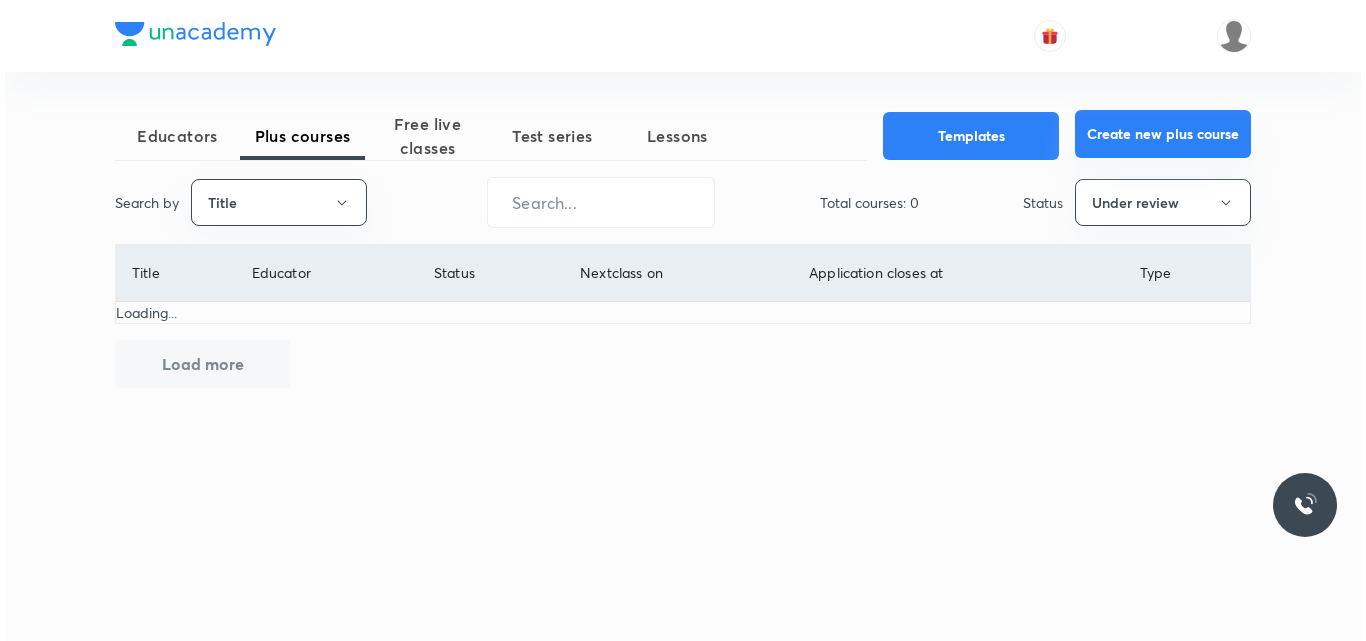 scroll, scrollTop: 0, scrollLeft: 0, axis: both 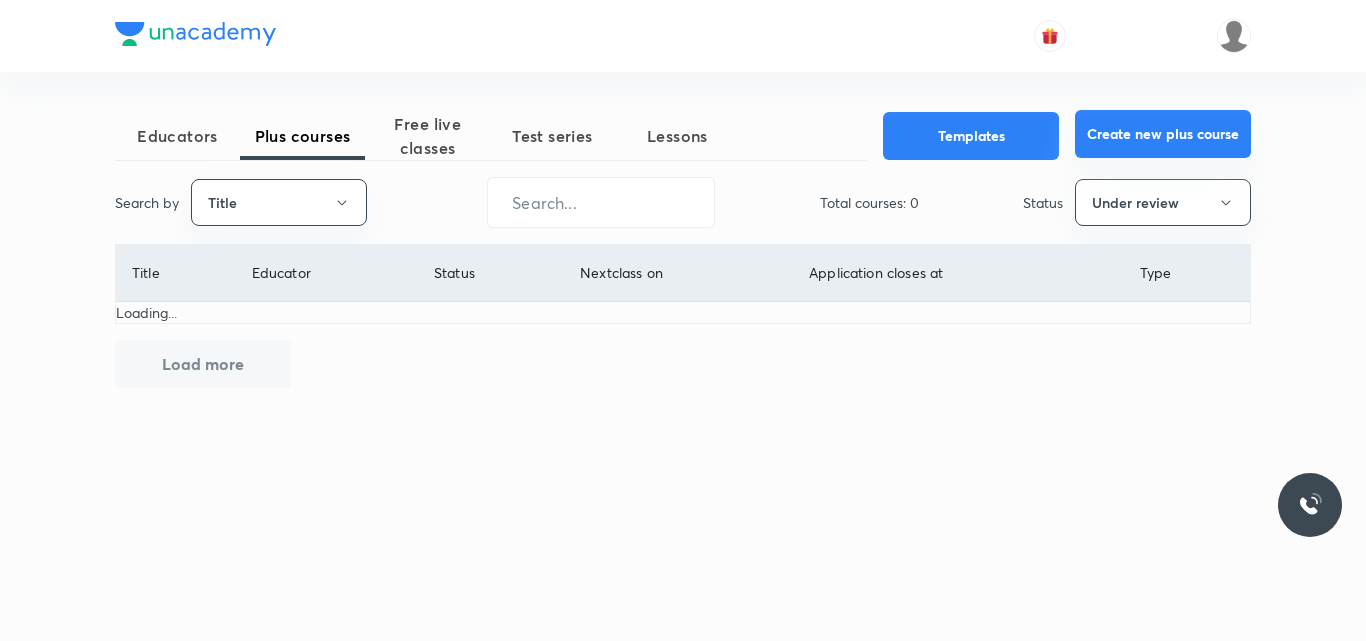click on "Create new plus course" at bounding box center [1163, 134] 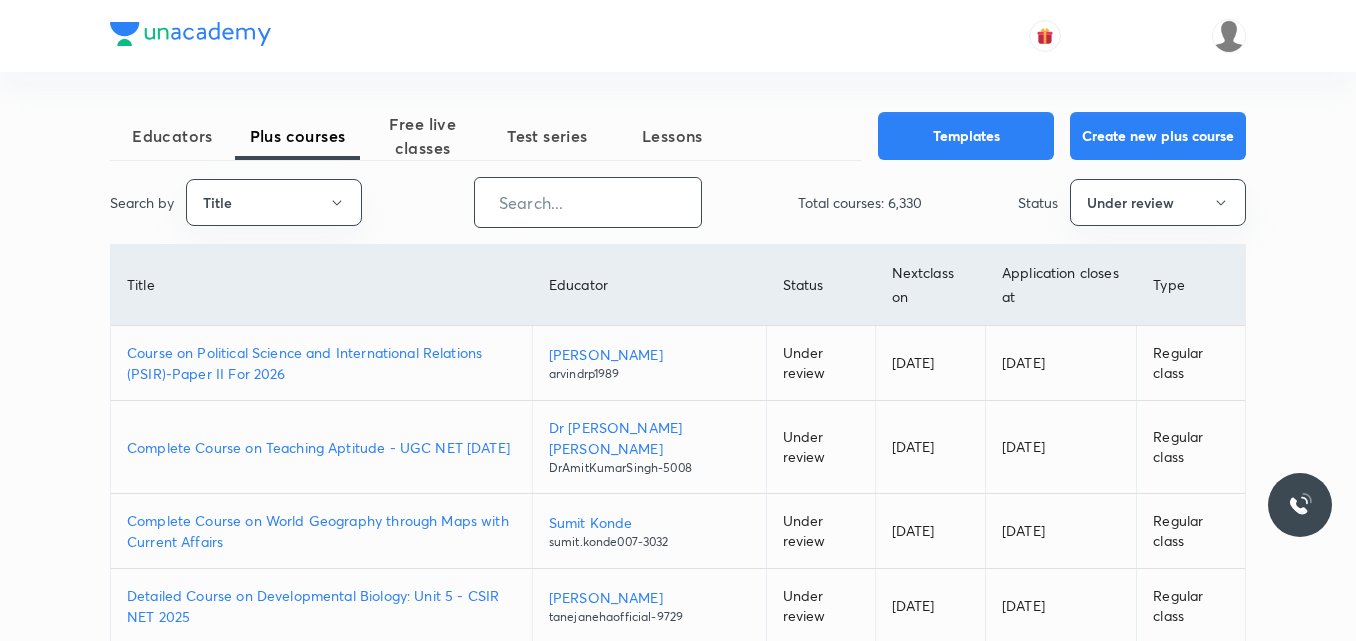 click at bounding box center (588, 202) 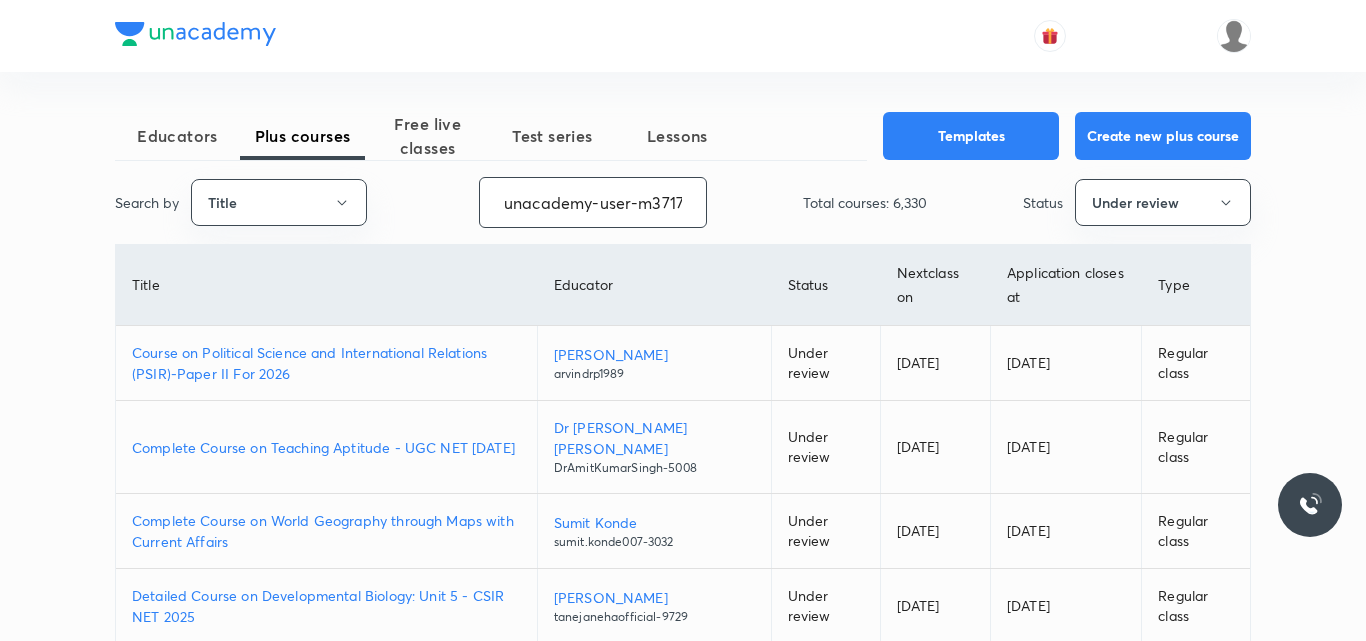 scroll, scrollTop: 0, scrollLeft: 66, axis: horizontal 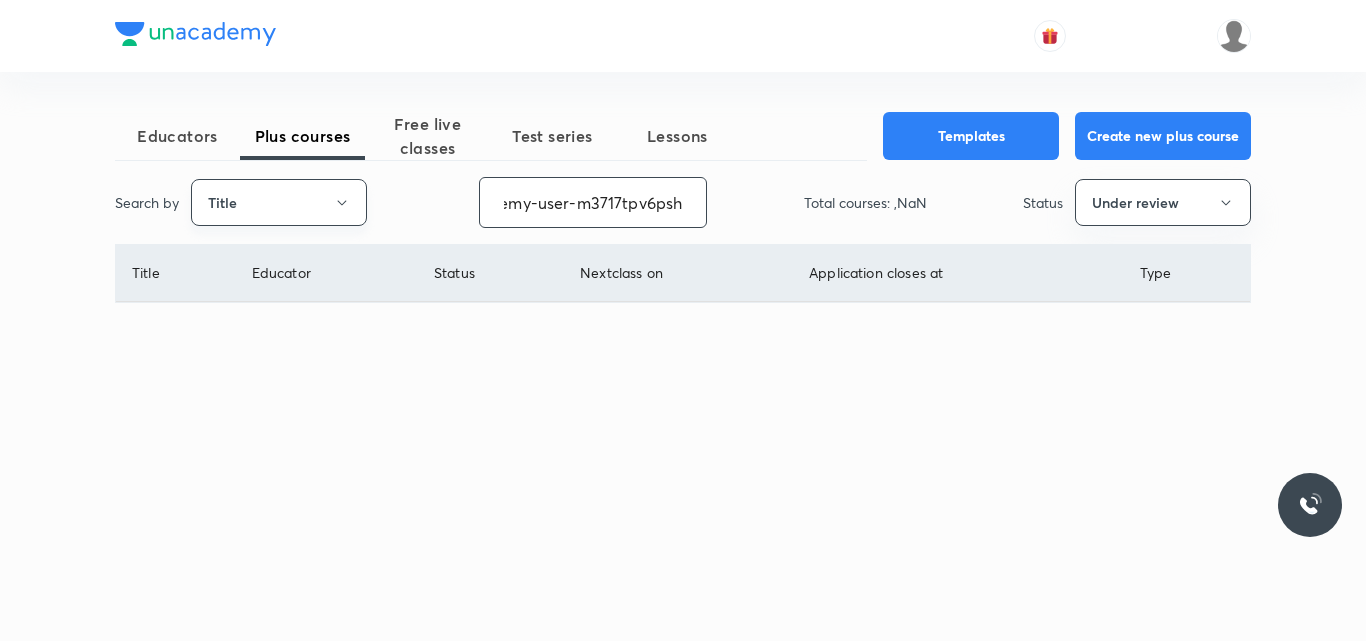 type on "unacademy-user-m3717tpv6psh" 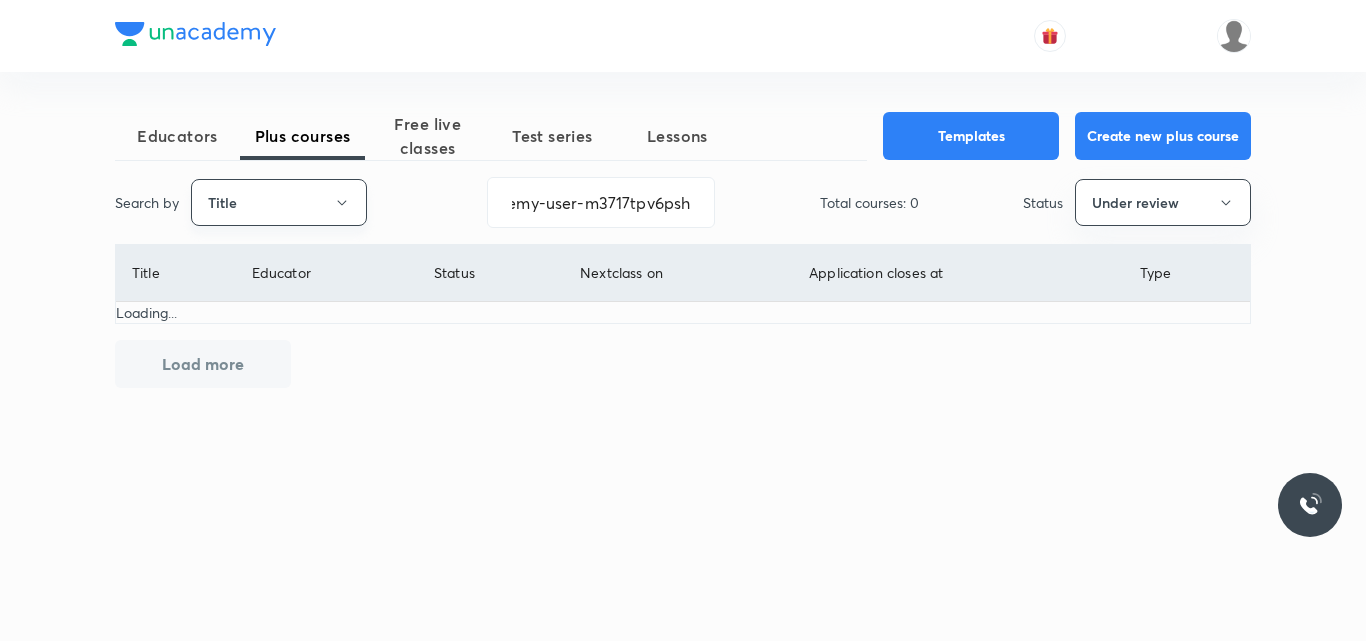 scroll, scrollTop: 0, scrollLeft: 0, axis: both 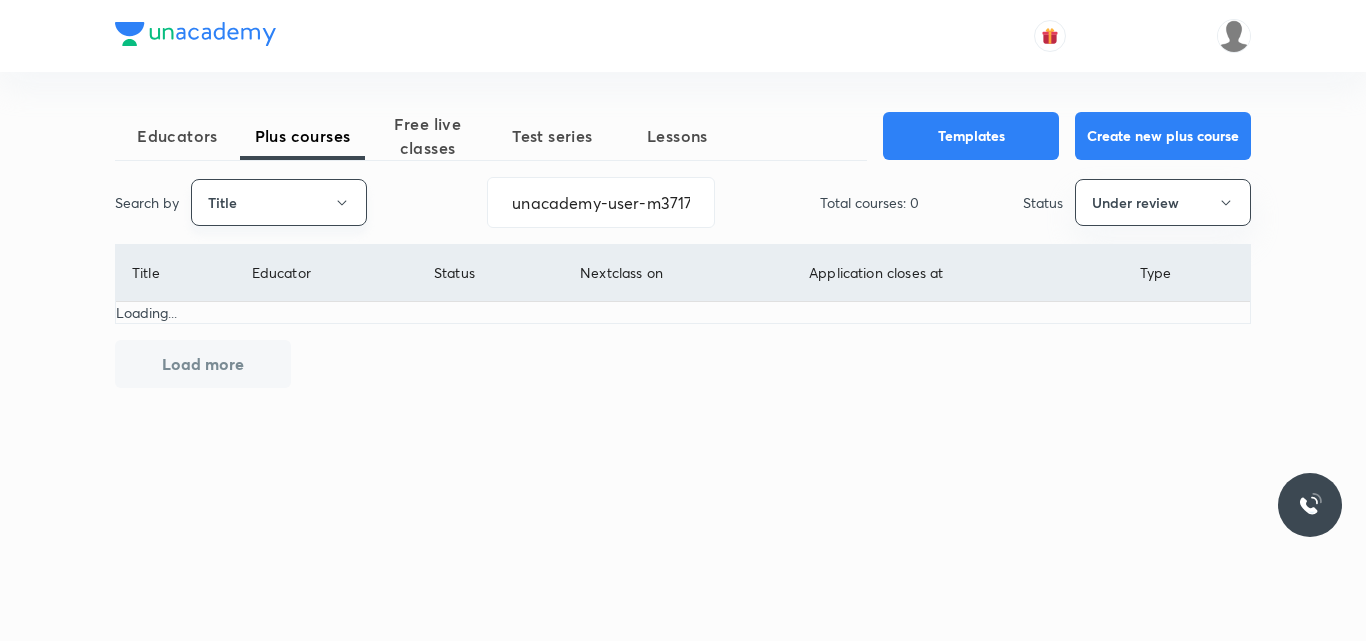 click on "Title" at bounding box center (279, 202) 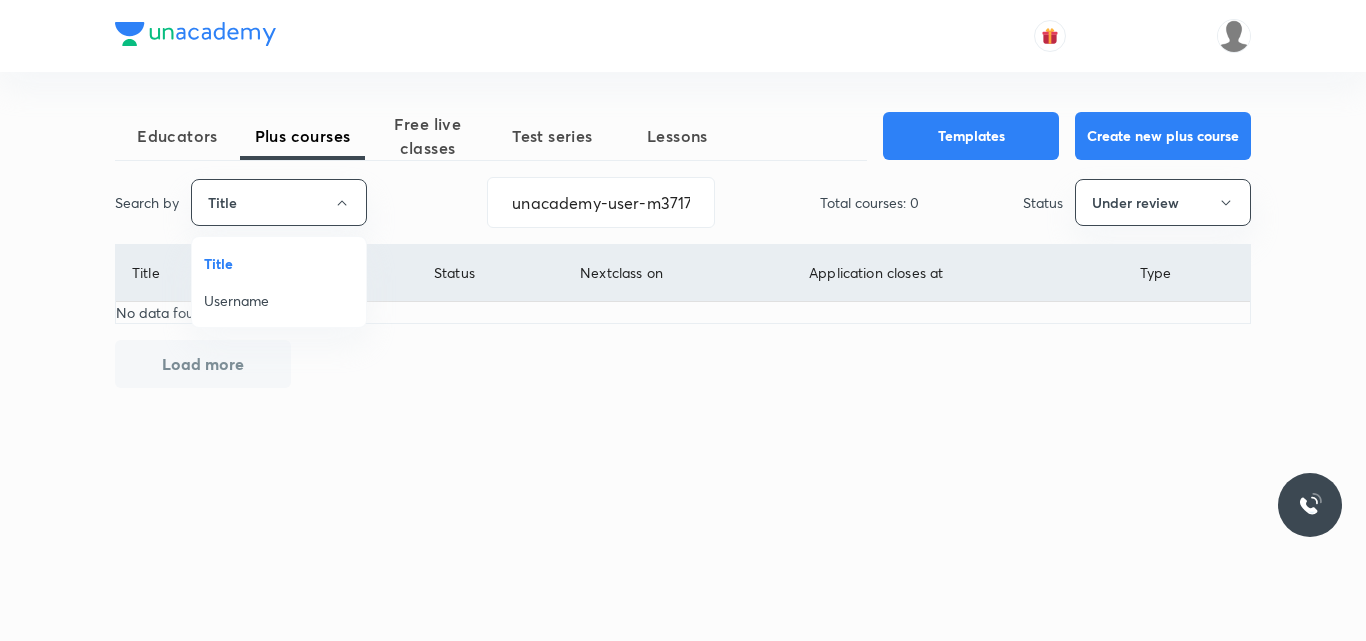 click on "Username" at bounding box center (279, 300) 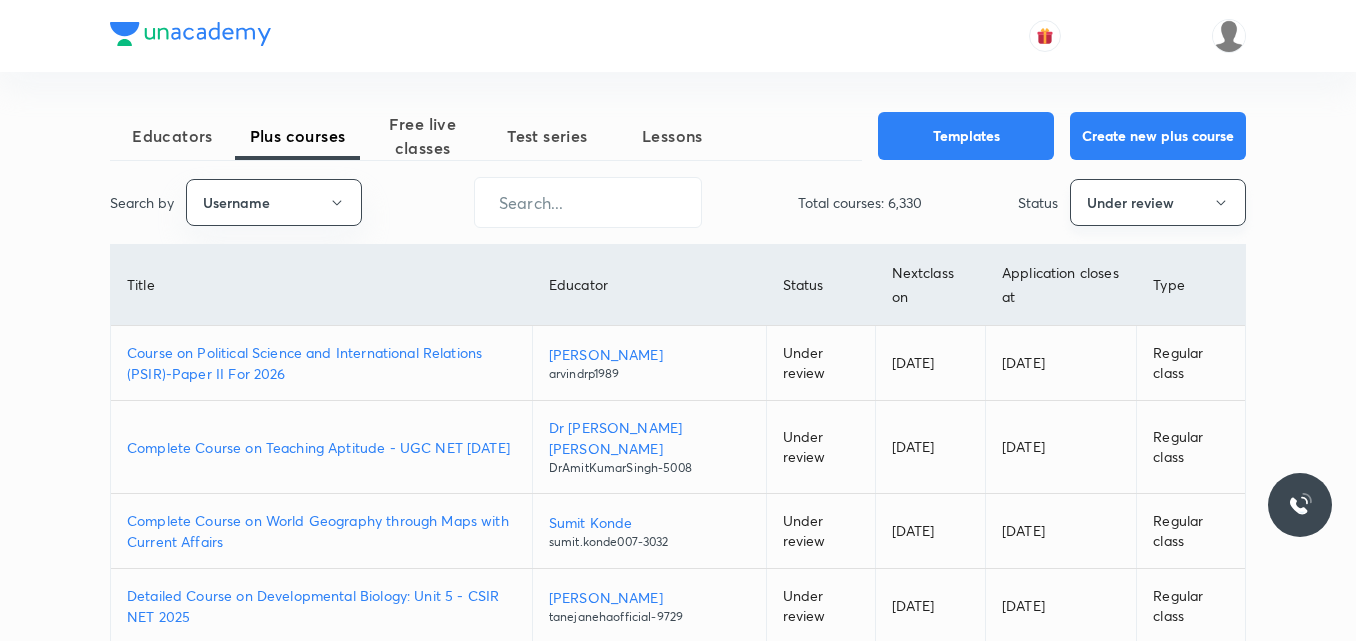 click on "Under review" at bounding box center [1158, 202] 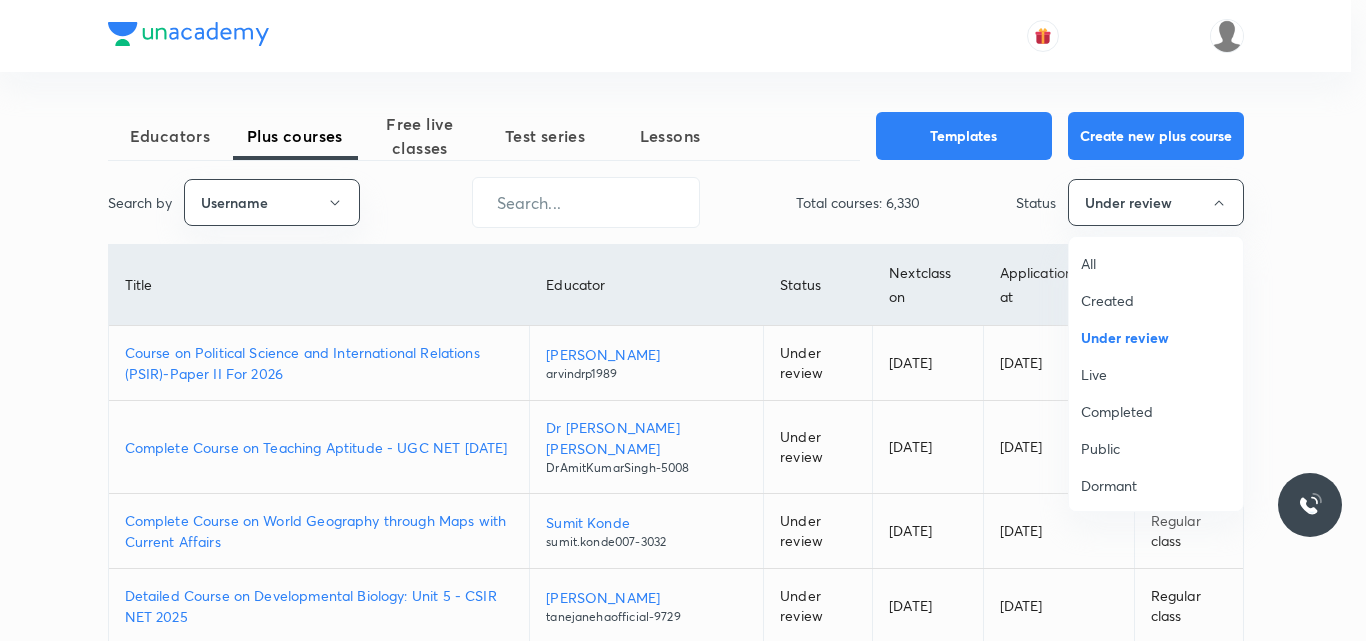 click on "All" at bounding box center (1156, 263) 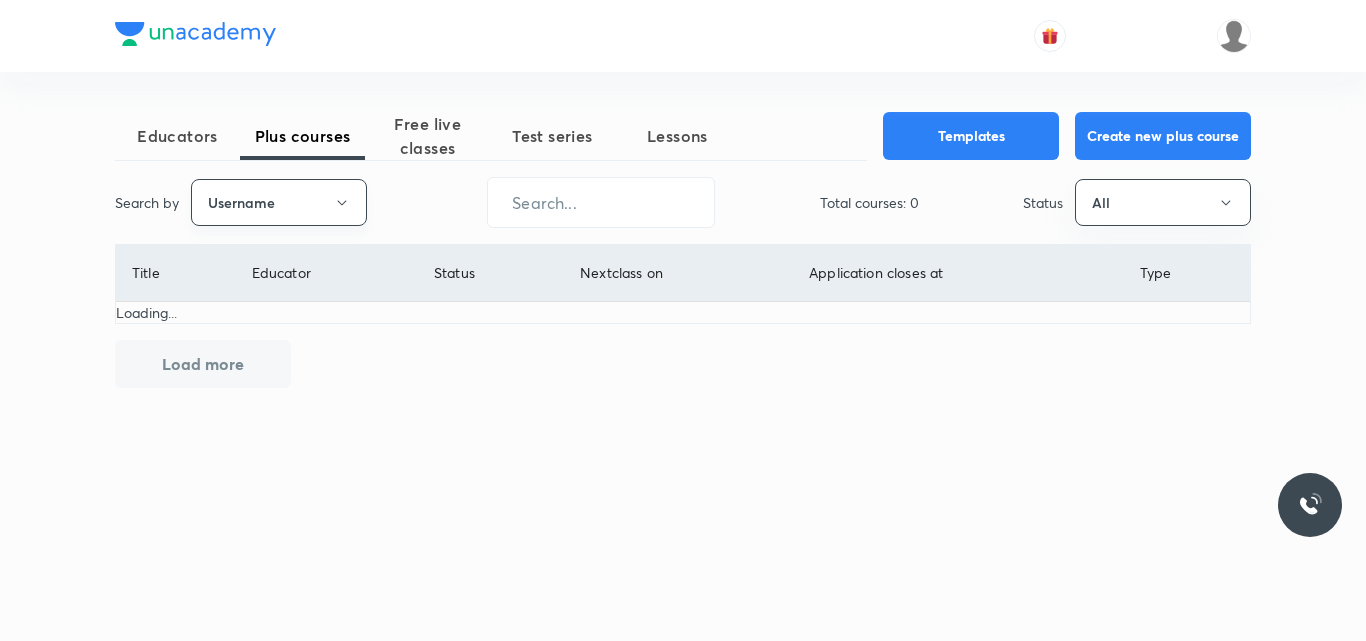 click on "Username" at bounding box center (279, 202) 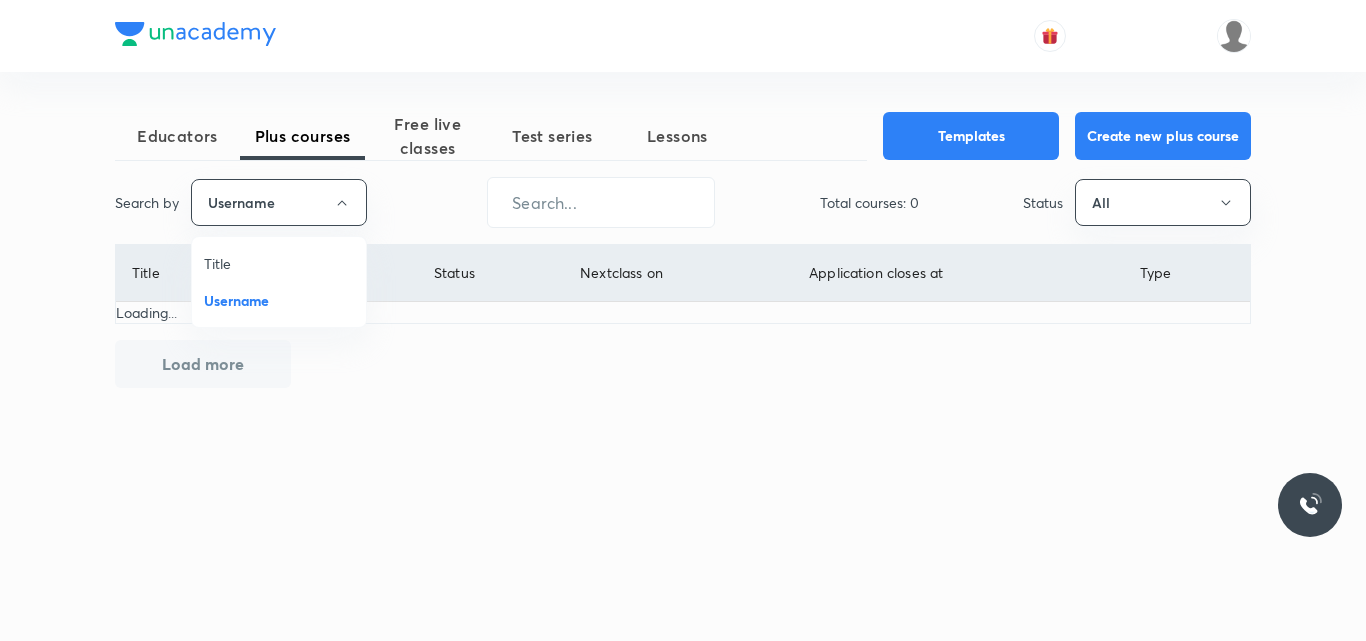 click on "Title" at bounding box center (279, 263) 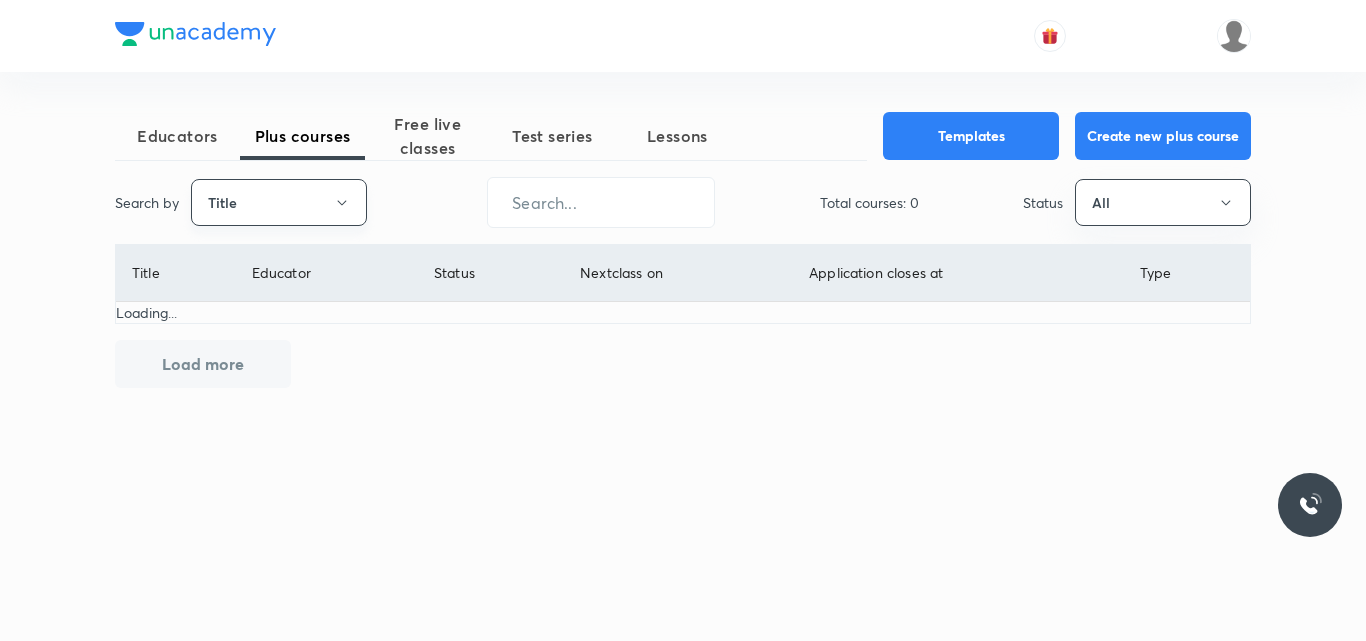 click on "Title" at bounding box center [279, 202] 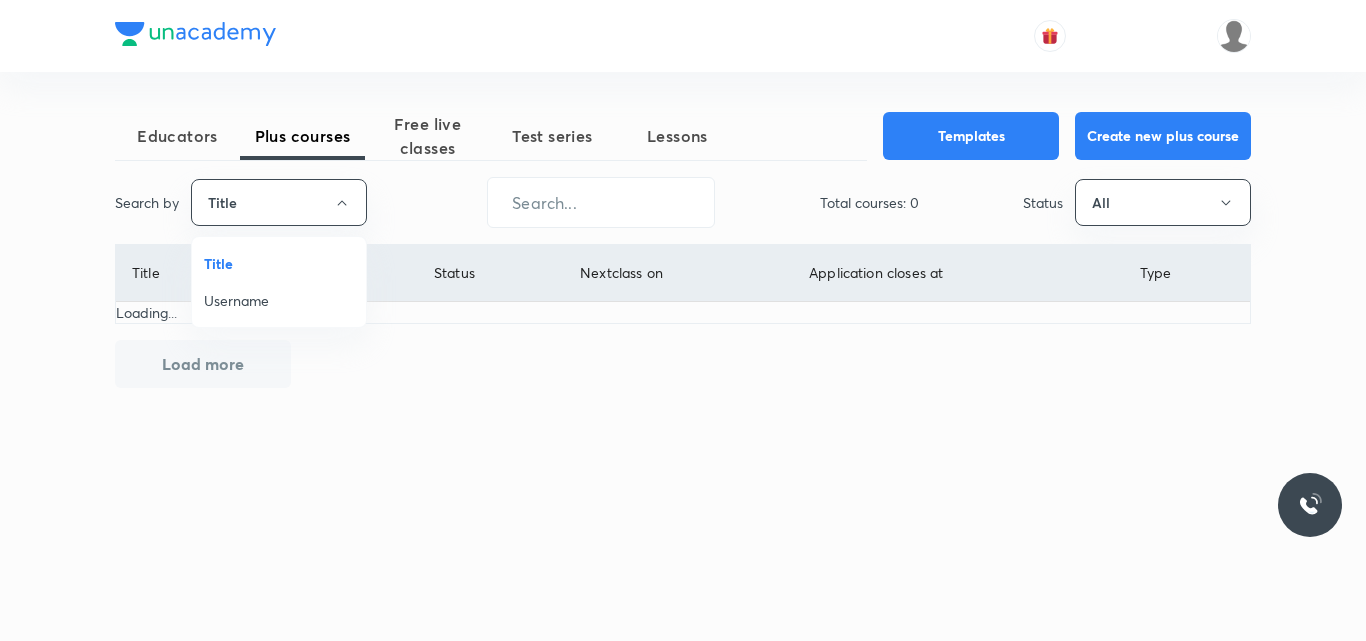 click on "Username" at bounding box center (279, 300) 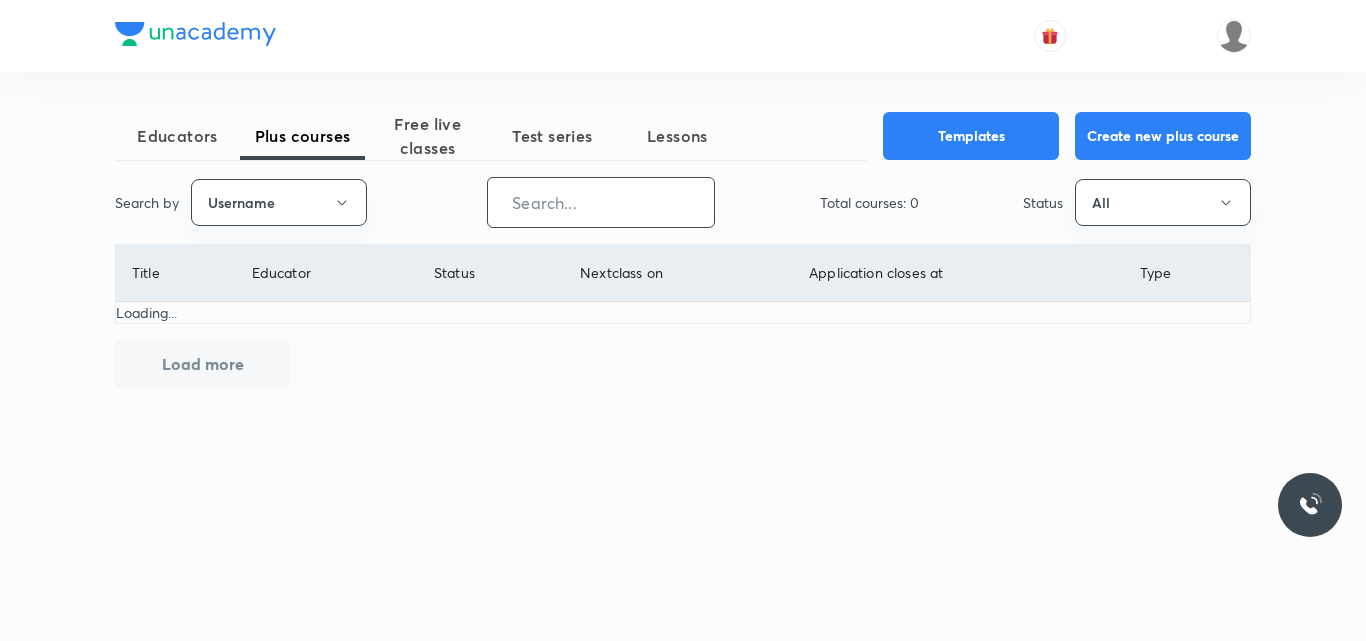 click at bounding box center (601, 202) 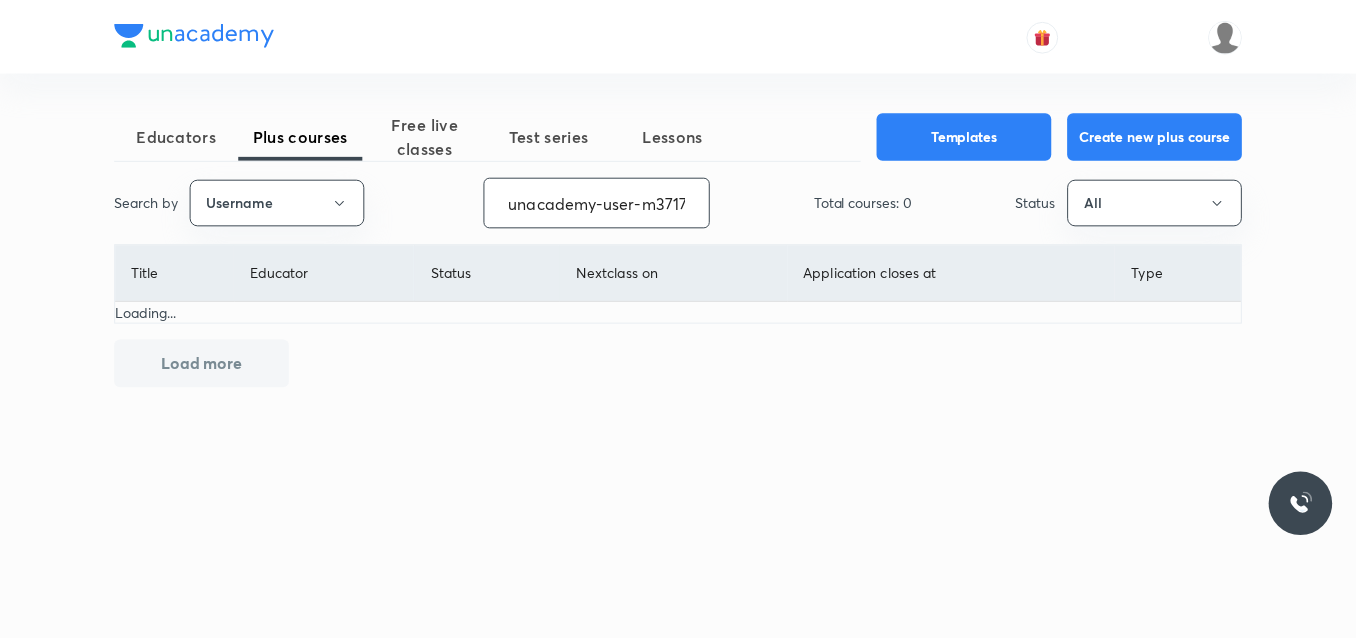 scroll, scrollTop: 0, scrollLeft: 66, axis: horizontal 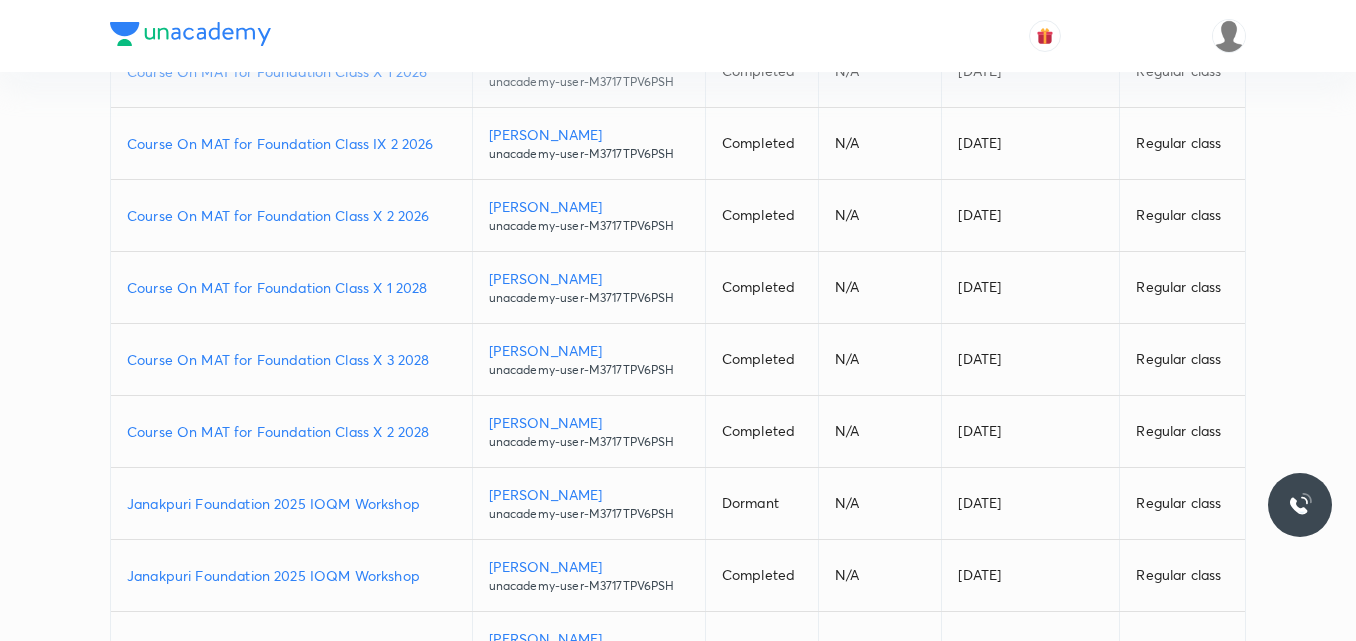 type on "unacademy-user-m3717tpv6psh" 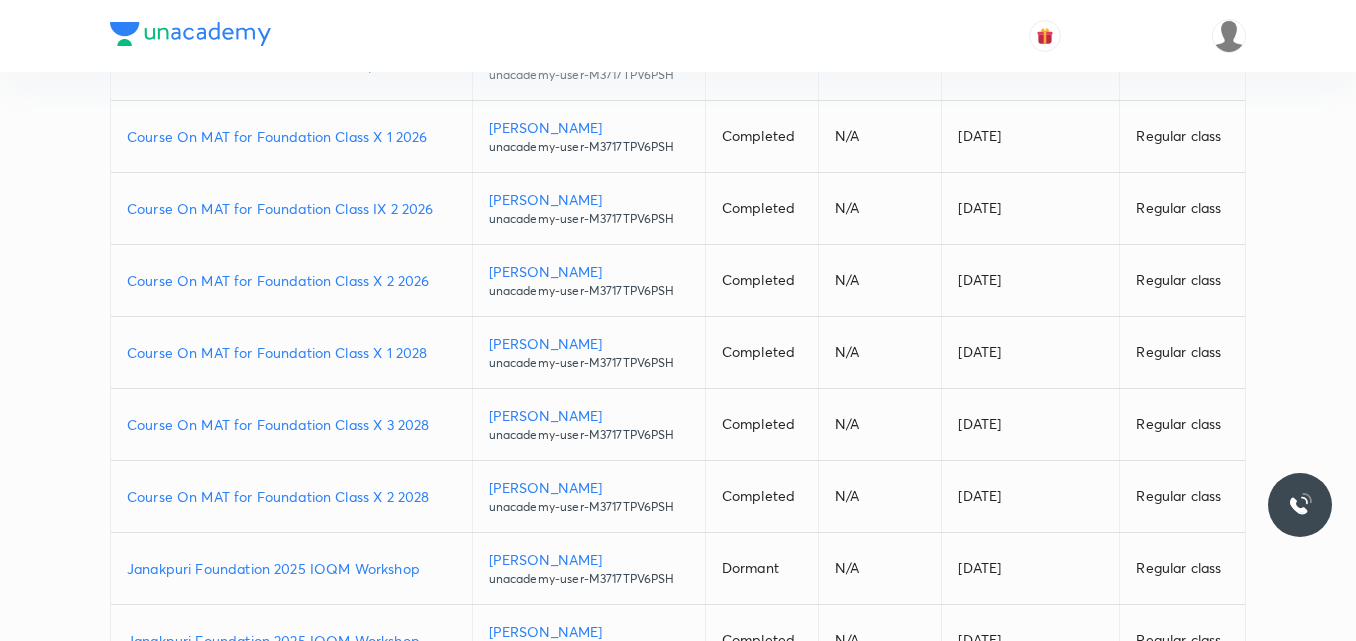 scroll, scrollTop: 272, scrollLeft: 0, axis: vertical 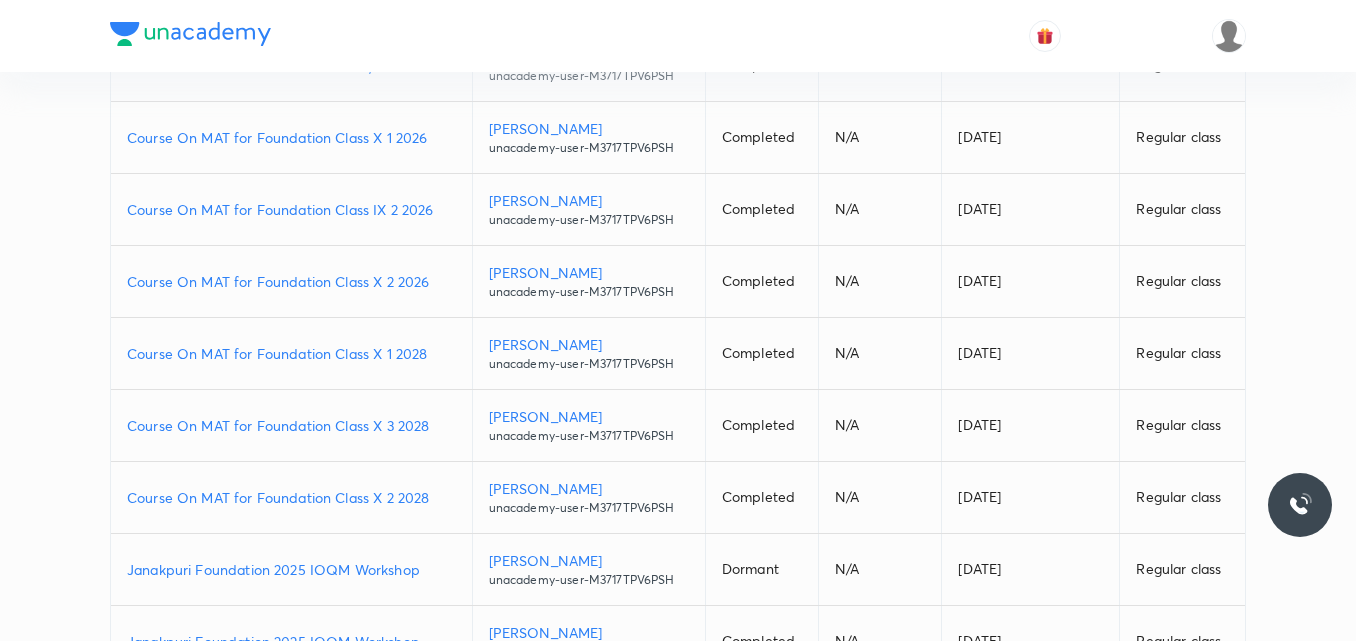 click on "Course On MAT for Foundation Class IX 2 2026" at bounding box center [291, 209] 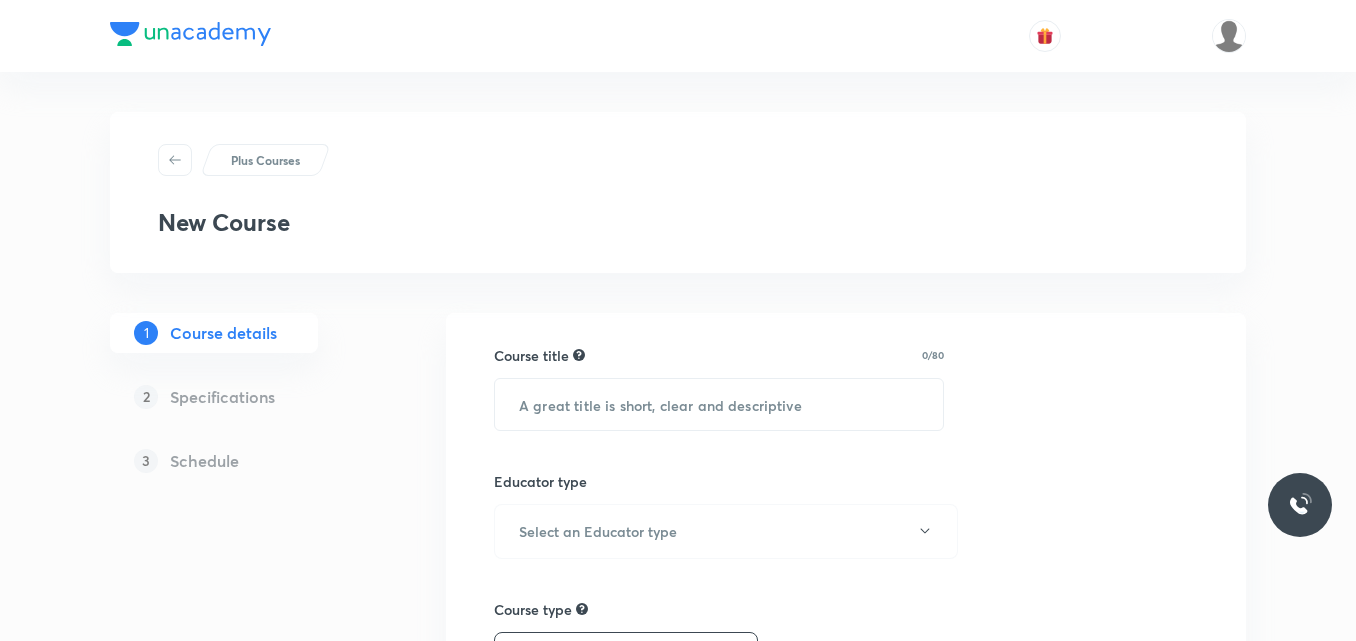 scroll, scrollTop: 107, scrollLeft: 0, axis: vertical 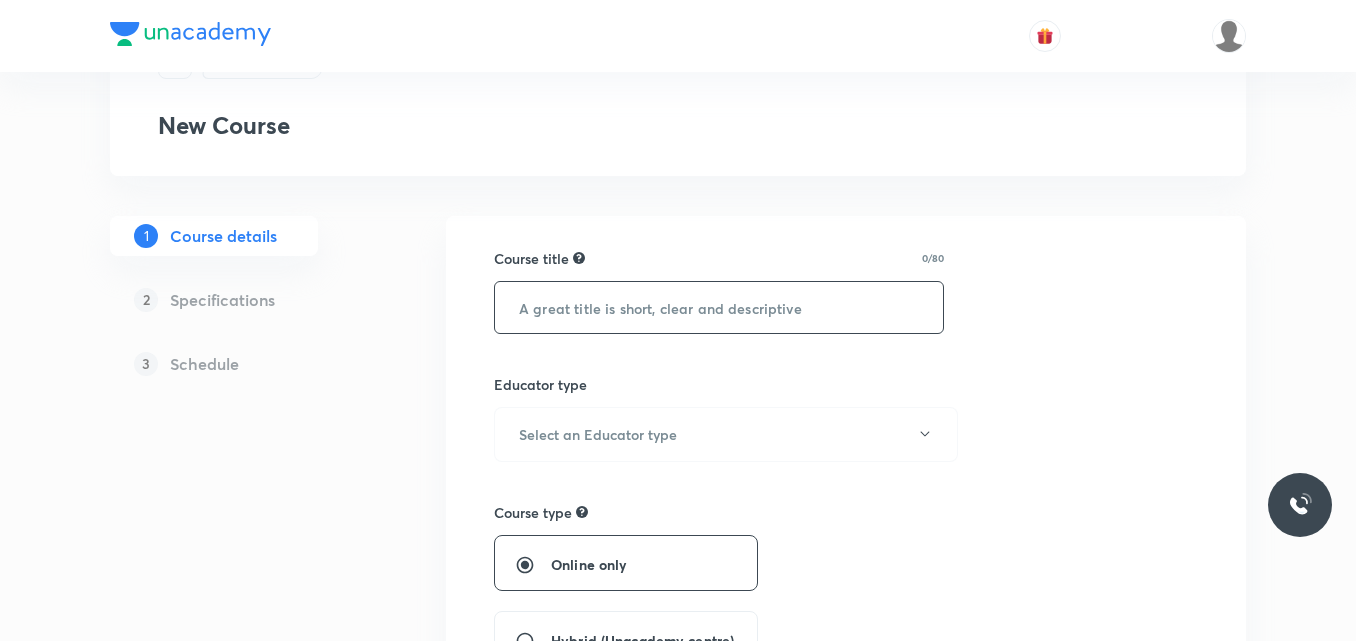 click at bounding box center [719, 307] 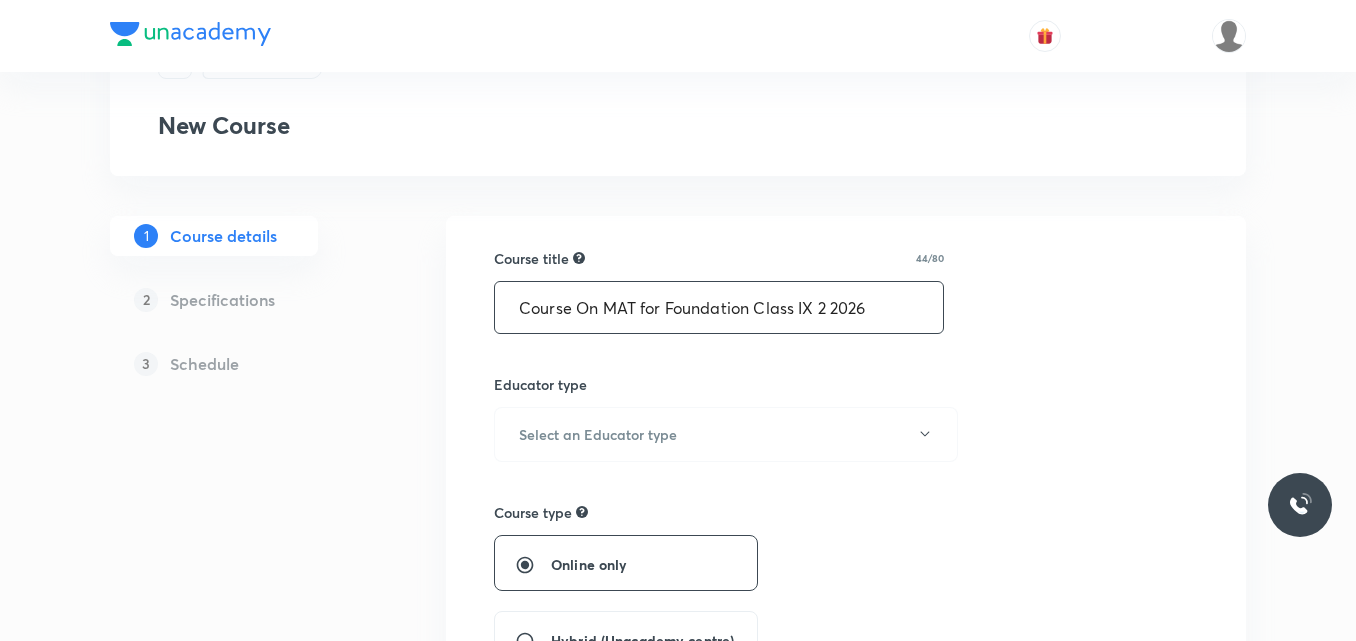 click on "Course On MAT for Foundation Class IX 2 2026" at bounding box center (719, 307) 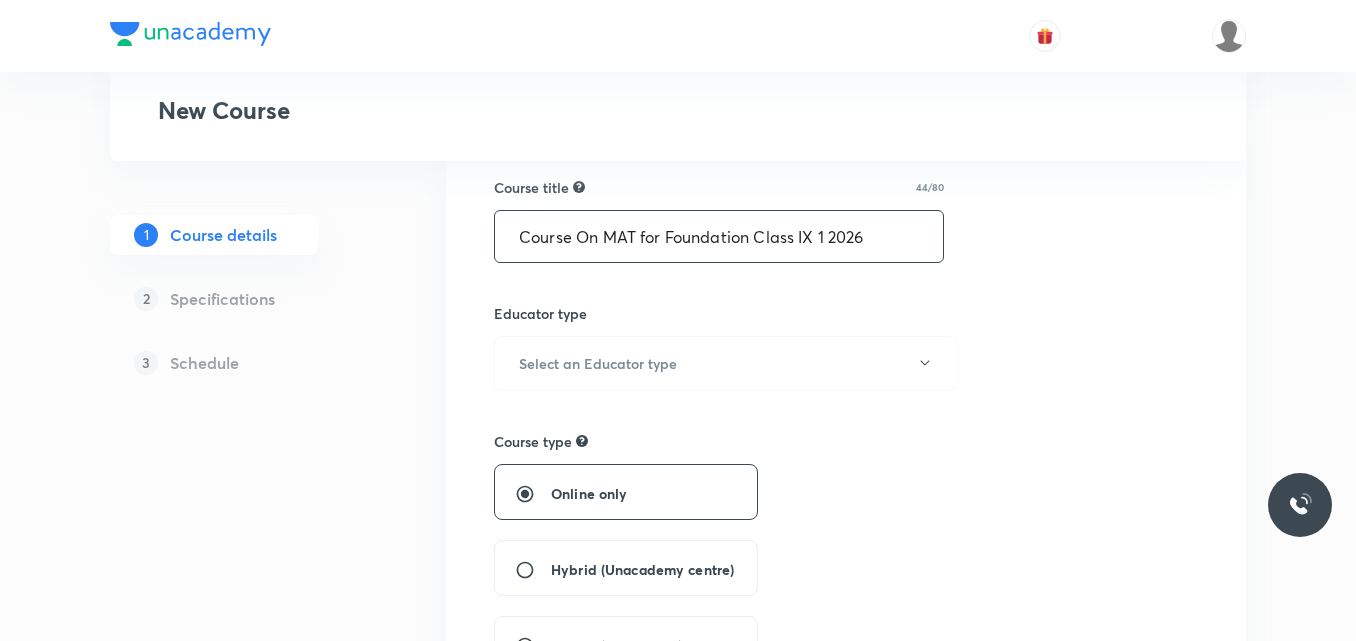 scroll, scrollTop: 178, scrollLeft: 0, axis: vertical 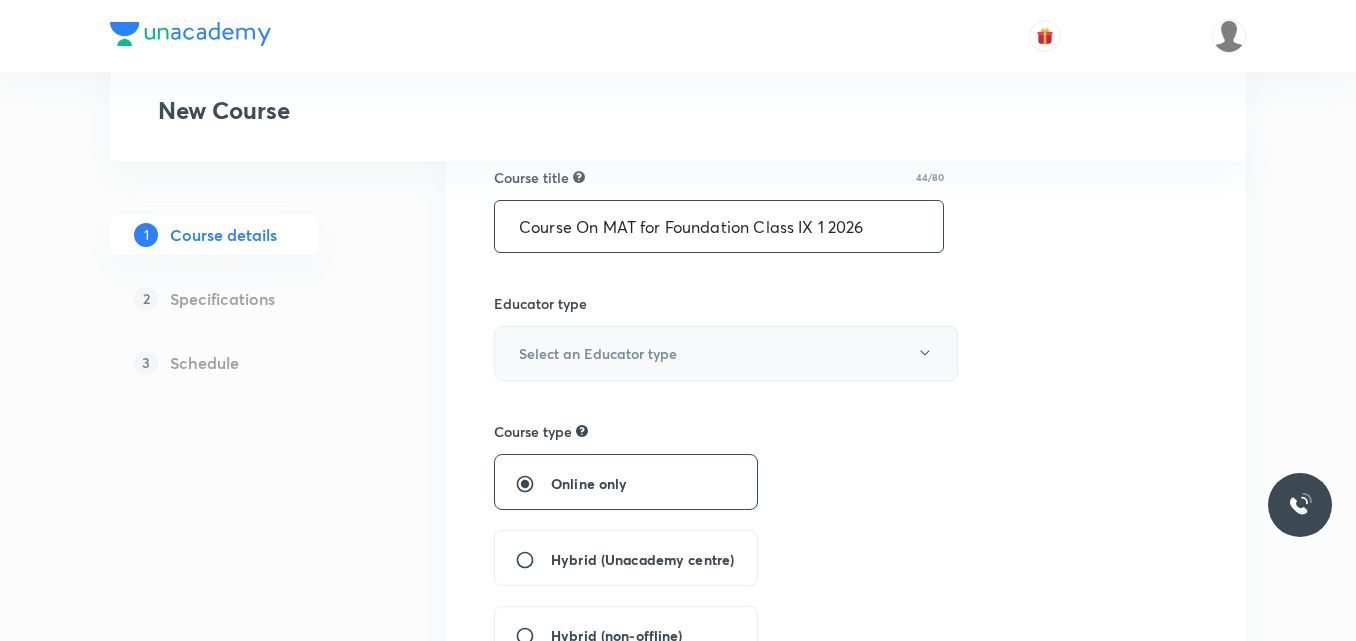 type on "Course On MAT for Foundation Class IX 1 2026" 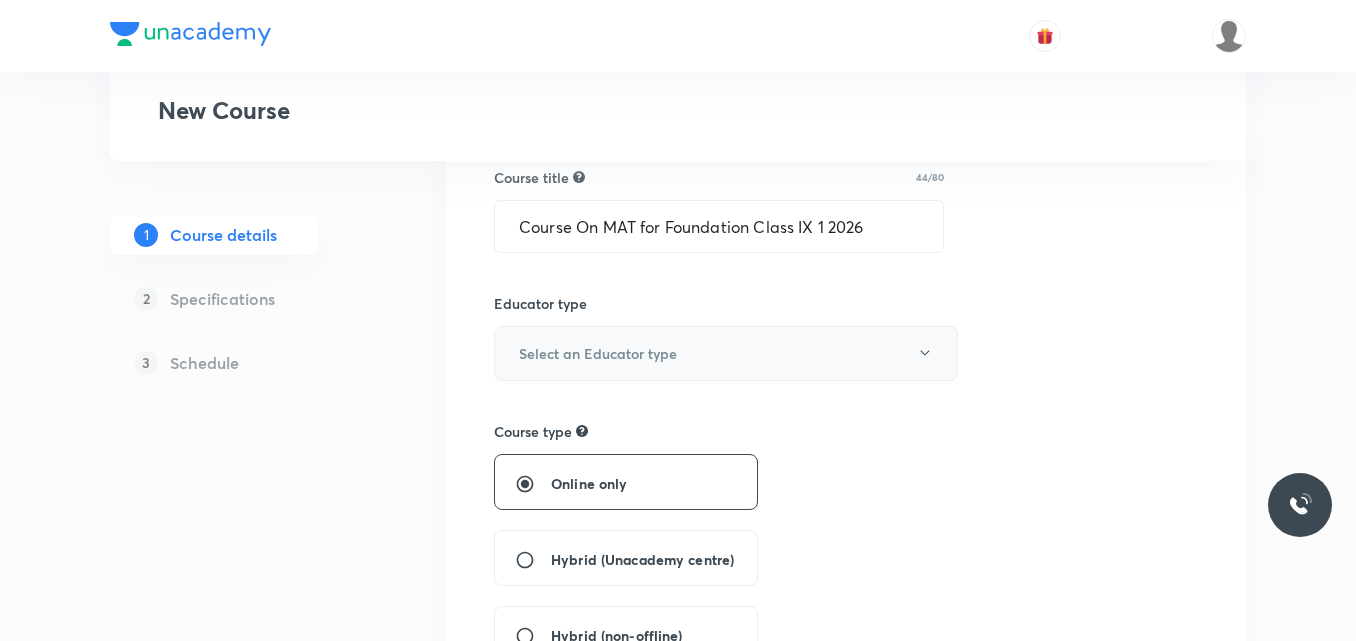 click on "Select an Educator type" at bounding box center (726, 353) 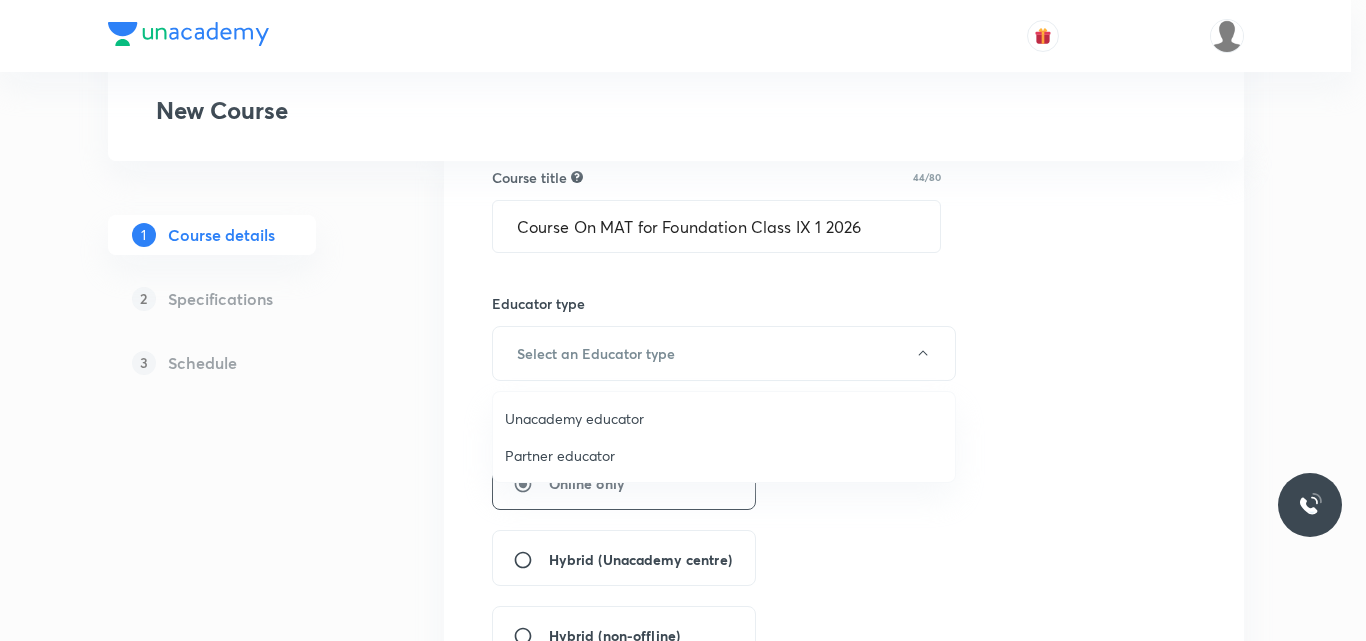 click on "Unacademy educator" at bounding box center (724, 418) 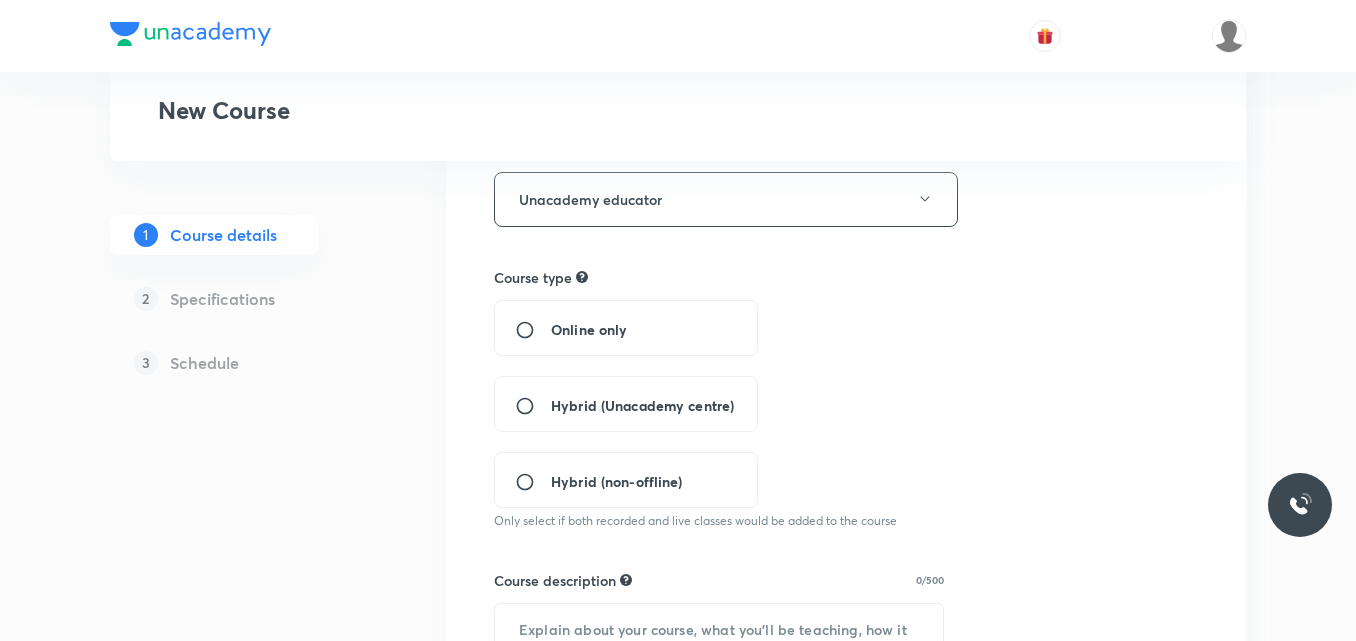 scroll, scrollTop: 344, scrollLeft: 0, axis: vertical 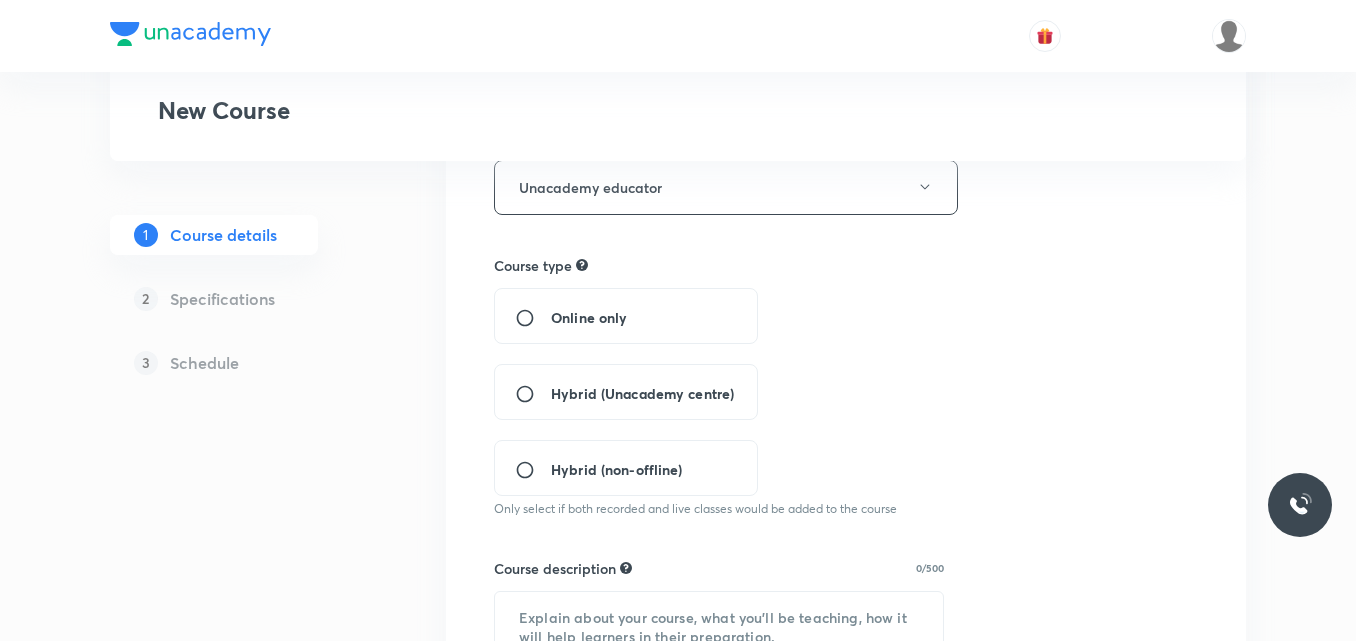 click on "Hybrid (Unacademy centre)" at bounding box center (626, 392) 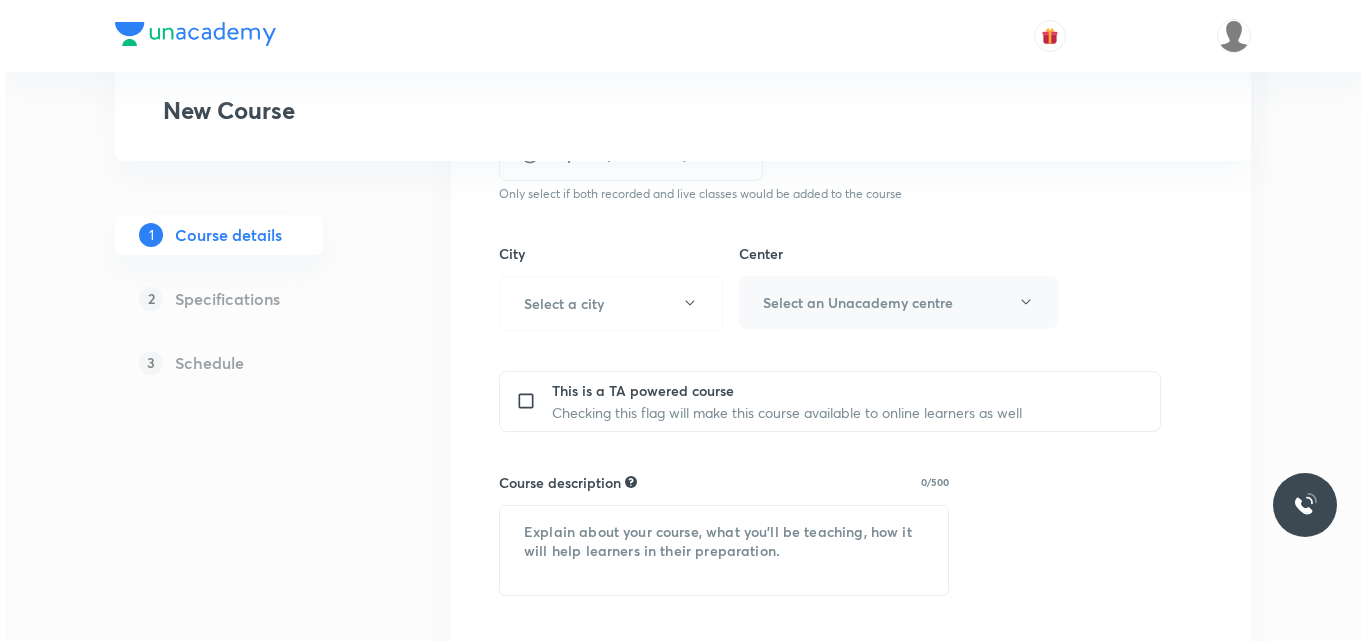 scroll, scrollTop: 665, scrollLeft: 0, axis: vertical 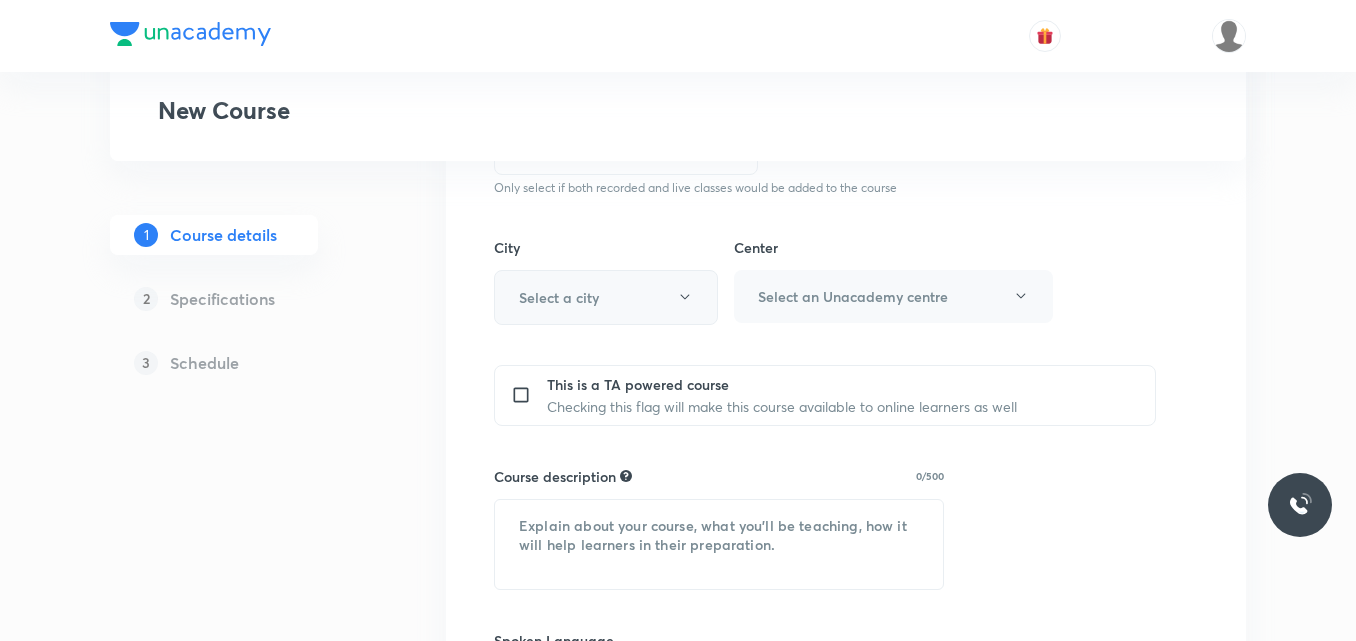 click on "Select a city" at bounding box center [606, 297] 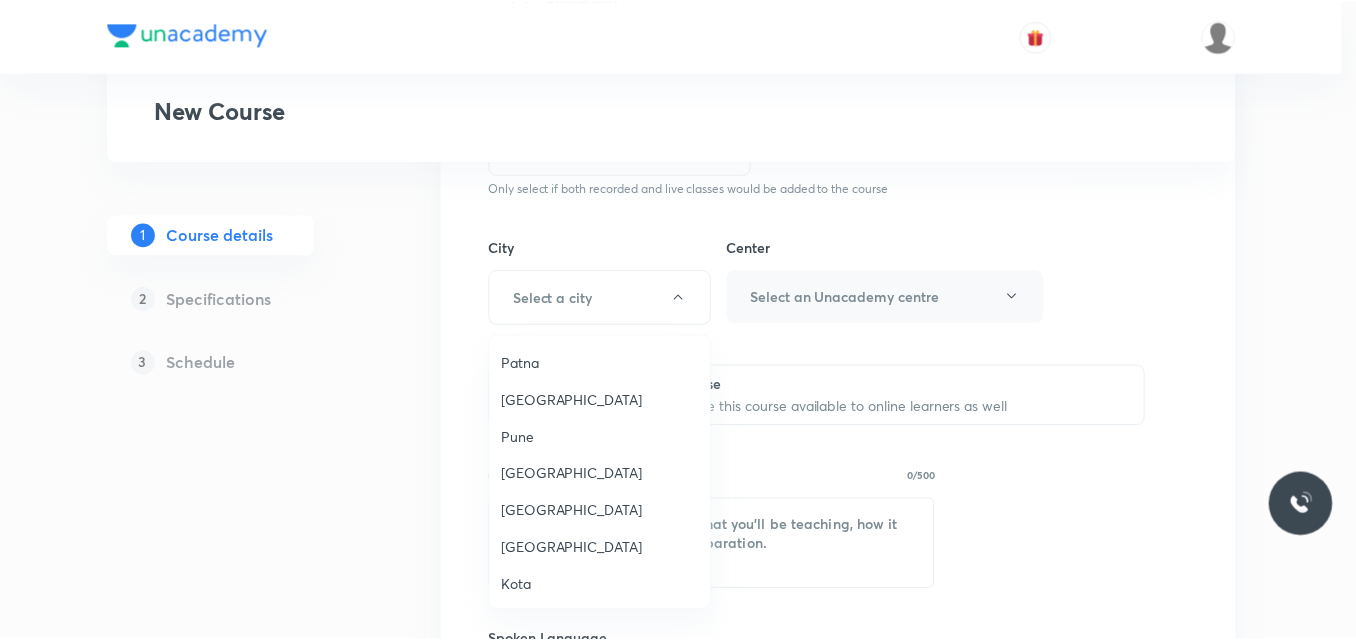 scroll, scrollTop: 1561, scrollLeft: 0, axis: vertical 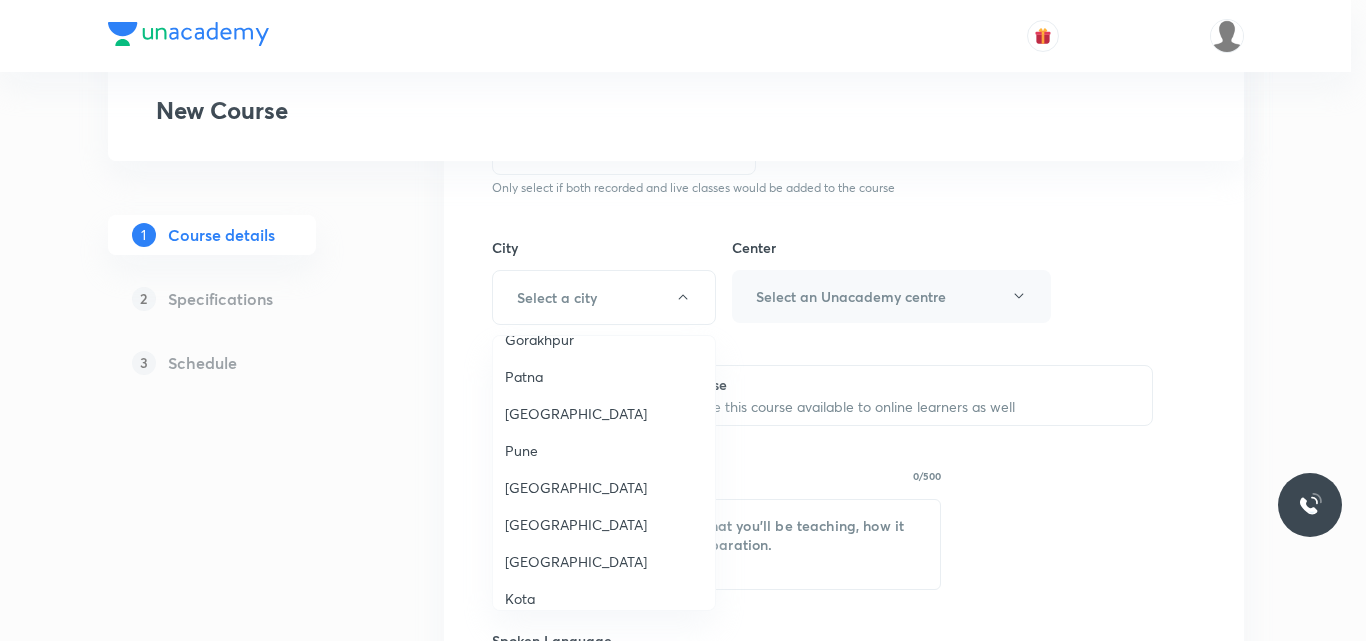 click on "Delhi" at bounding box center (604, 524) 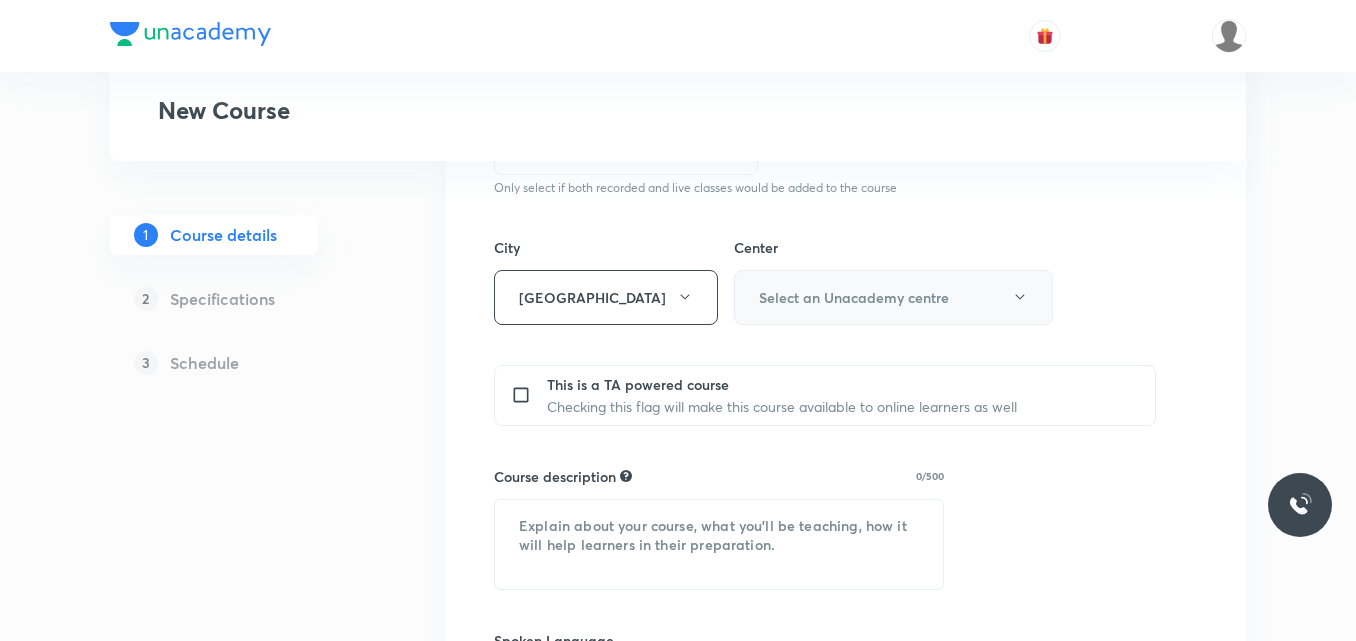 click on "Select an Unacademy centre" at bounding box center [893, 297] 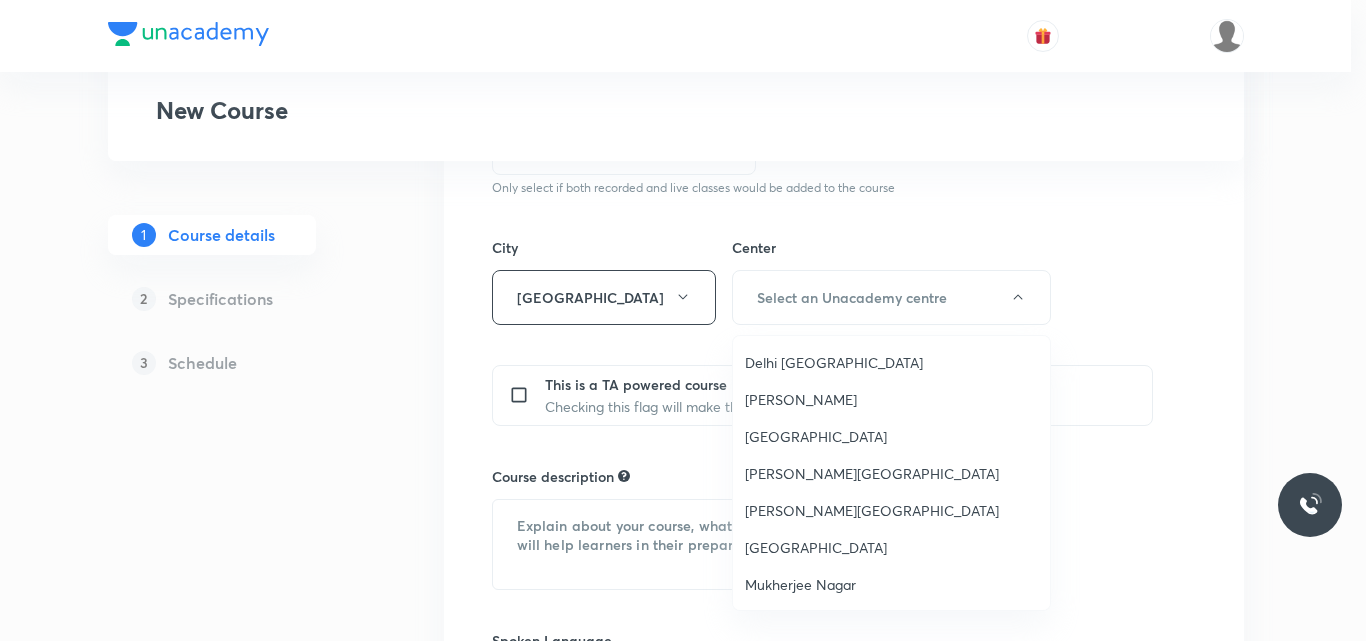 click on "Delhi Janakpuri" at bounding box center [891, 362] 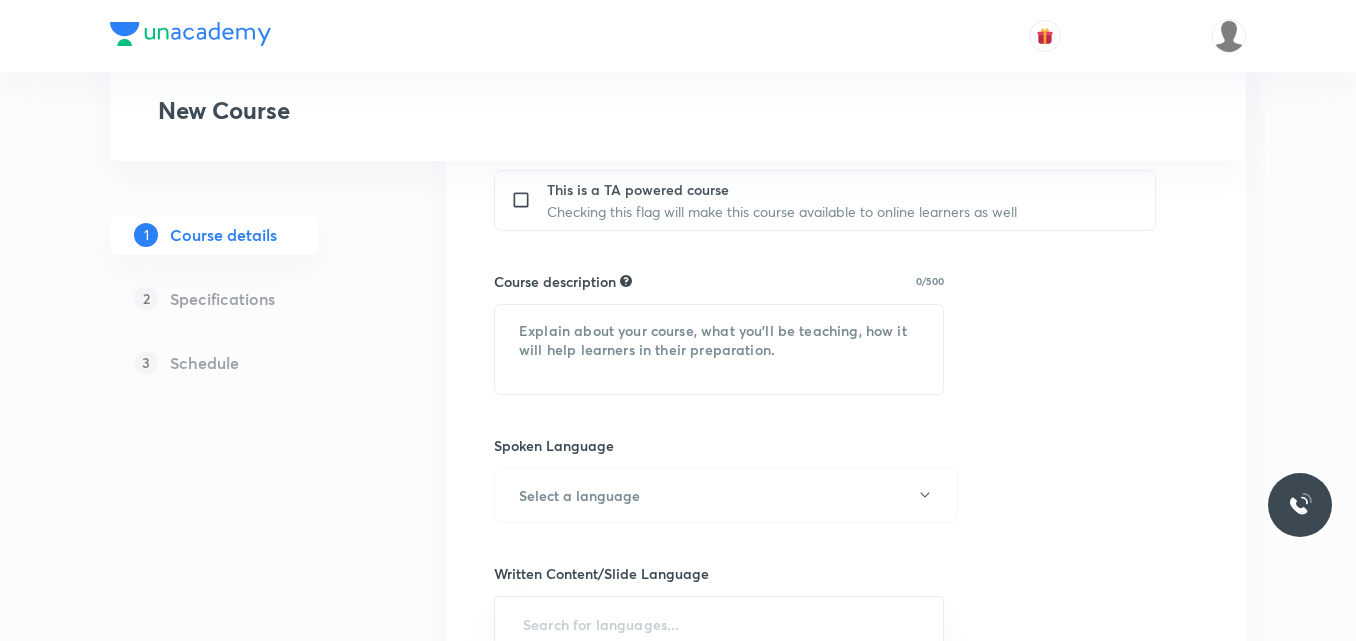 scroll, scrollTop: 863, scrollLeft: 0, axis: vertical 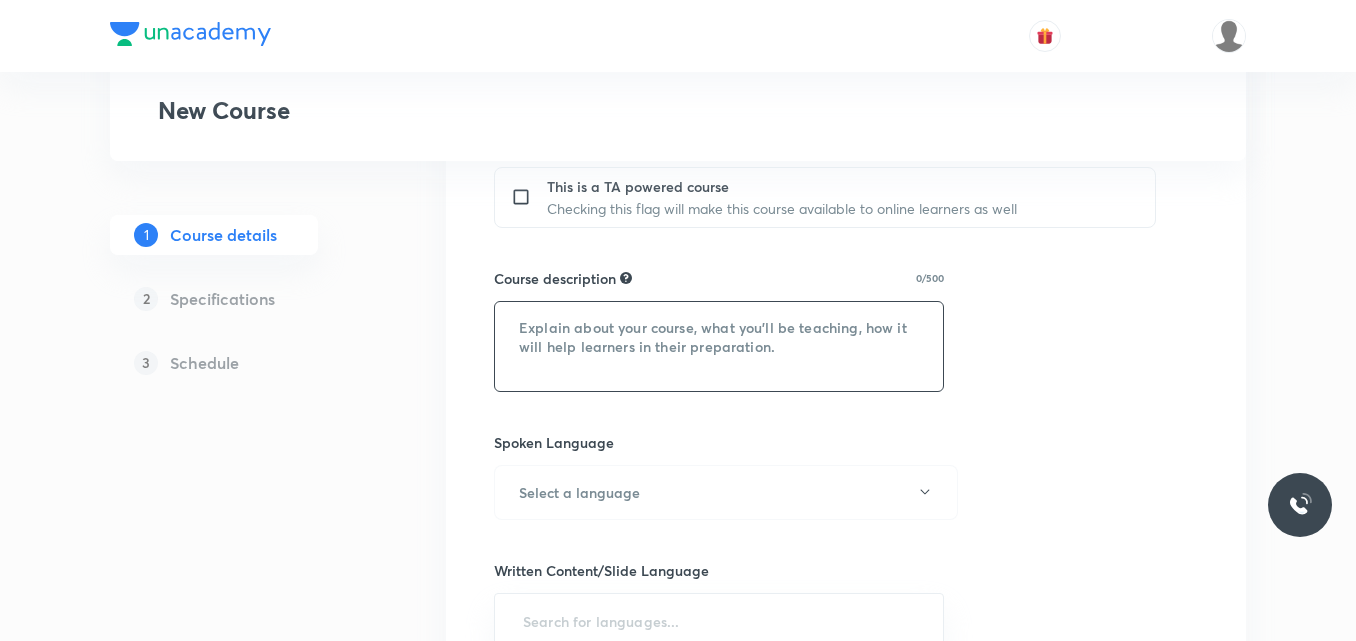 click at bounding box center [719, 346] 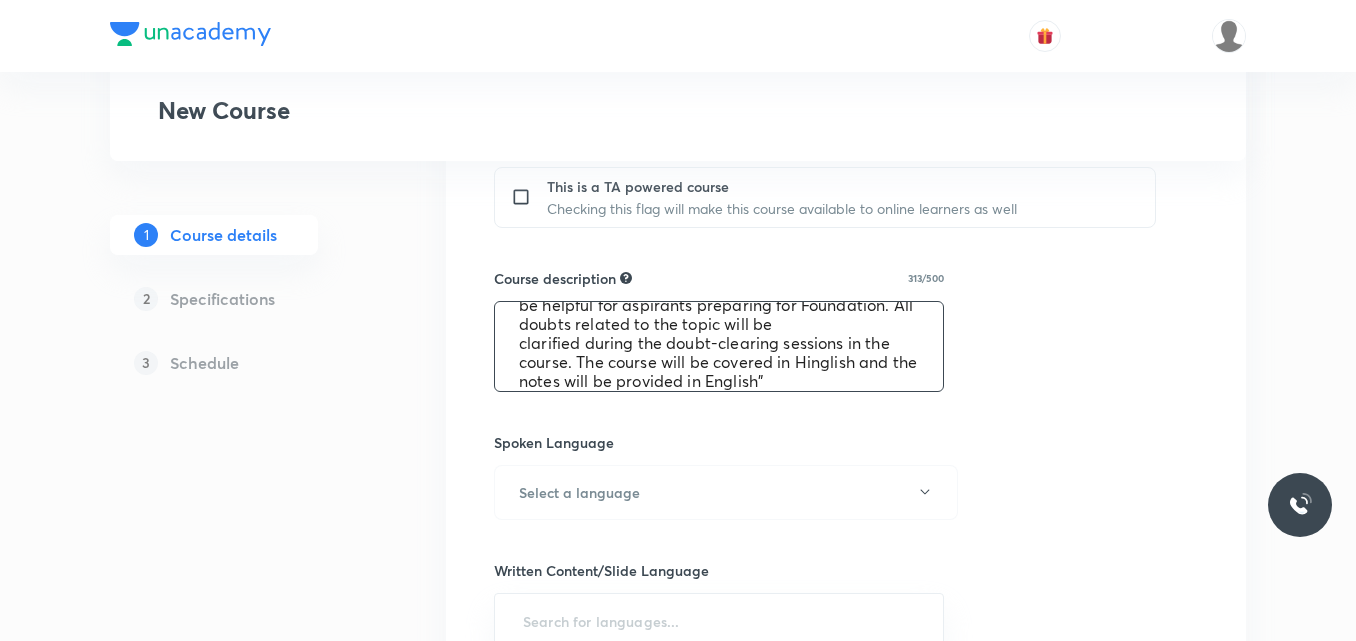 scroll, scrollTop: 76, scrollLeft: 0, axis: vertical 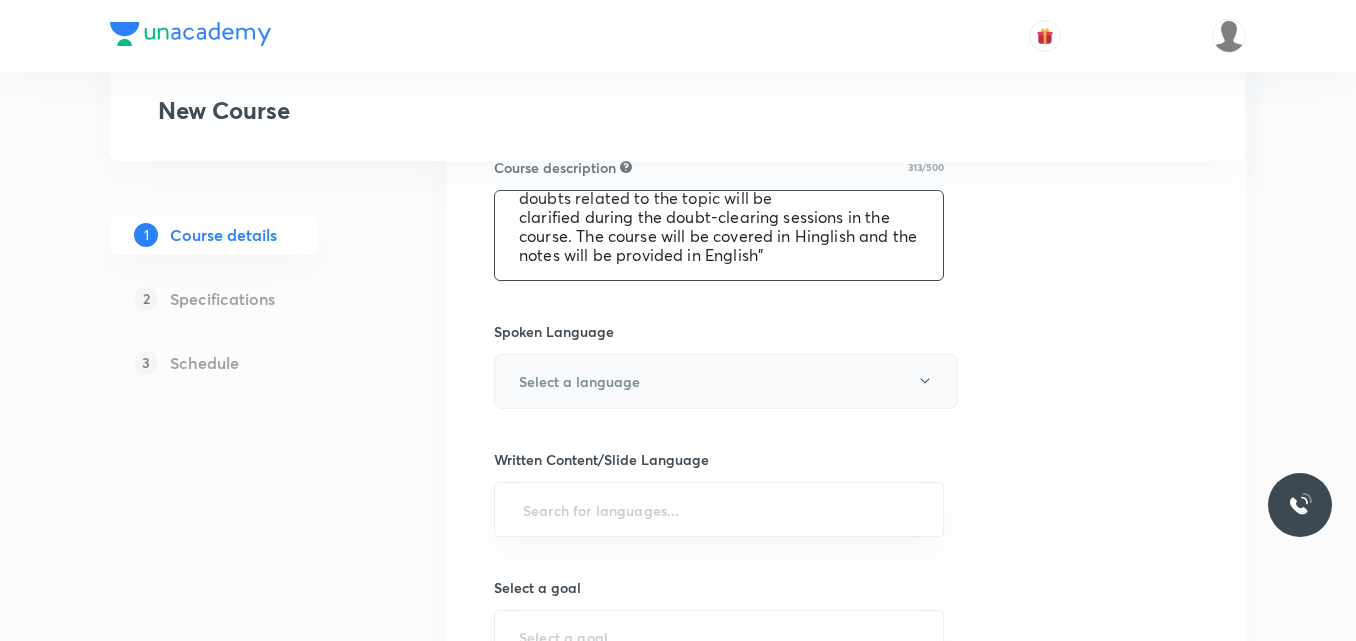 type on ""In this course, SACHIN  will provide in-depth knowledge of MAT. The course will
be helpful for aspirants preparing for Foundation. All doubts related to the topic will be
clarified during the doubt-clearing sessions in the course. The course will be covered in Hinglish and the notes will be provided in English"" 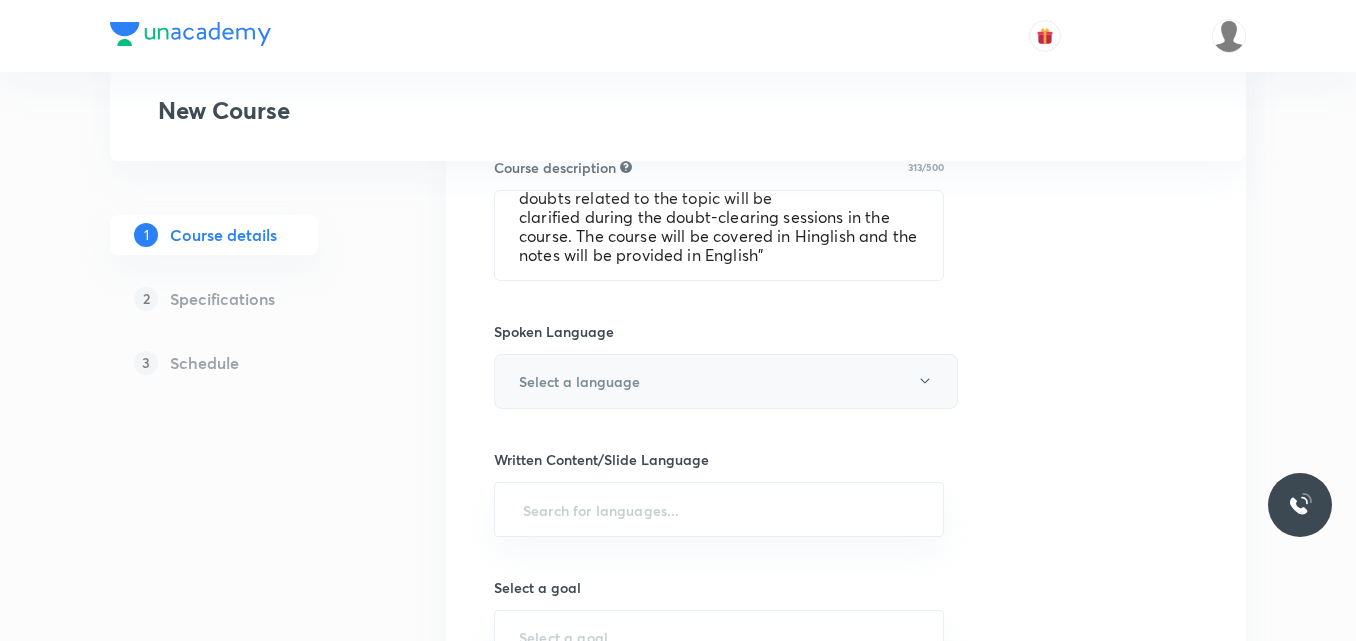 click on "Select a language" at bounding box center [726, 381] 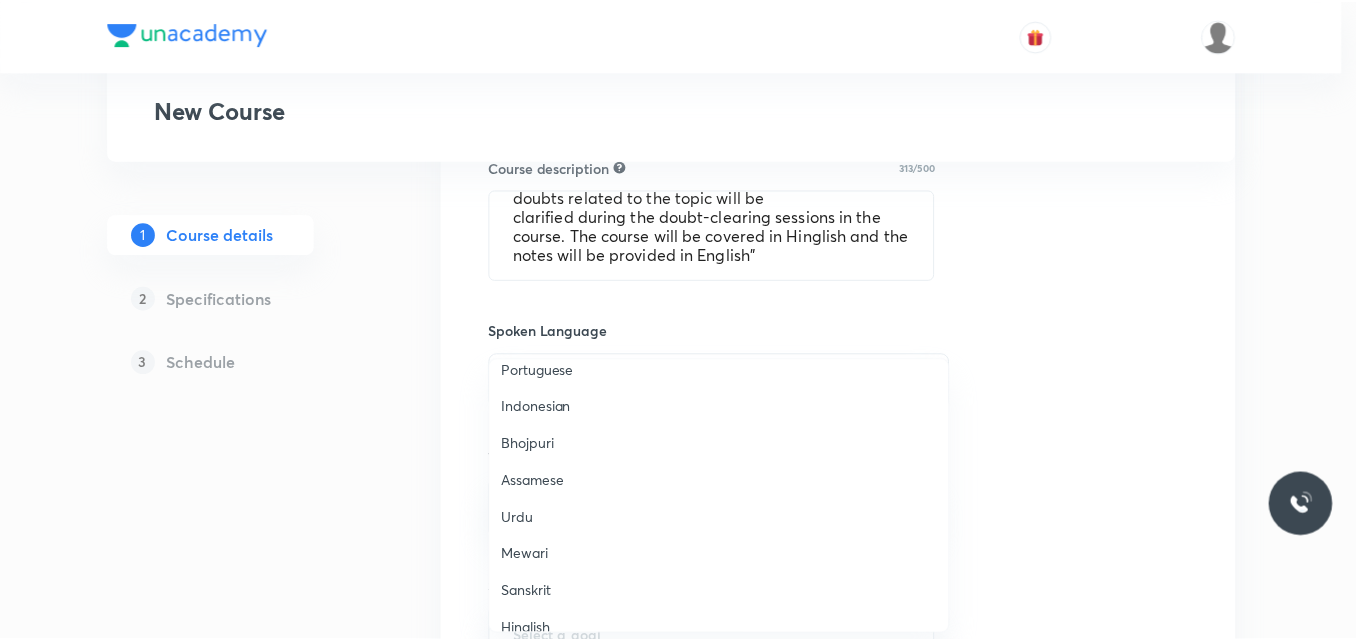 scroll, scrollTop: 593, scrollLeft: 0, axis: vertical 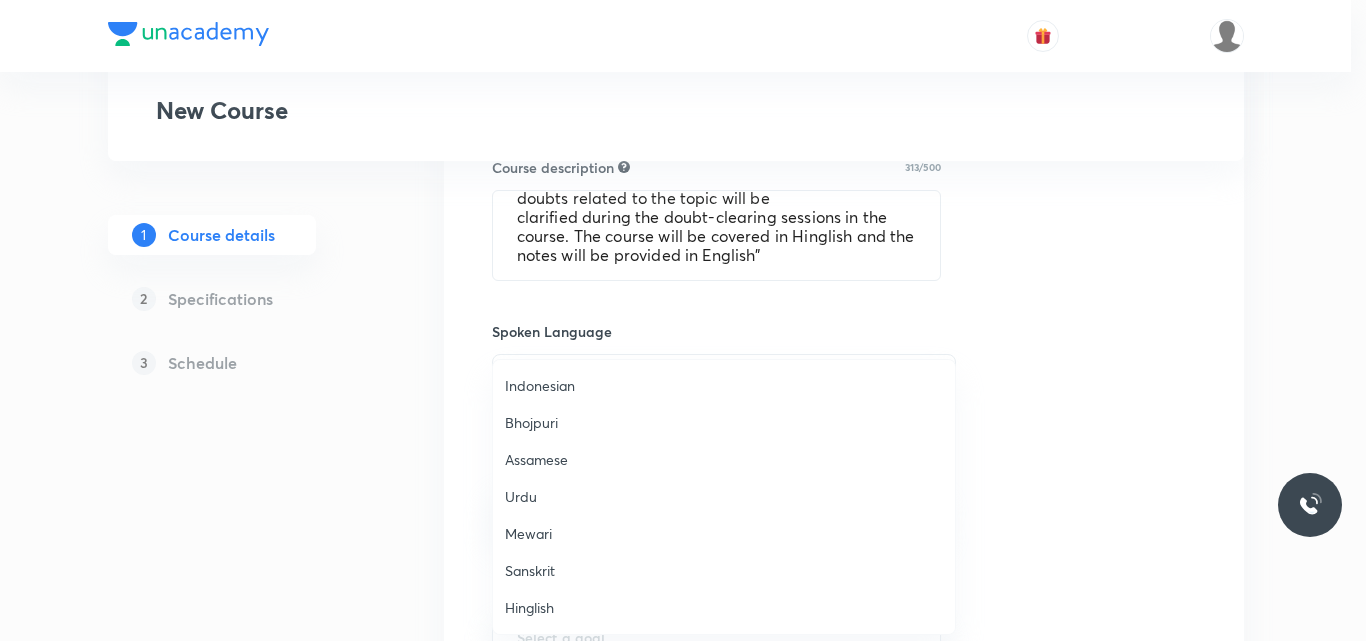 click on "Hinglish" at bounding box center (724, 607) 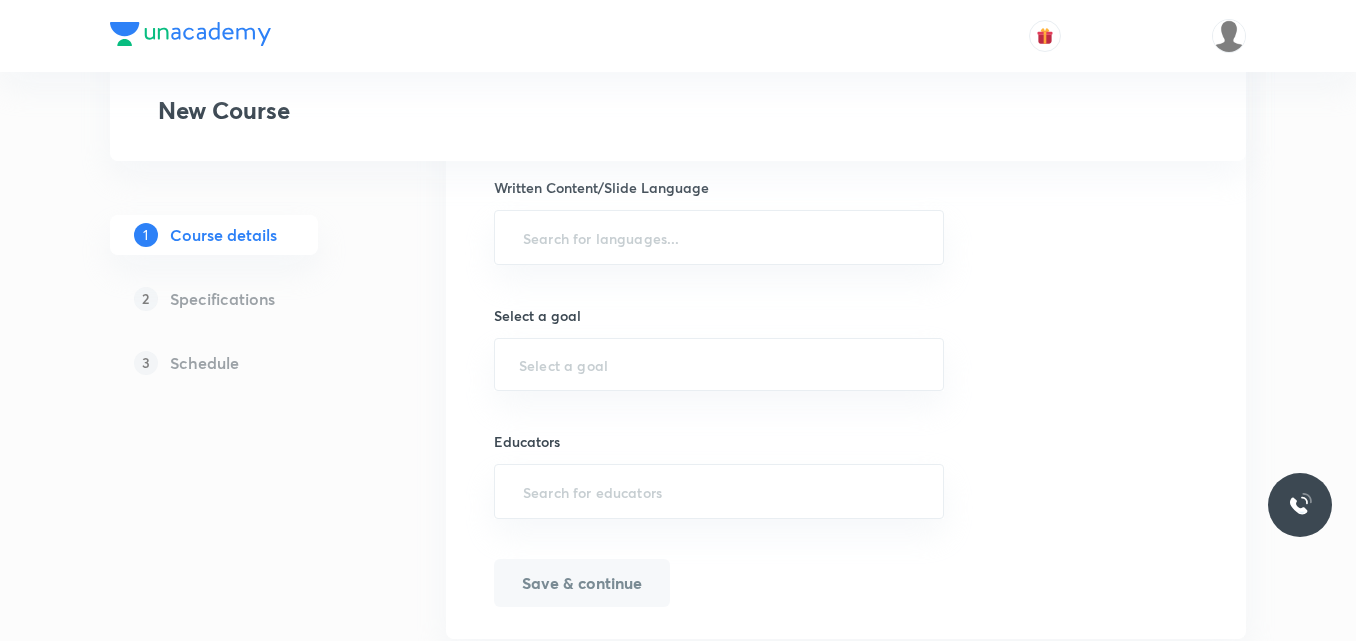 scroll, scrollTop: 1250, scrollLeft: 0, axis: vertical 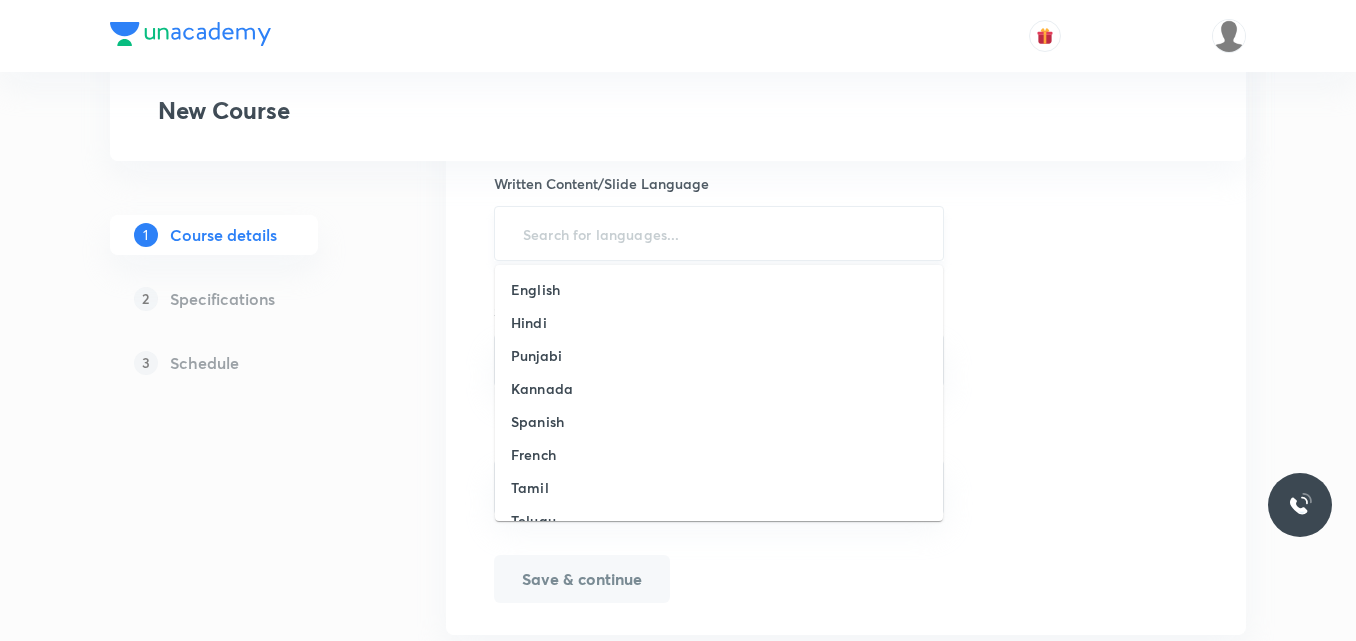 click at bounding box center [719, 233] 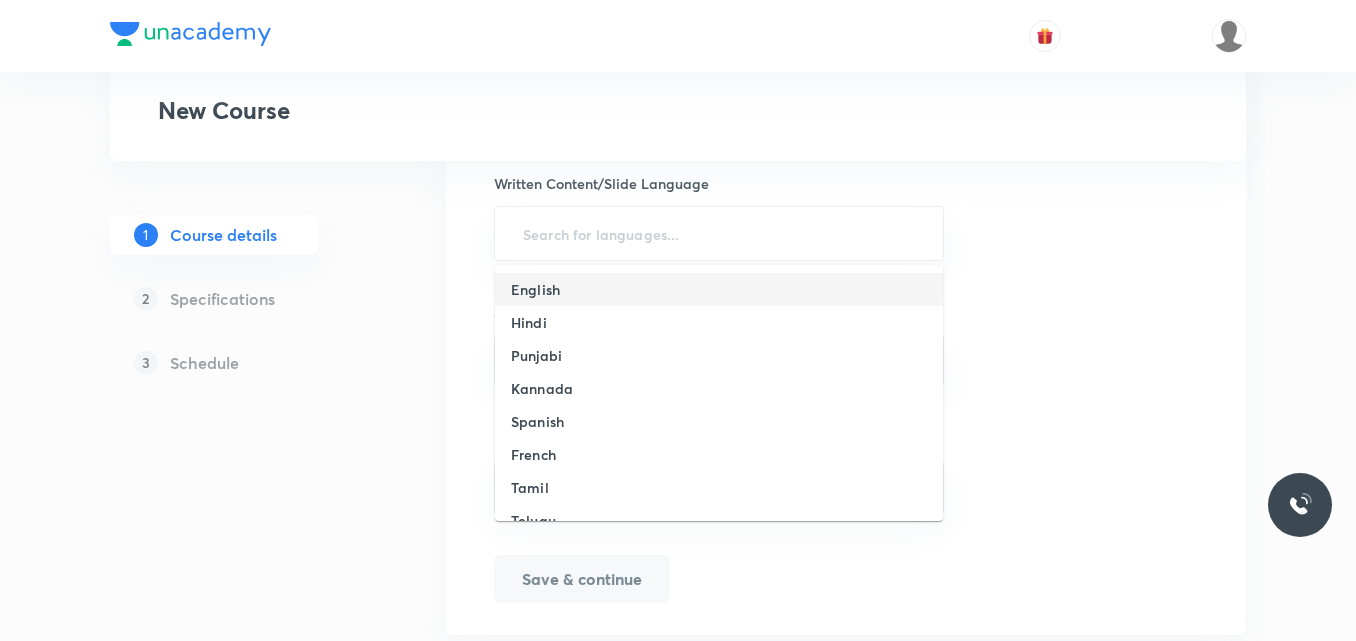click on "English" at bounding box center (719, 289) 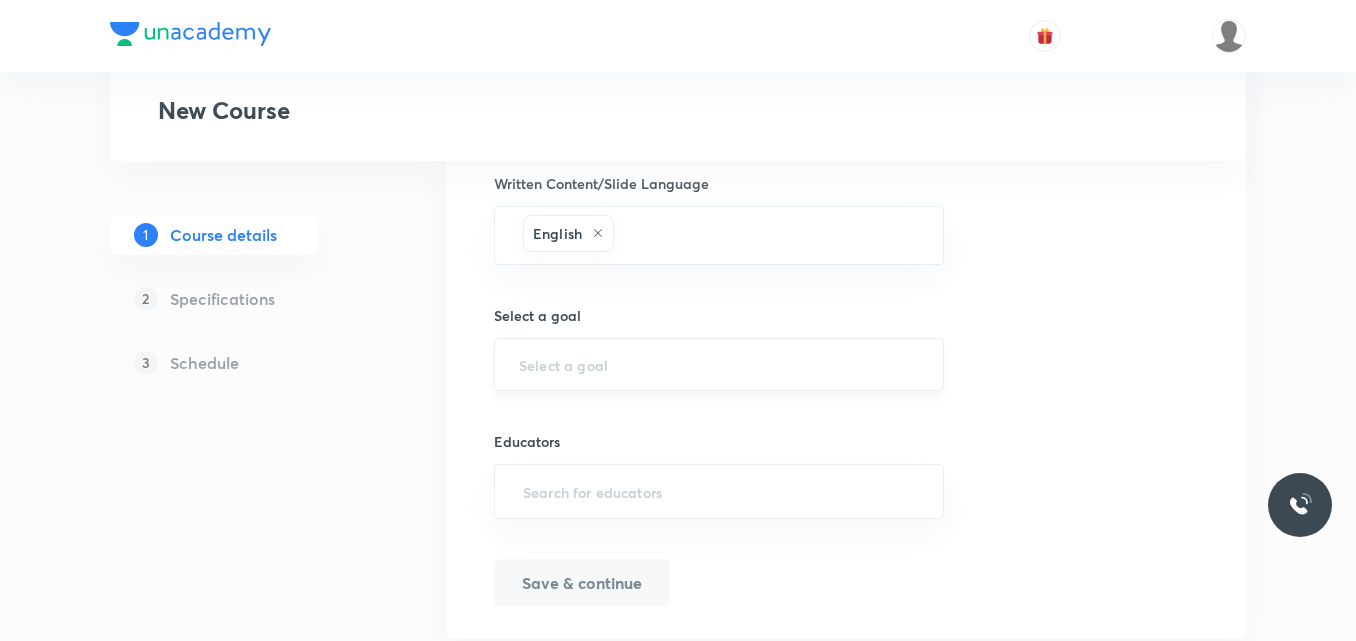 click on "​" at bounding box center [719, 364] 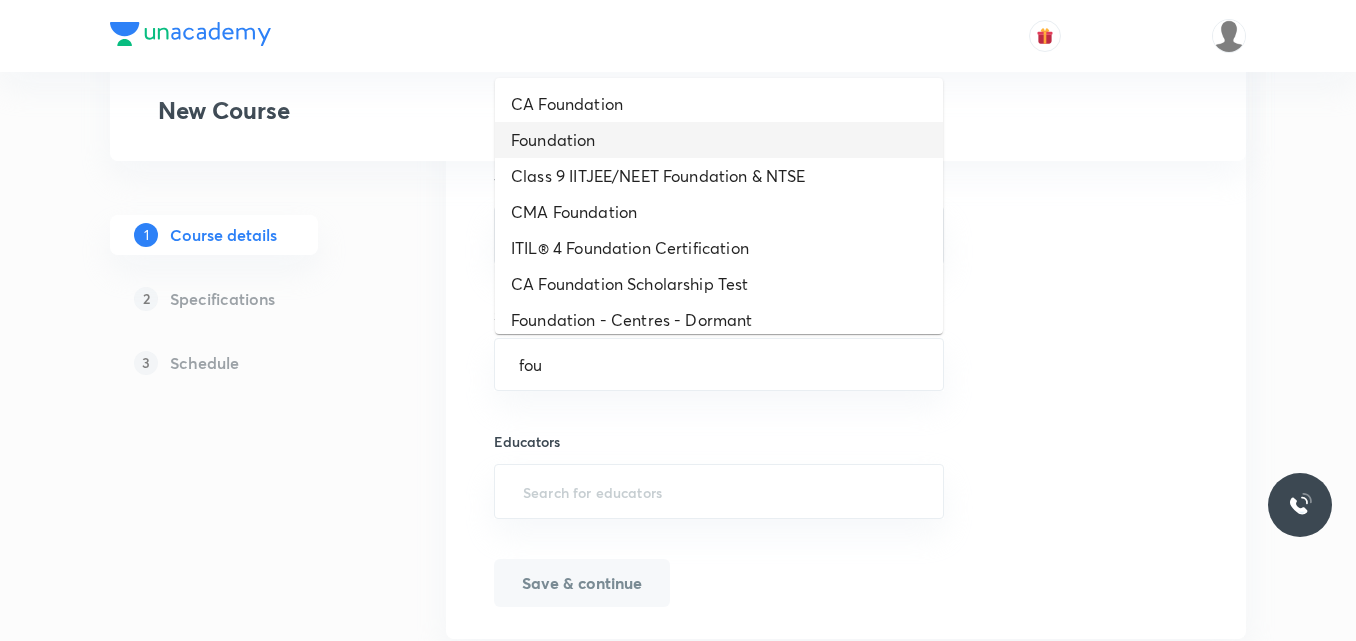 click on "Foundation" at bounding box center (719, 140) 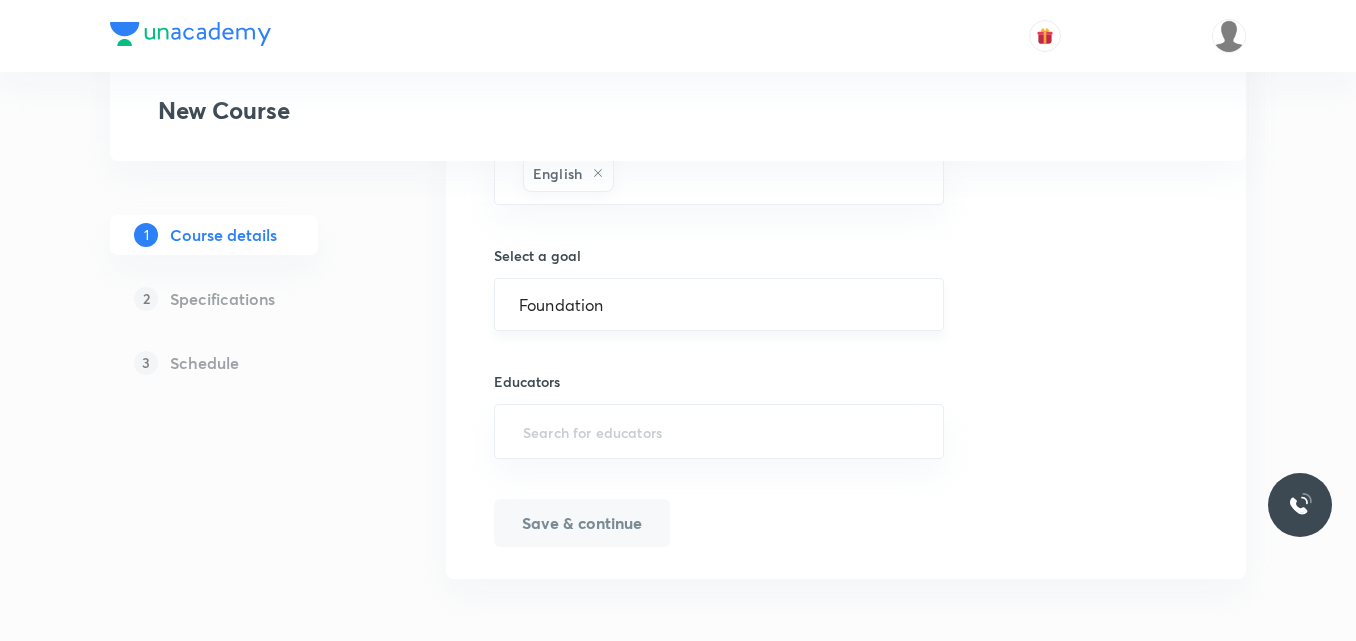 scroll, scrollTop: 1312, scrollLeft: 0, axis: vertical 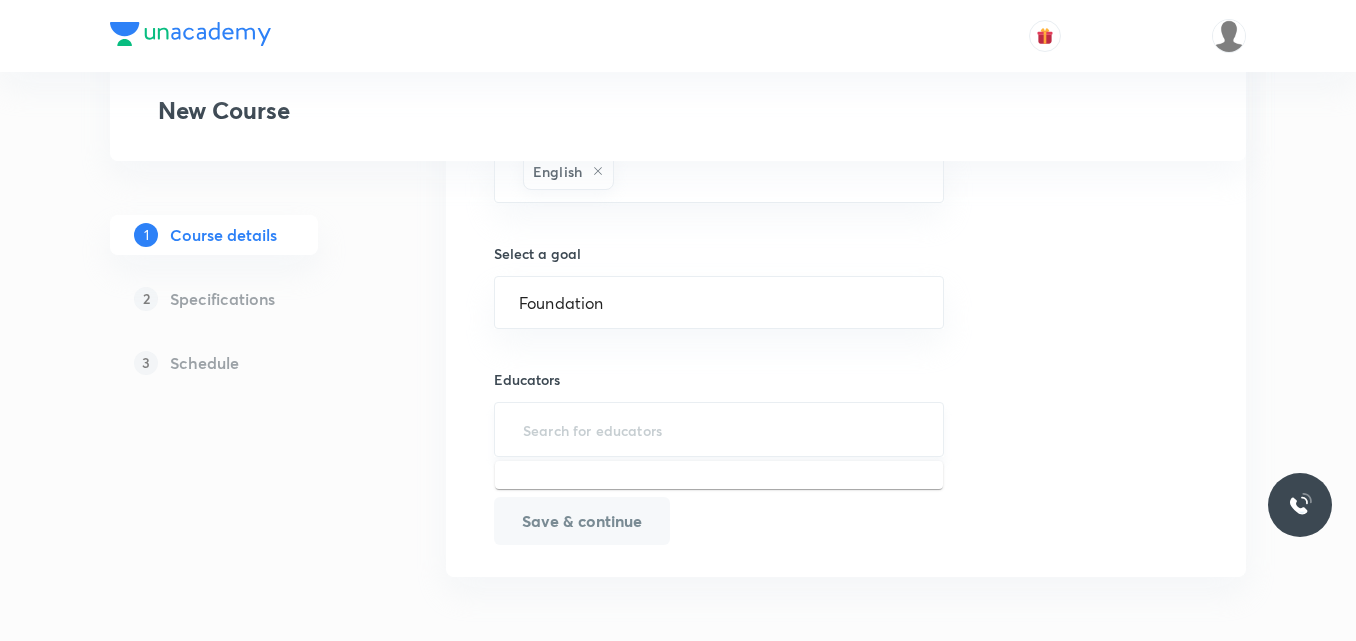 click at bounding box center (719, 429) 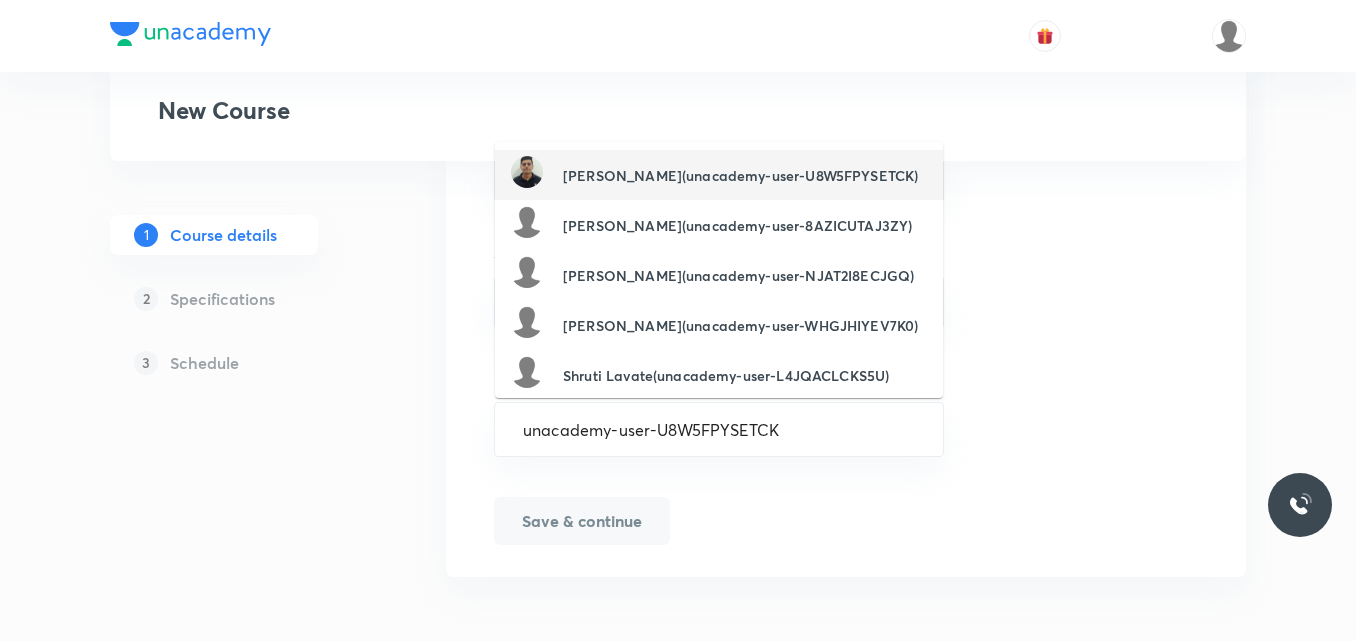 click on "Sachin Sharma(unacademy-user-U8W5FPYSETCK)" at bounding box center [714, 175] 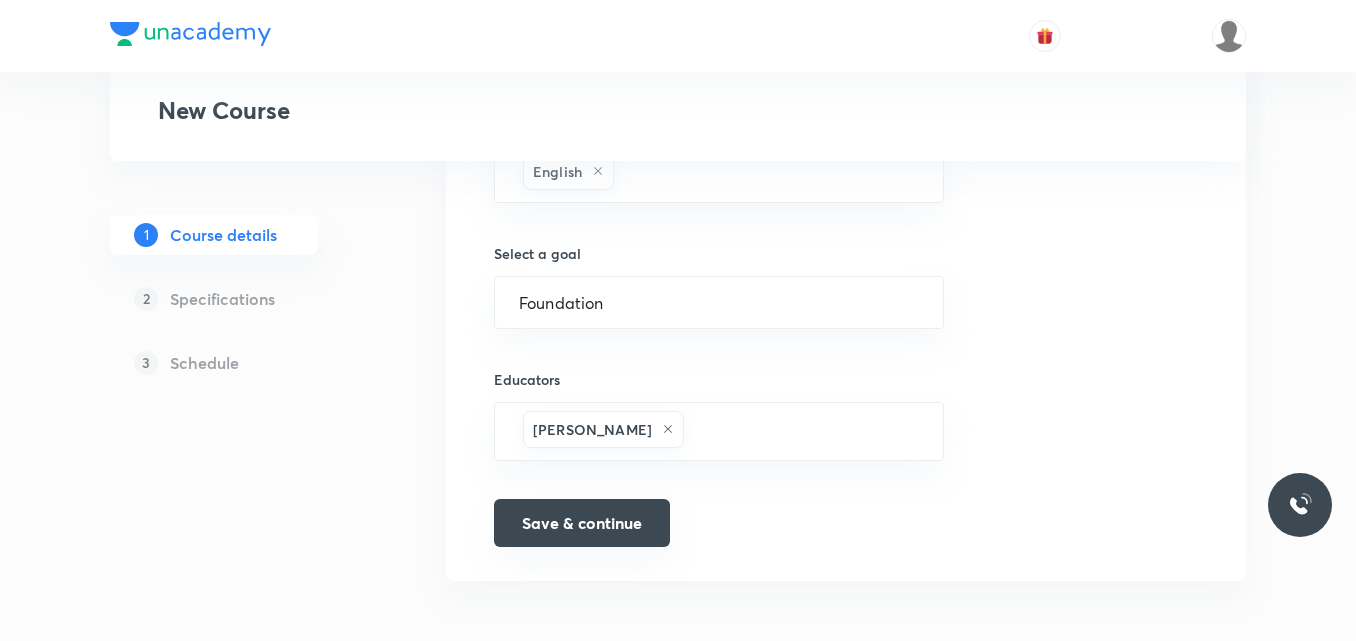 click on "Save & continue" at bounding box center [582, 523] 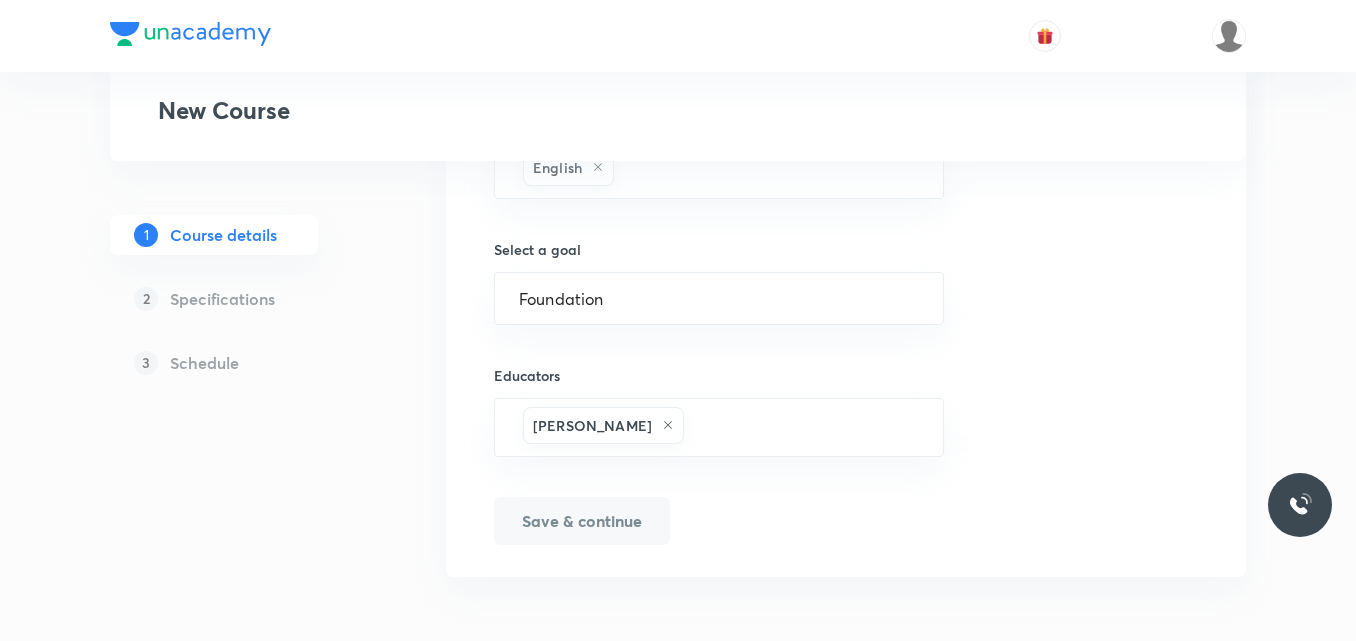 scroll, scrollTop: 1339, scrollLeft: 0, axis: vertical 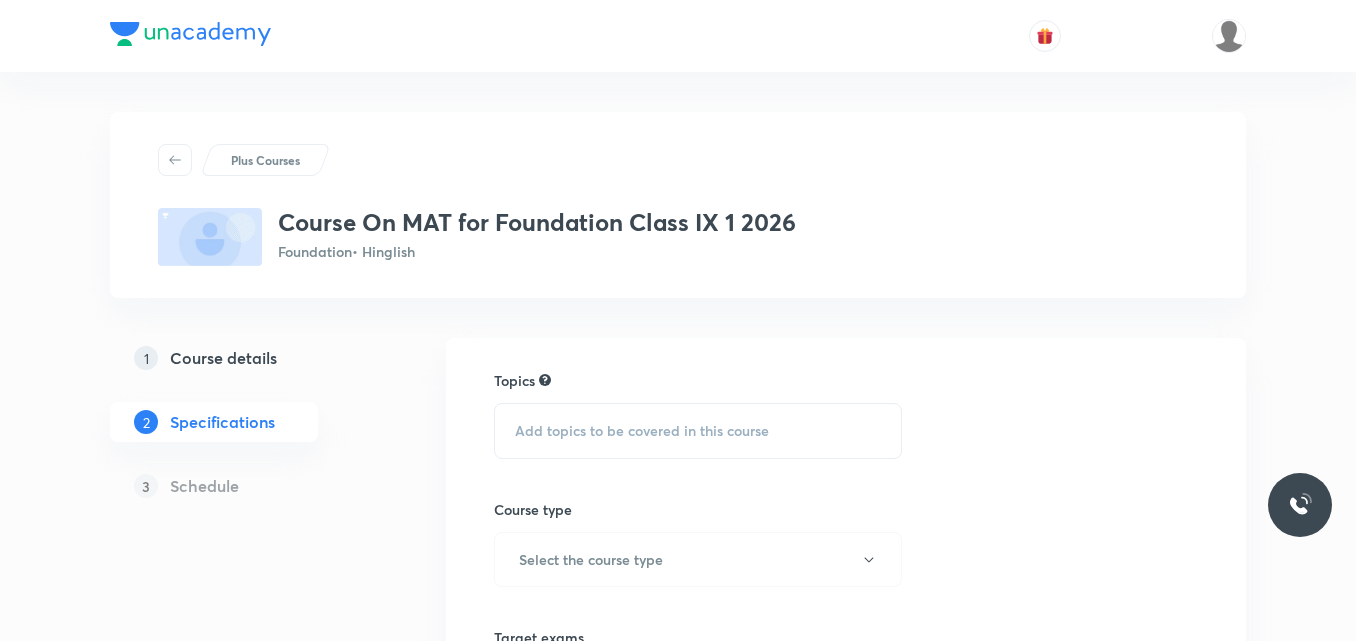 click on "Add topics to be covered in this course" at bounding box center (642, 431) 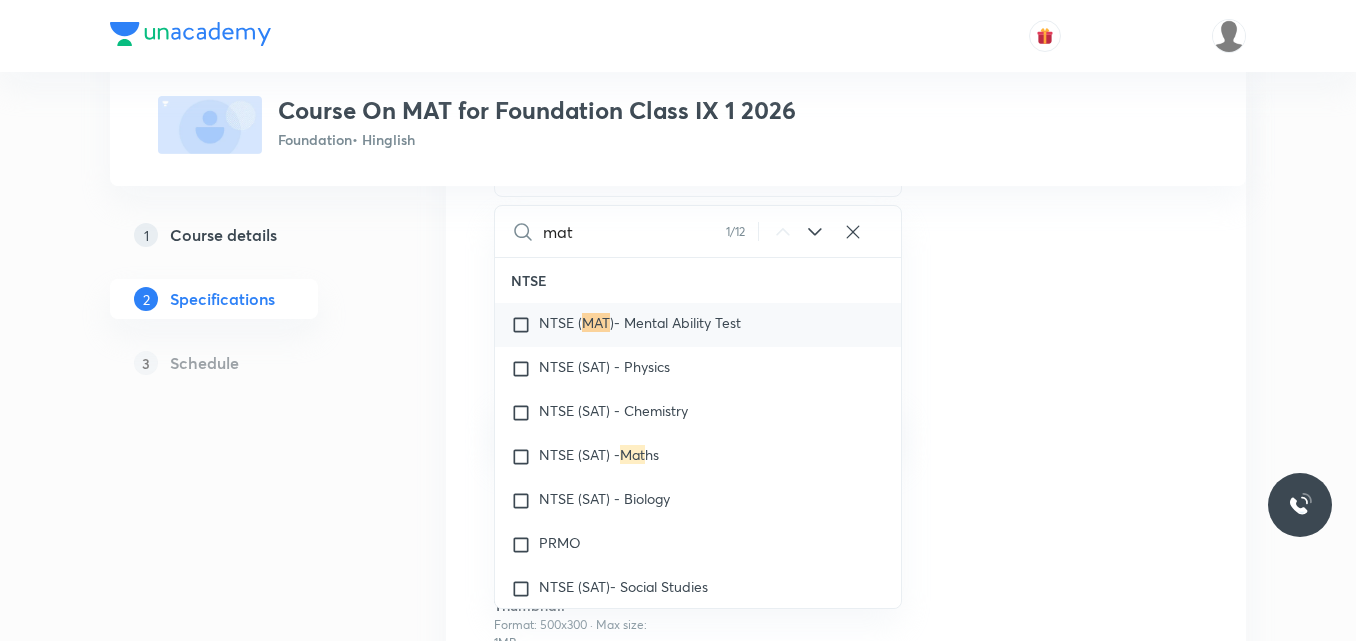 scroll, scrollTop: 264, scrollLeft: 0, axis: vertical 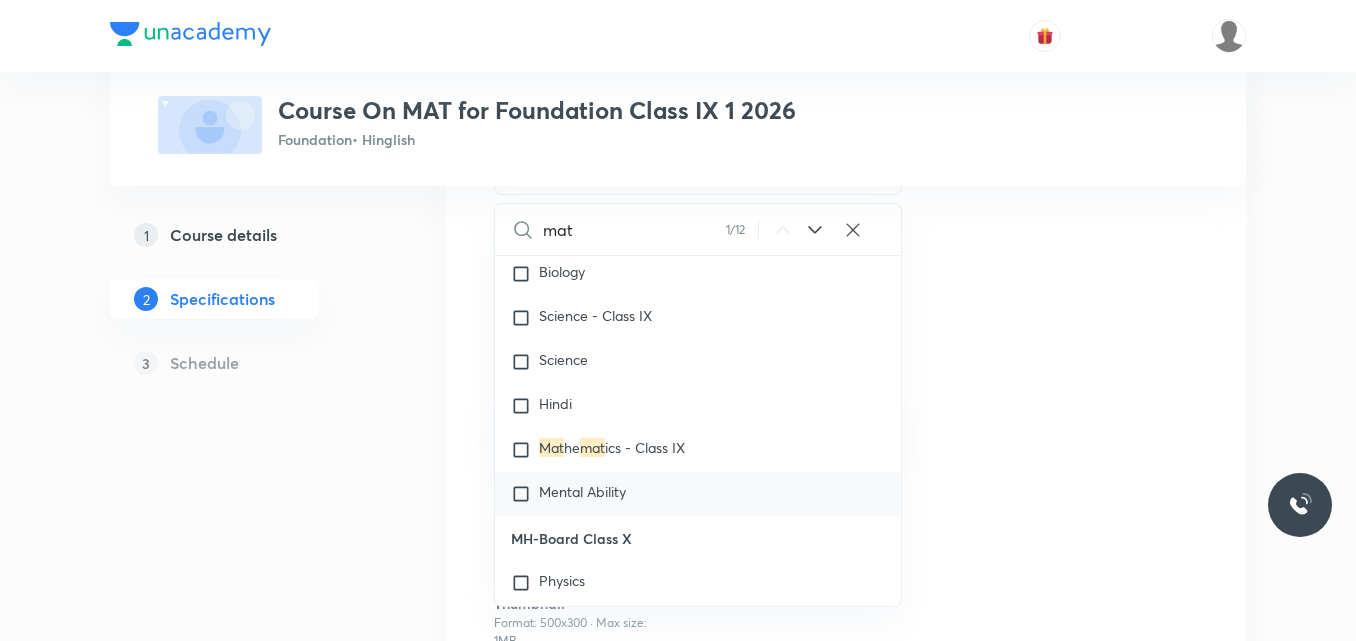 type on "mat" 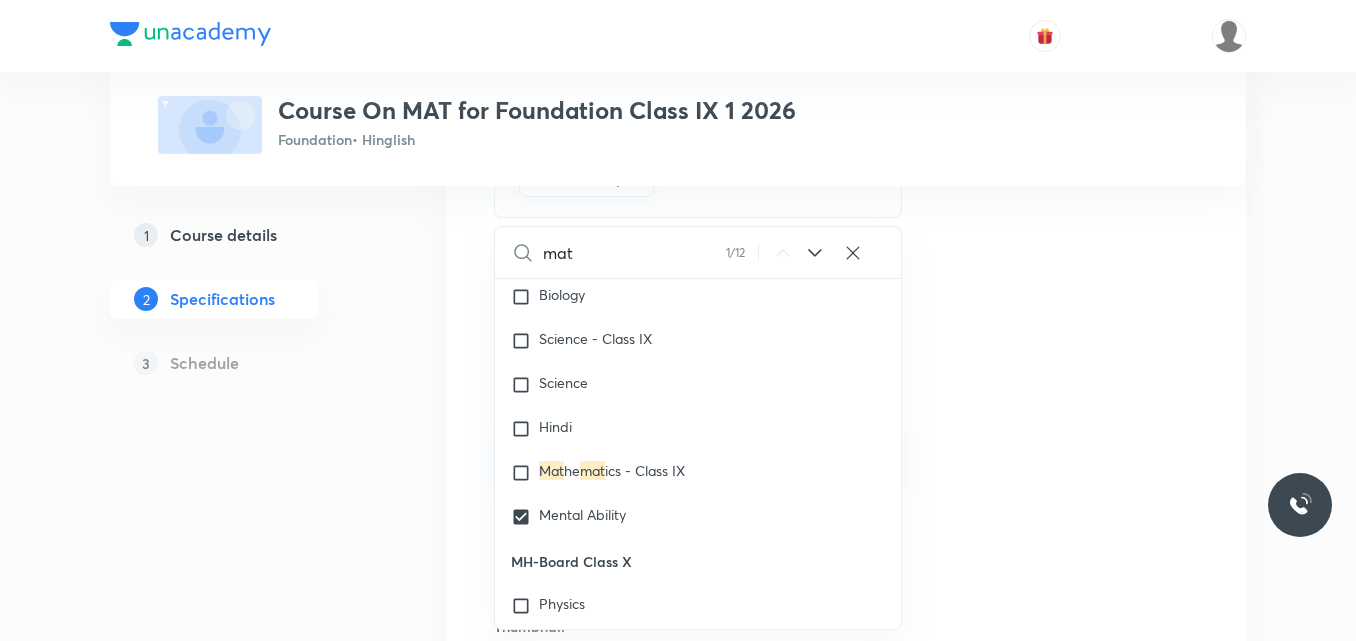 click on "Plus Courses Course On MAT for Foundation Class IX 1 2026 Foundation  • Hinglish 1 Course details 2 Specifications 3 Schedule Topics Mental Ability CLEAR mat 1 / 12 ​ NTSE NTSE ( MAT )- Mental Ability Test NTSE (SAT) - Physics NTSE (SAT) - Chemistry NTSE (SAT) -  Mat hs NTSE (SAT) - Biology PRMO NTSE (SAT)- Social Studies Science - NTSE Mat hs - NTSE MAT  - NTSE Language Test (LT) English - NTSE SAT - History SAT - Geography Verbal and Non Verbal Analogy Arithmetic Aptitude SAT - Civics Foundation Class 8 Mat he mat ics Geography Civics Physics English Biology Chemistry History Hindi Sanskrit Mental Ability Olympiads PRMO NSEJS -Chemistry NSEJS -Biology NSEJS -Physics IMO NSE - Biology NSE - Chemistry NSE - Physics Foundation Class X Mat he mat ics Social Sciences English Biology Chemistry Physics Science Science - Class X Hindi Mat he mat ics all chapter Mat he mat ics - Class X Aptitude Foundation Class IX Mat he mat ics Chemistry Physics English Social Sciences Biology Science - Class IX Science Hindi" at bounding box center [678, 349] 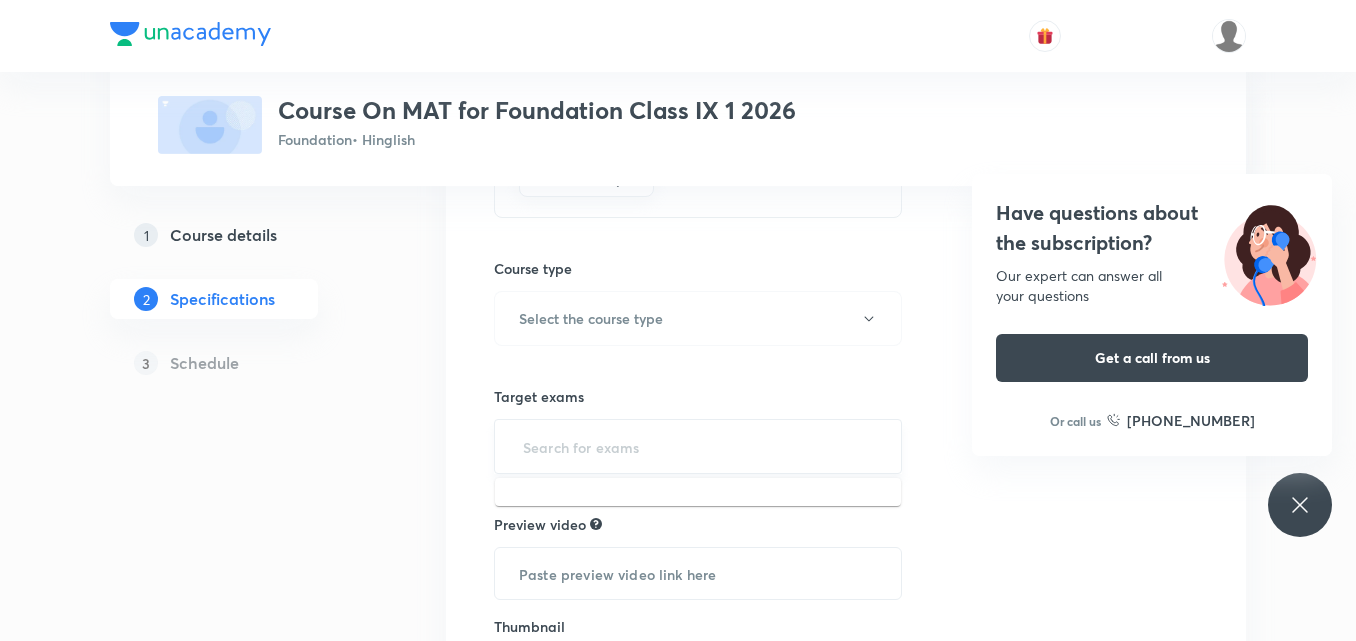 click at bounding box center [698, 446] 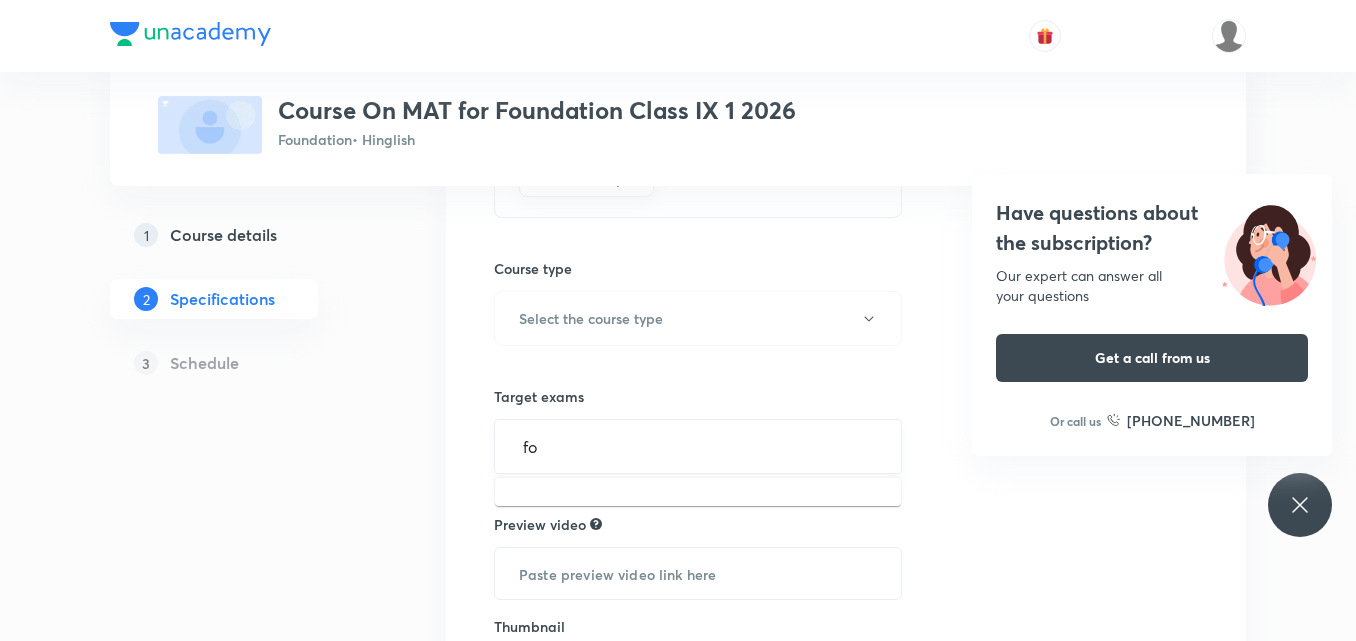 type on "fou" 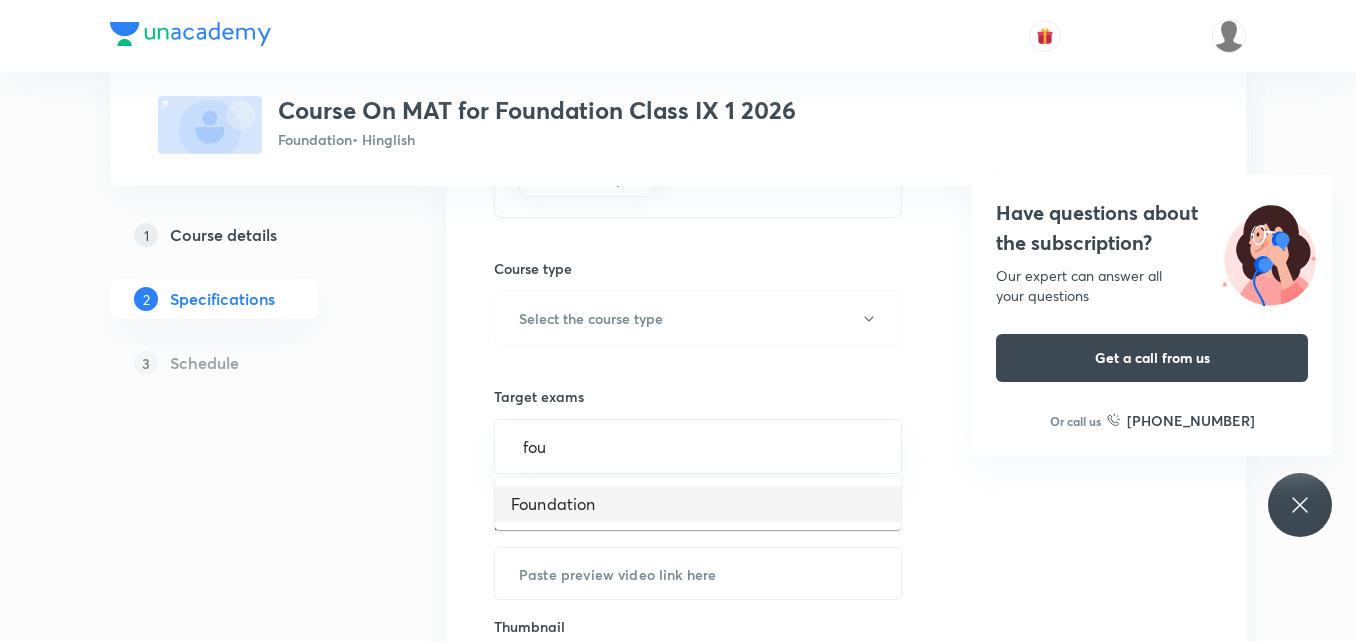 click on "Foundation" at bounding box center (698, 504) 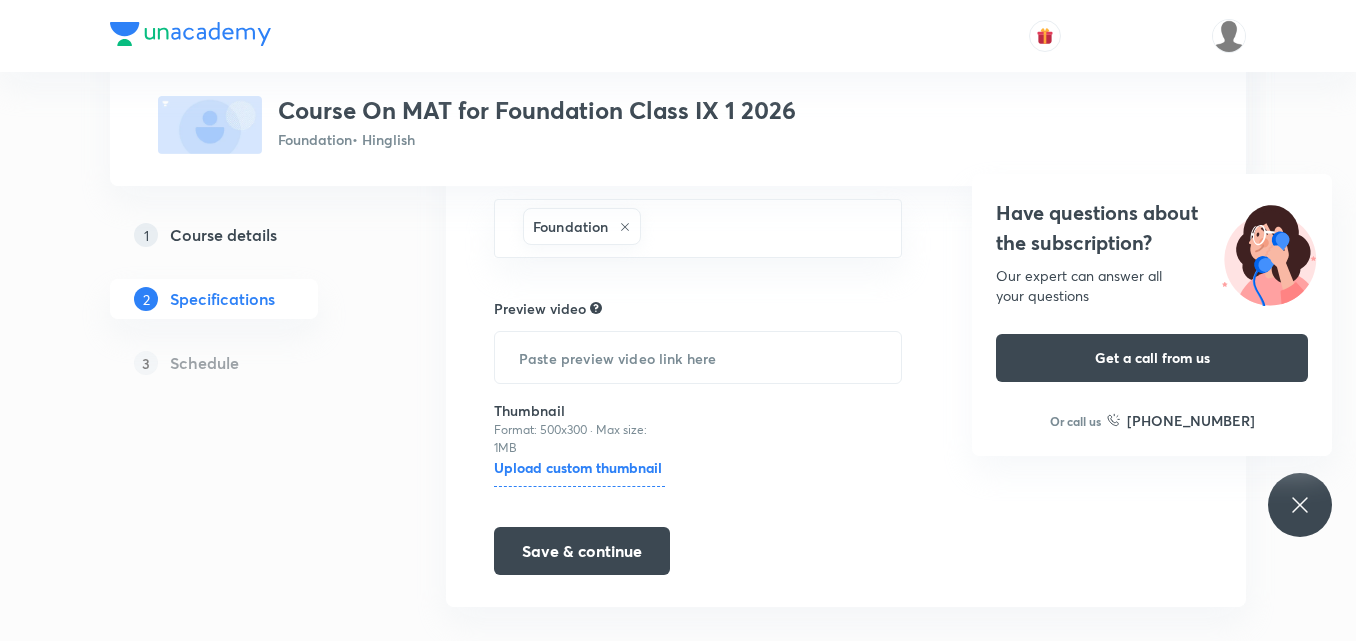 scroll, scrollTop: 514, scrollLeft: 0, axis: vertical 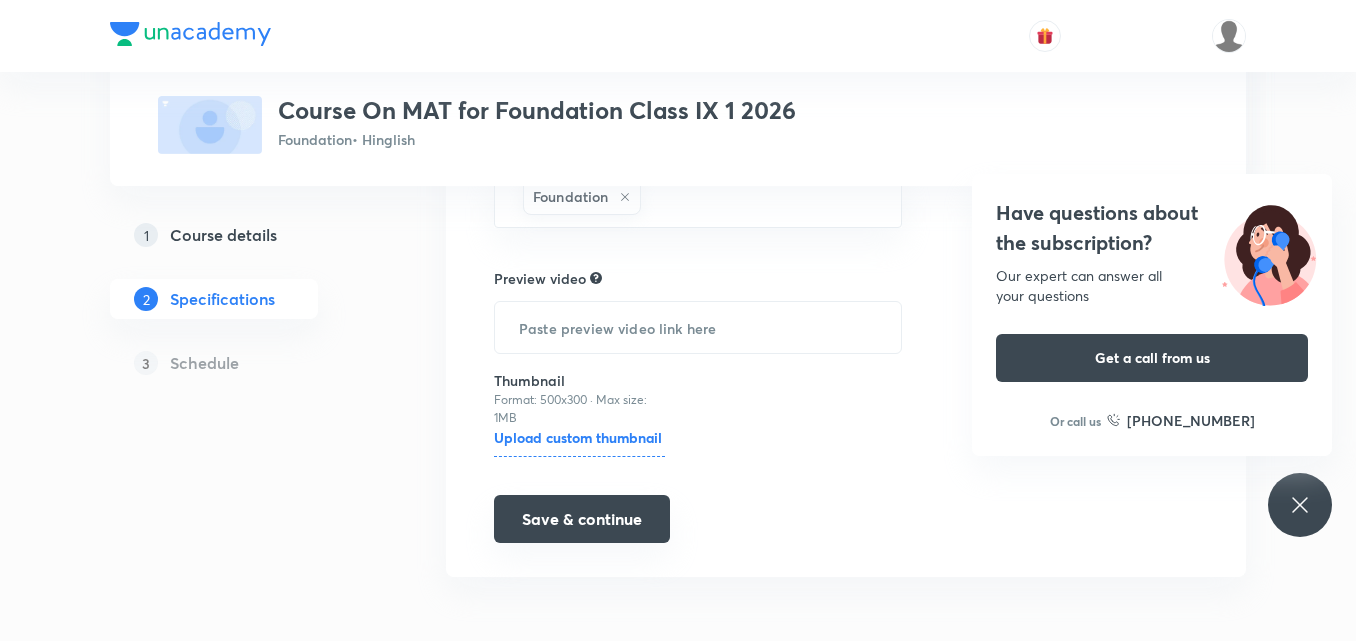 click on "Save & continue" at bounding box center [582, 519] 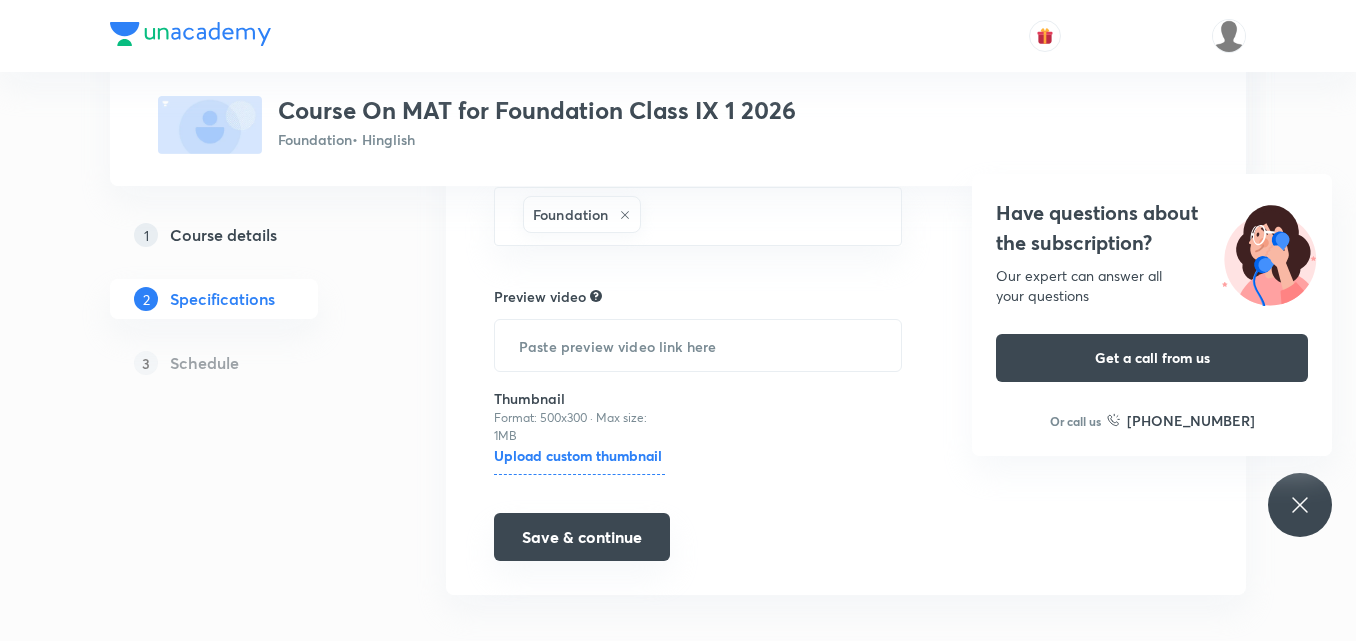 click on "Save & continue" at bounding box center [582, 537] 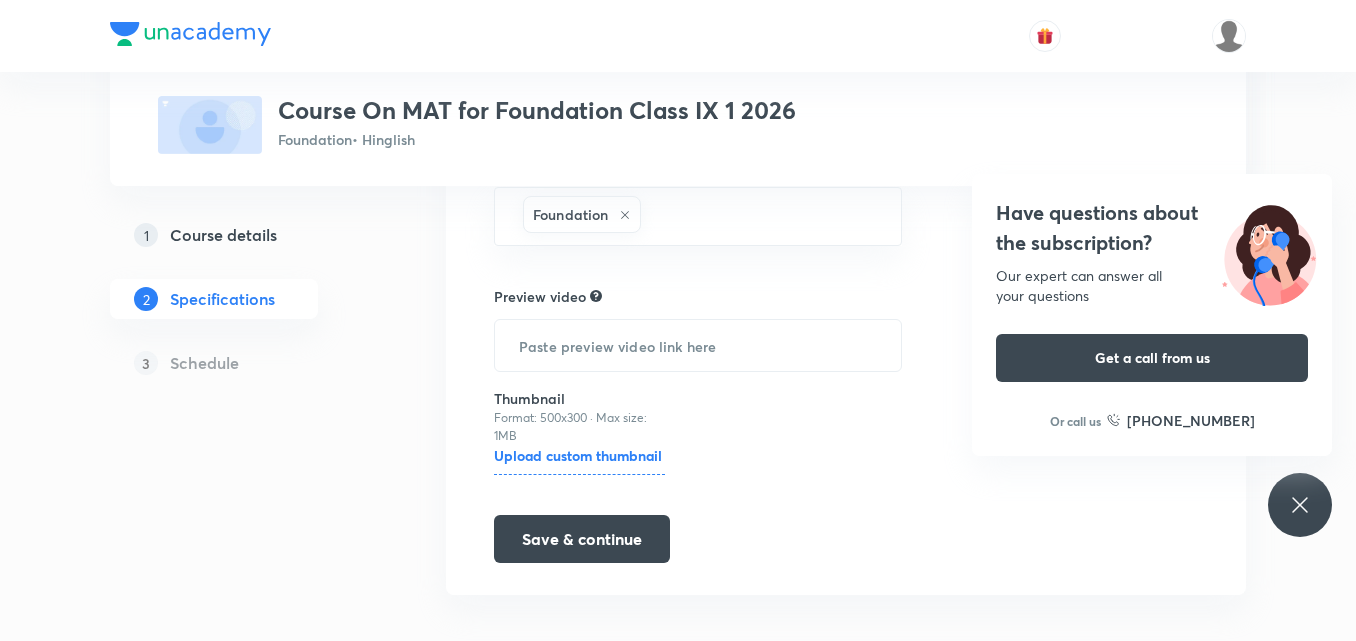 click on "Have questions about the subscription? Our expert can answer all your questions Get a call from us Or call us +91 8585858585" at bounding box center [1300, 505] 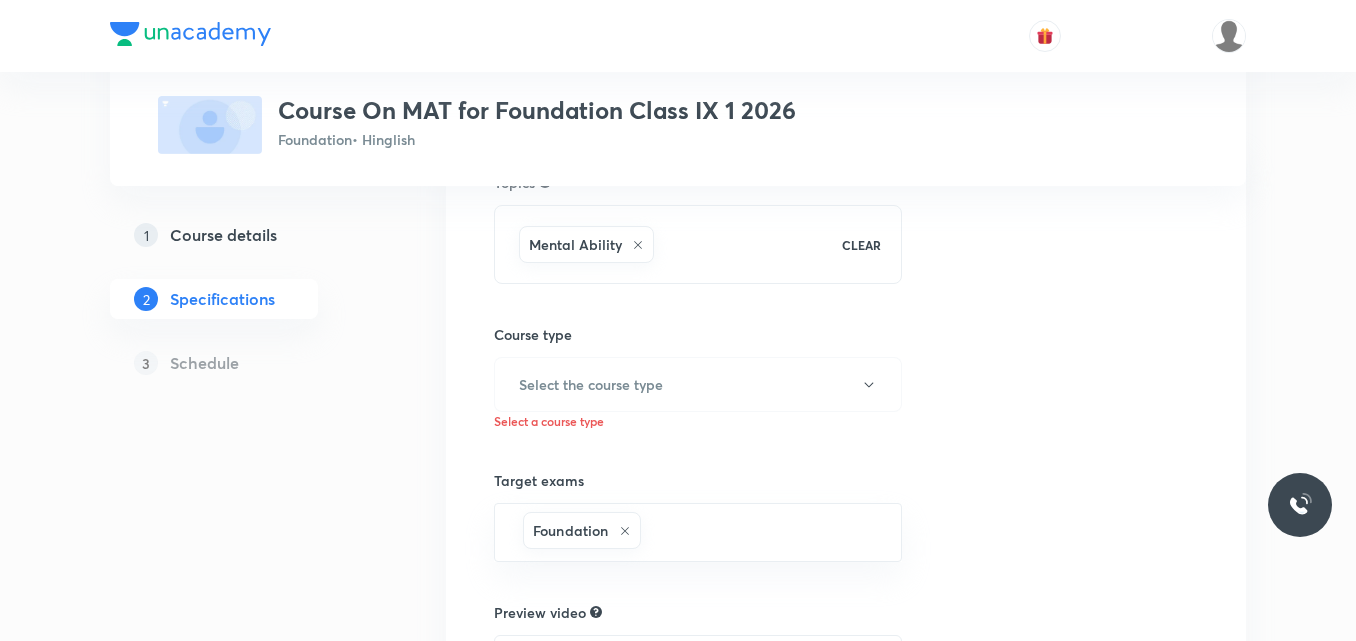 scroll, scrollTop: 215, scrollLeft: 0, axis: vertical 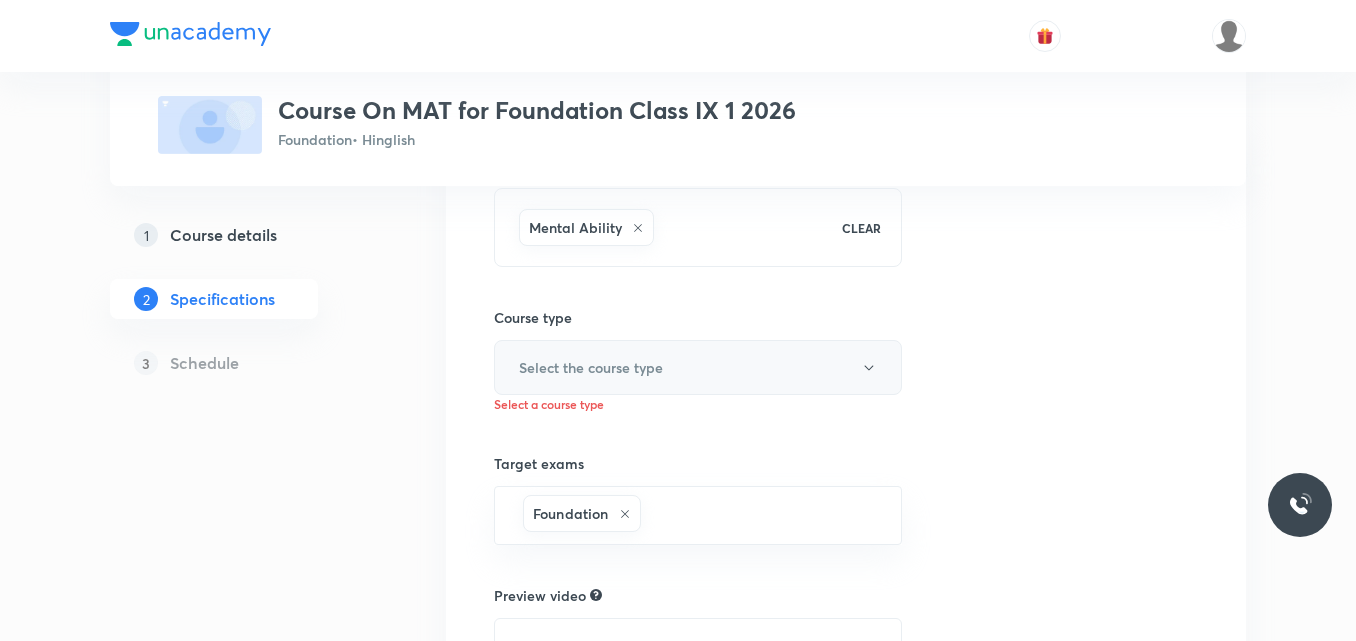 click on "Select the course type" at bounding box center [591, 367] 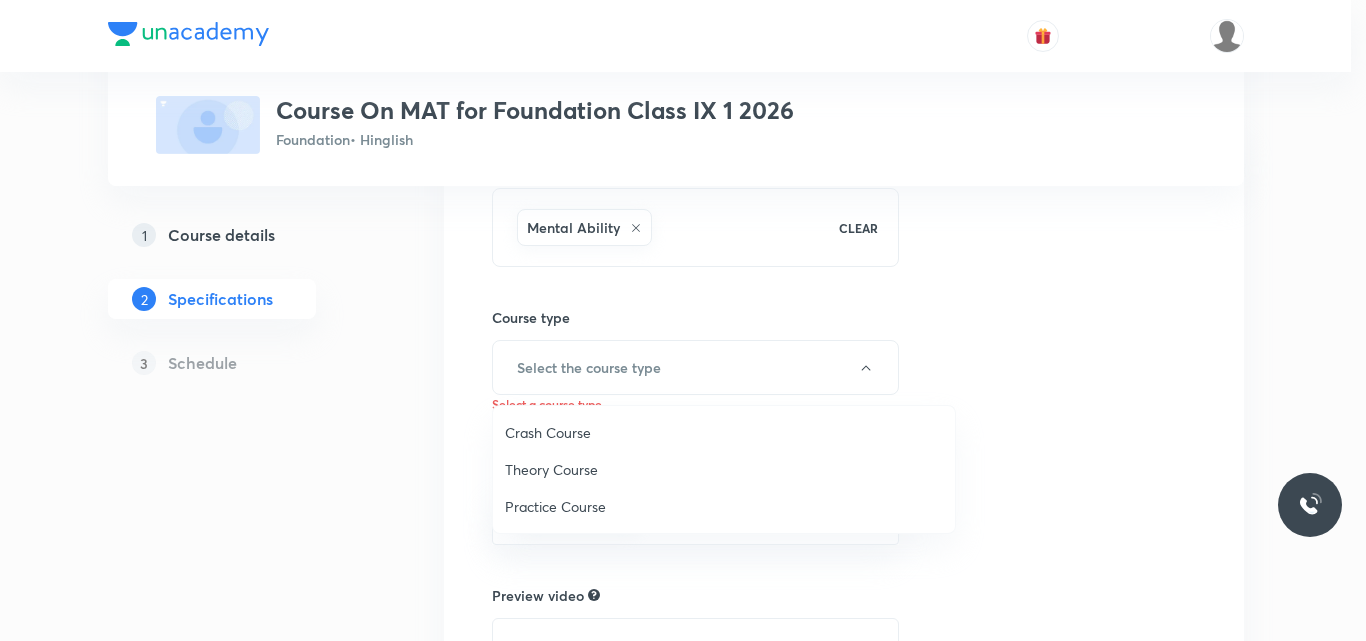 click on "Theory Course" at bounding box center (724, 469) 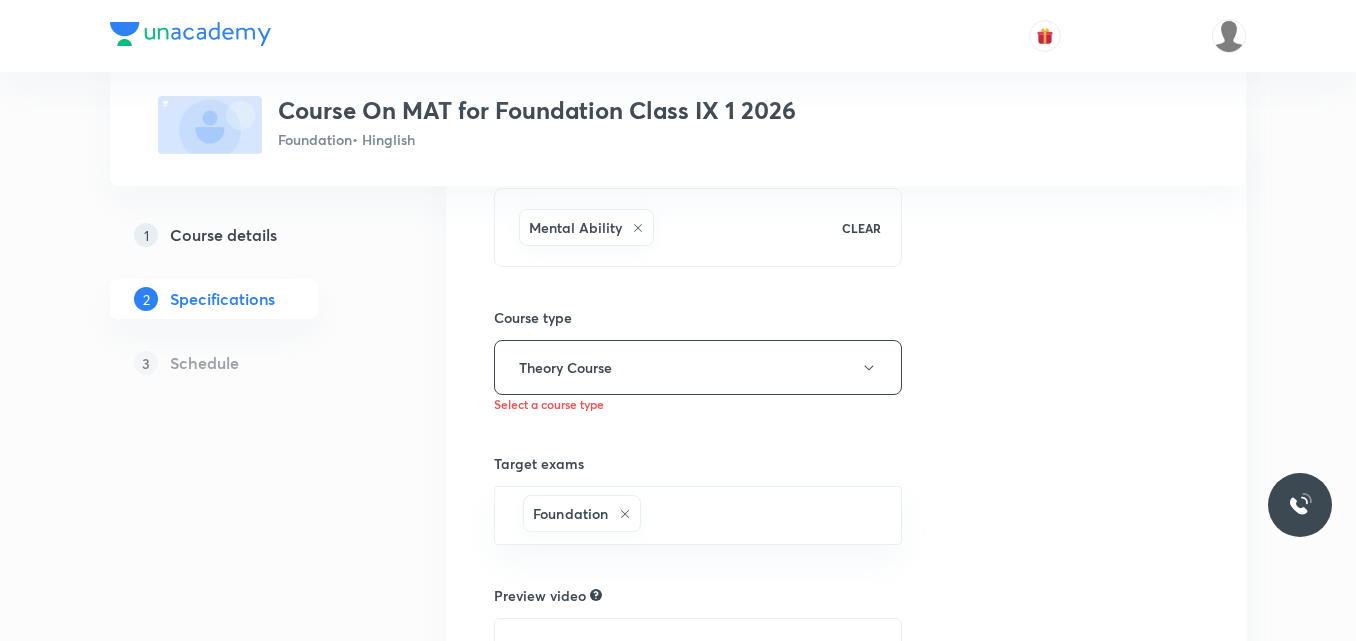 scroll, scrollTop: 532, scrollLeft: 0, axis: vertical 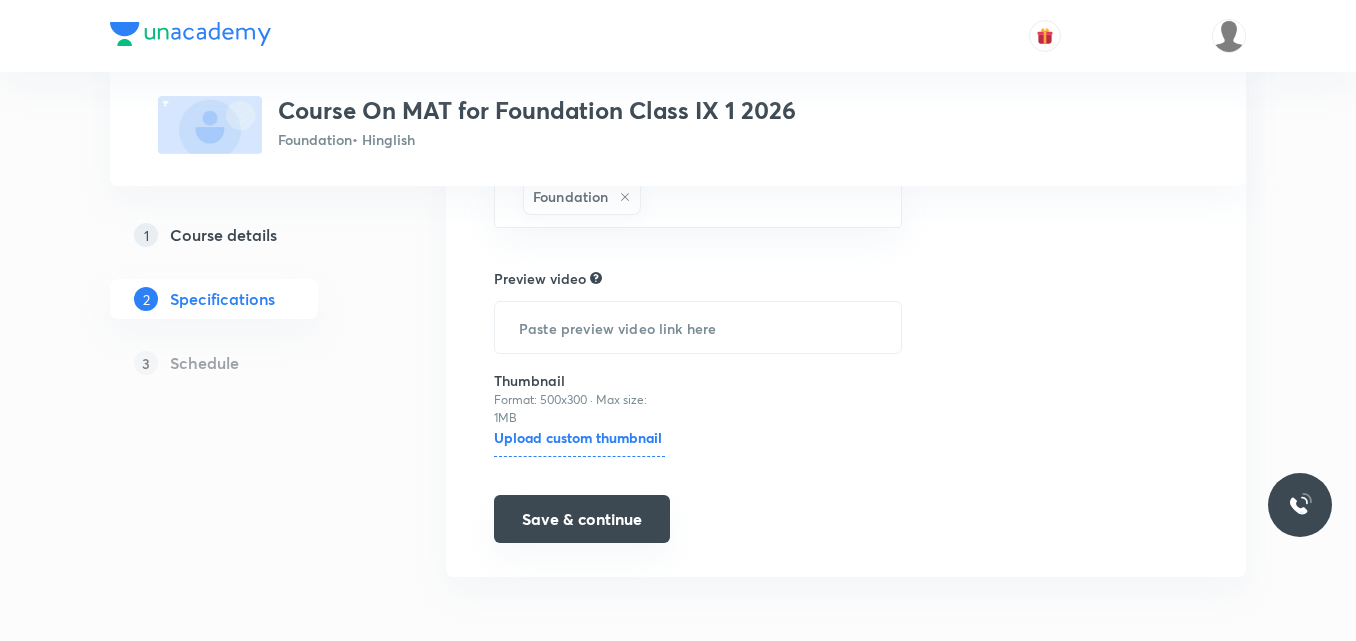 click on "Save & continue" at bounding box center (582, 519) 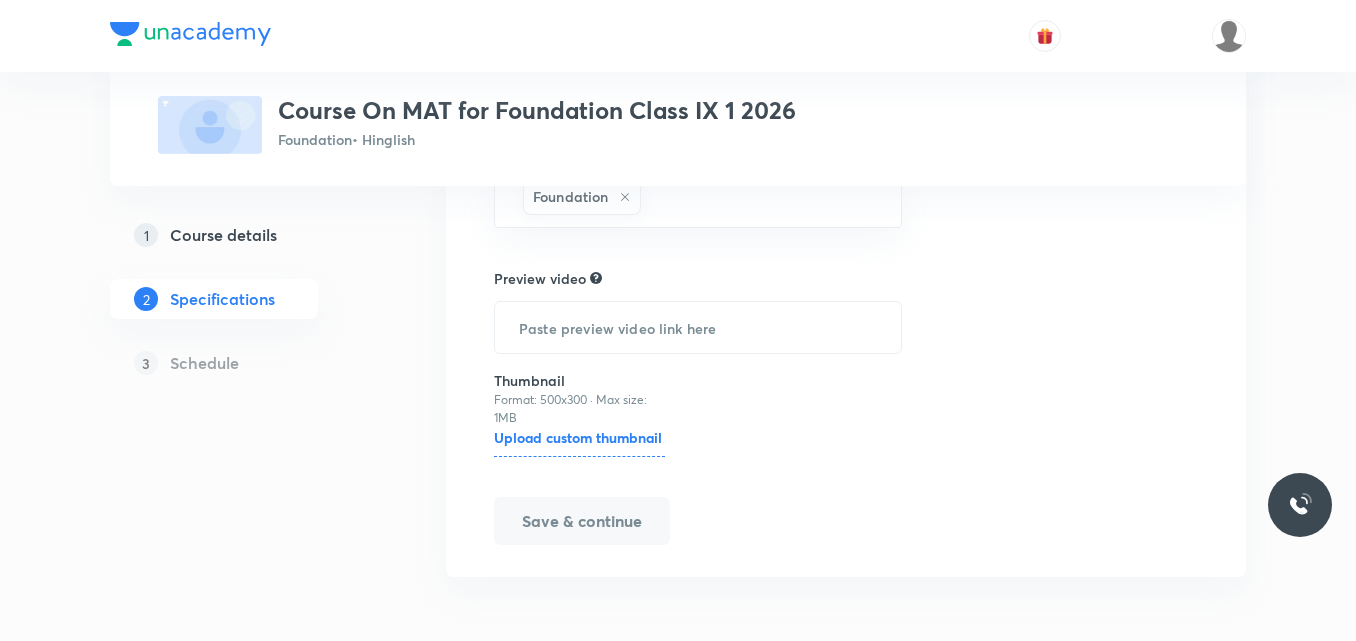 scroll, scrollTop: 514, scrollLeft: 0, axis: vertical 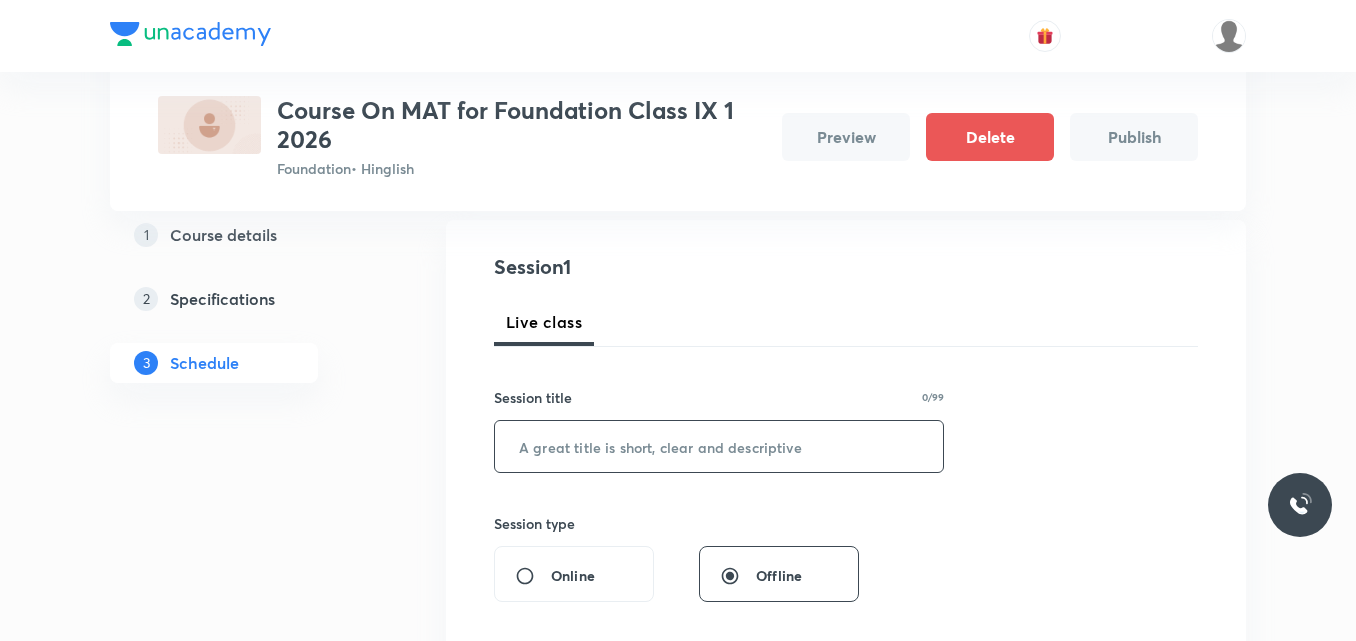 drag, startPoint x: 670, startPoint y: 417, endPoint x: 657, endPoint y: 442, distance: 28.178005 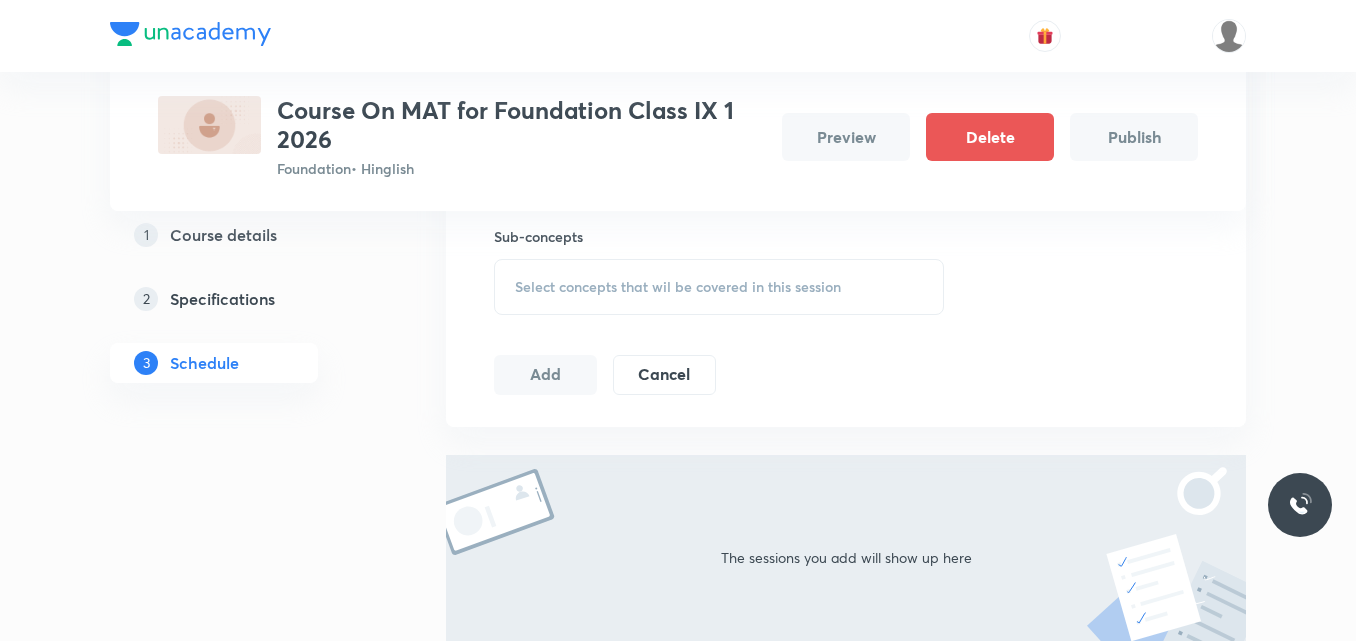scroll, scrollTop: 631, scrollLeft: 0, axis: vertical 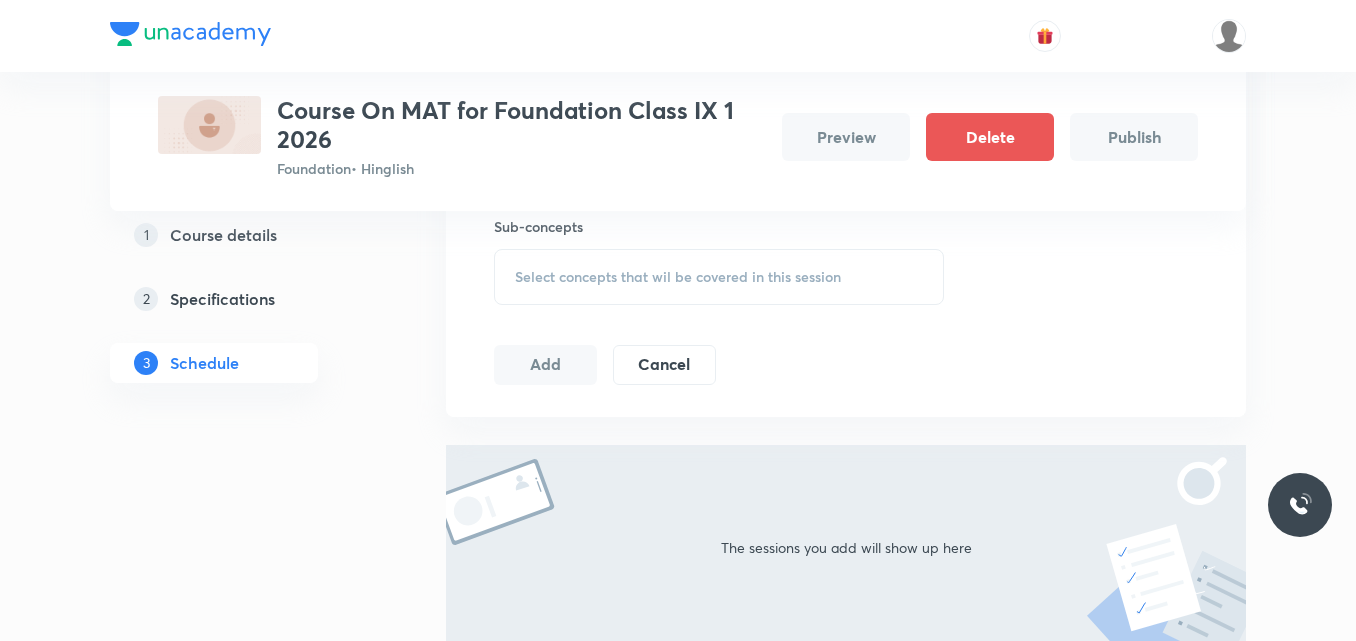 type on "Coding and decoding" 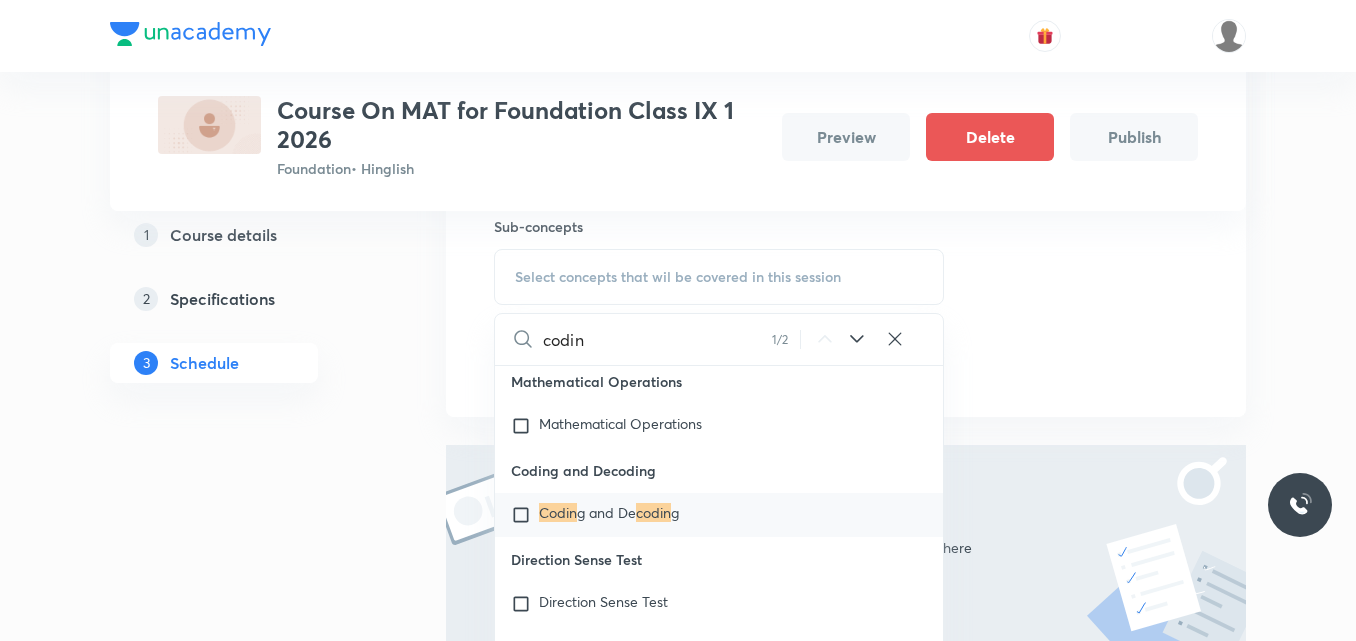 scroll, scrollTop: 542, scrollLeft: 0, axis: vertical 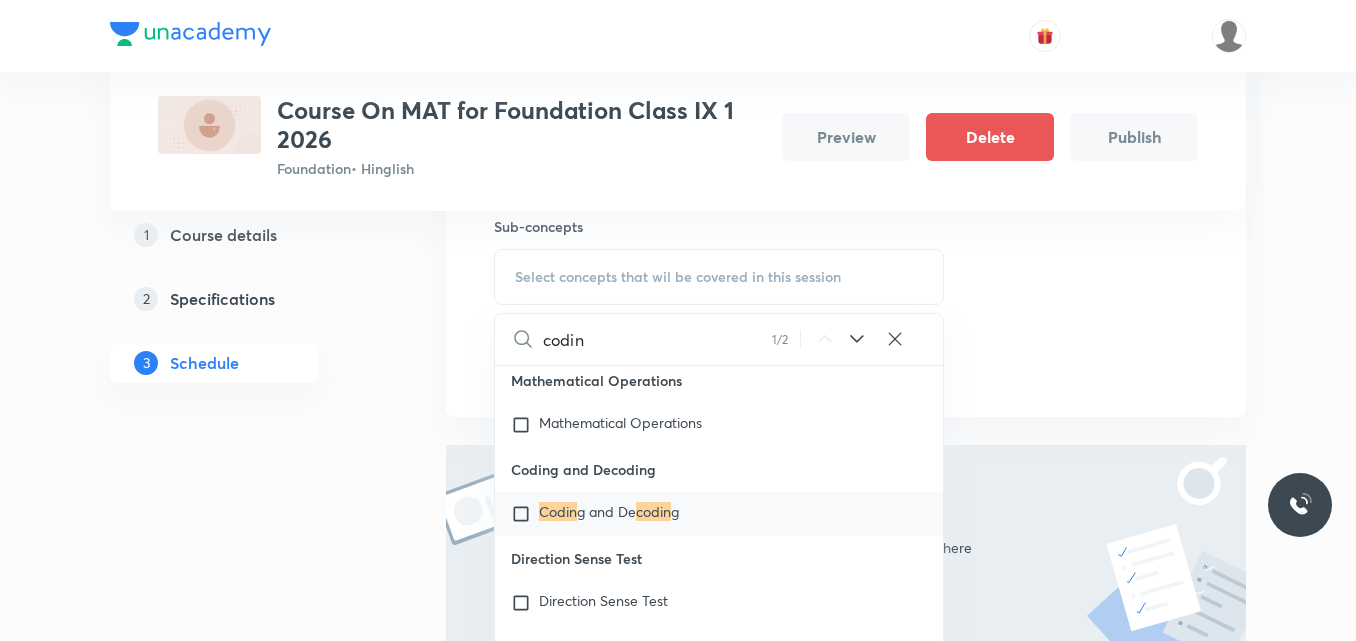 type on "codin" 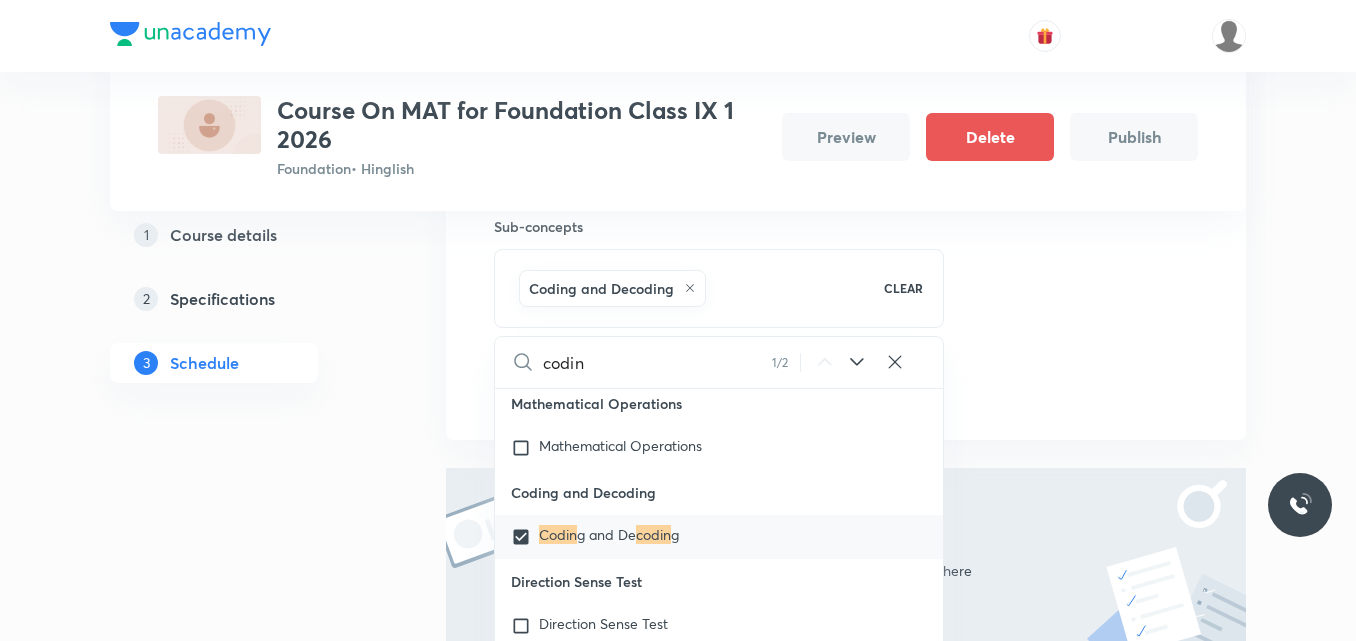 click on "Session  1 Live class Session title 19/99 Coding and decoding ​   Session type Online Offline Sub-concepts Coding and Decoding CLEAR codin 1 / 2 ​ Number Series(2) Number Series(2) Number Series Number Series Alphabetical Series Alphabetical Series Letter Repeating Series Letter Repeating Series Alphabetical Series & Letter Repeating Series Alphabetical Series & Letter Repeating Series Missing term in figure Missing term in figure Mathematical Operations Mathematical Operations Coding and Decoding Codin g and De codin g Direction Sense Test Direction Sense Test Logical Sequence of Words Logical Sequence of Words Syllogism Syllogism Venn Diagram Venn Diagram Puzzle Puzzle Blood Relation Blood Relation Seating Arrangement Seating Arrangement Blood Relation Logical Alphabet Number Test Logical Alphabet Number Test Direction Test Direction Test VERBAL REASONING VERBAL REASONING NUMBER SERIES MATHEMETICAL OPERATIONS CODIN G DE CODIN G DIRECTION SENSE TEST SITTING ARRANGEMENTS BLOOD RELATION PUZZLE Cube Cube" at bounding box center [846, 117] 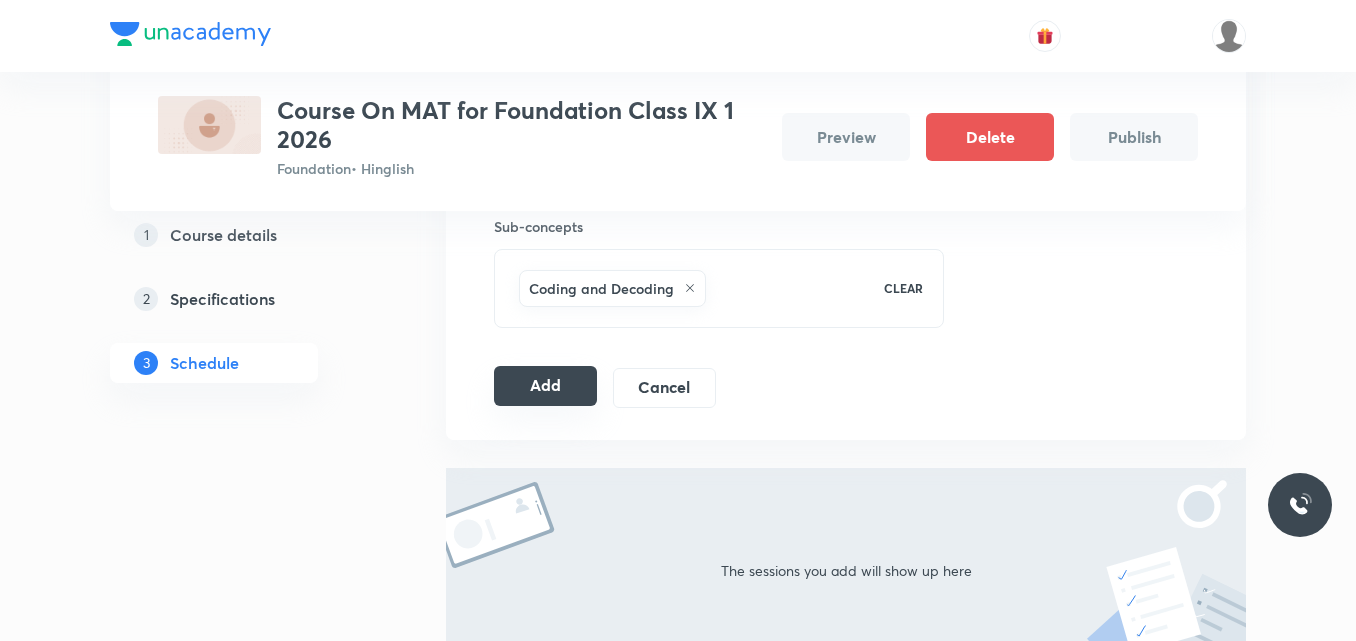 click on "Add" at bounding box center (545, 386) 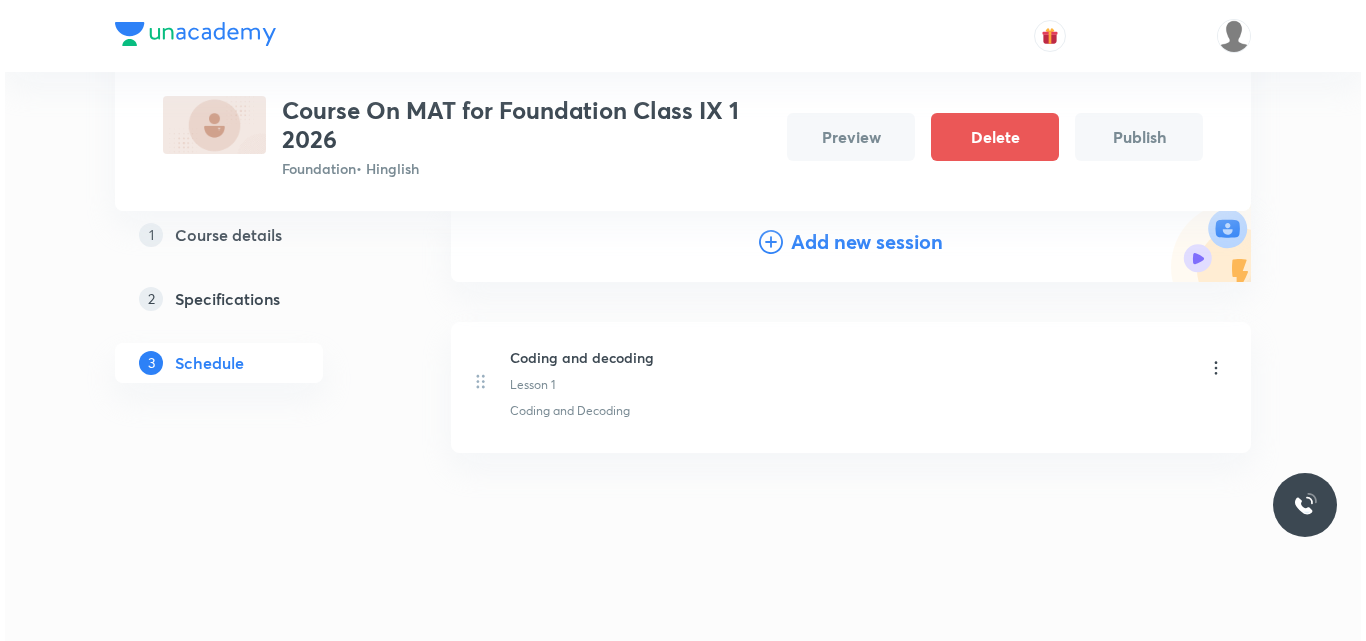 scroll, scrollTop: 0, scrollLeft: 0, axis: both 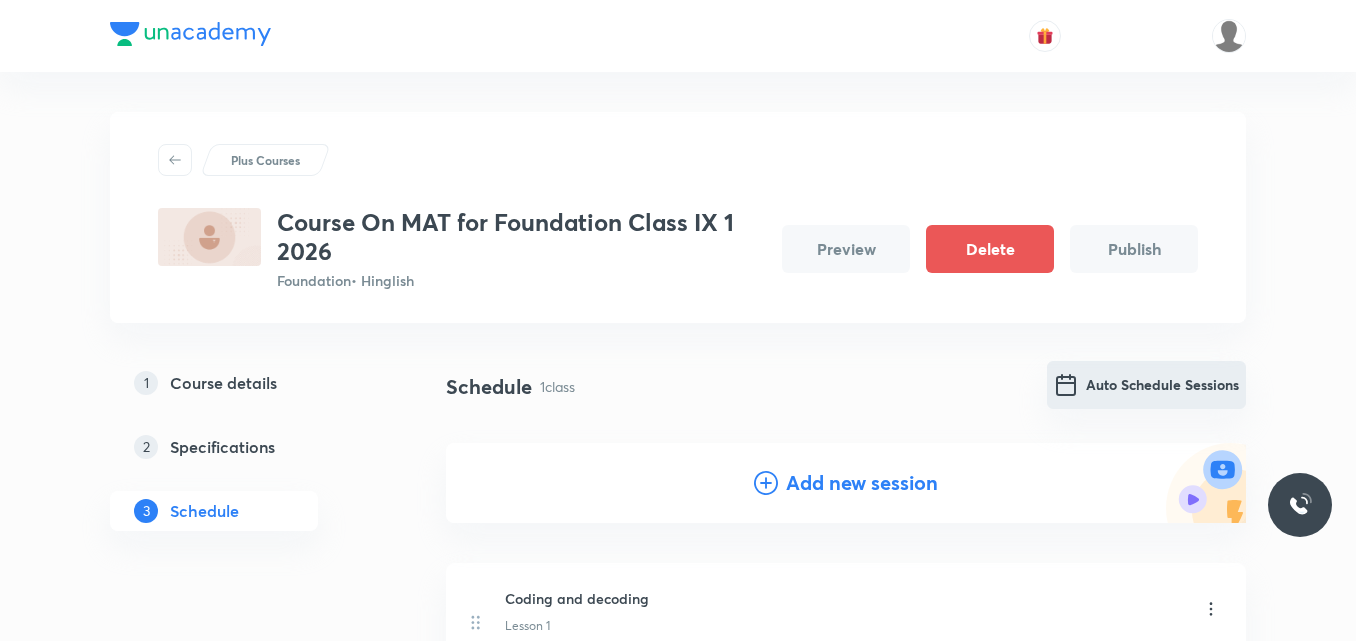 click on "Auto Schedule Sessions" at bounding box center (1146, 385) 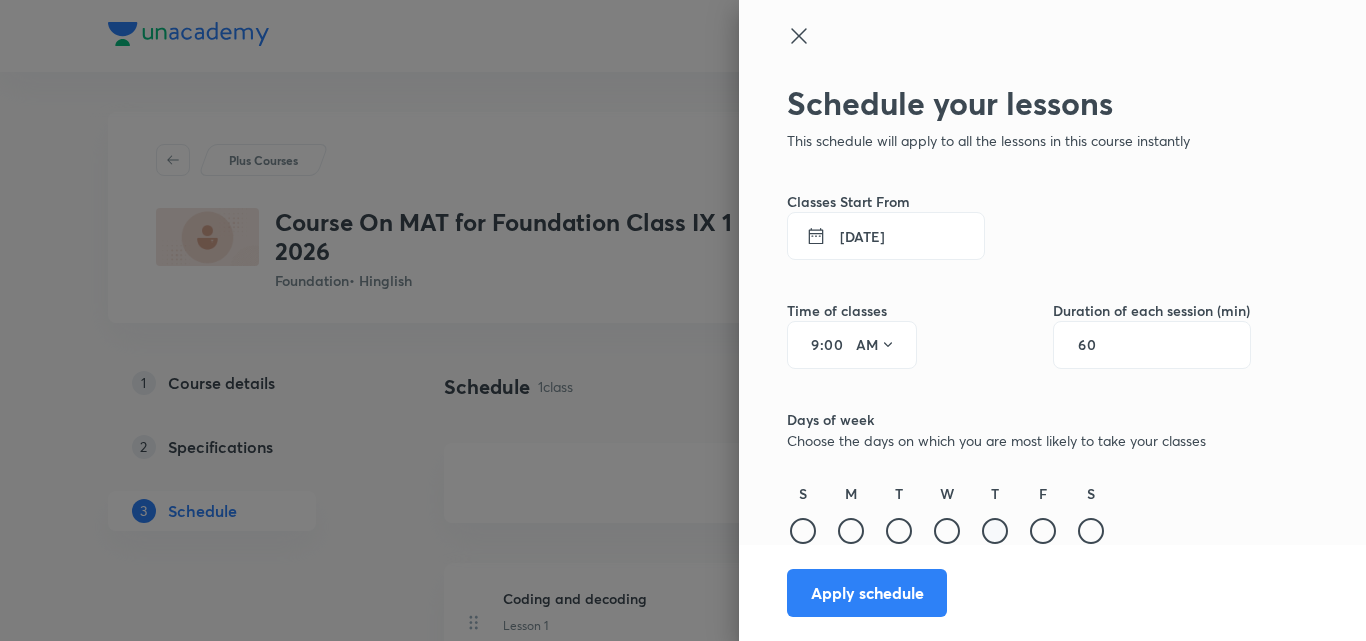 click at bounding box center [995, 531] 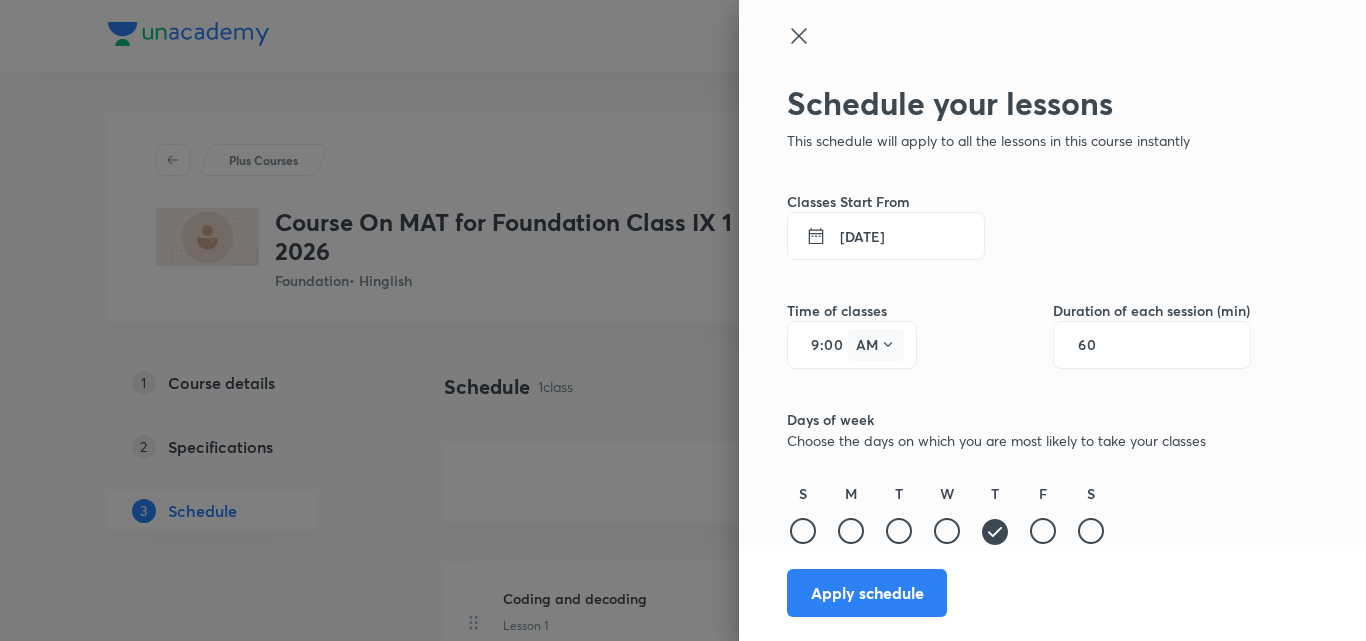 click on "AM" at bounding box center [876, 345] 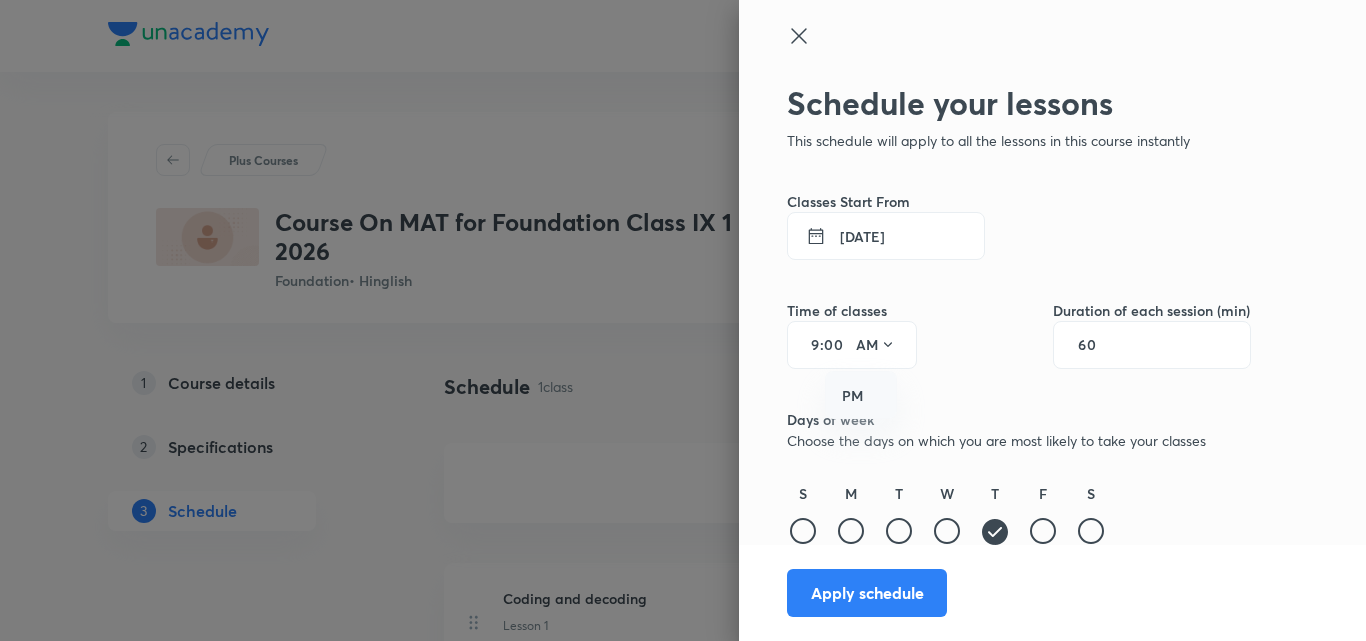 click on "PM" at bounding box center (862, 396) 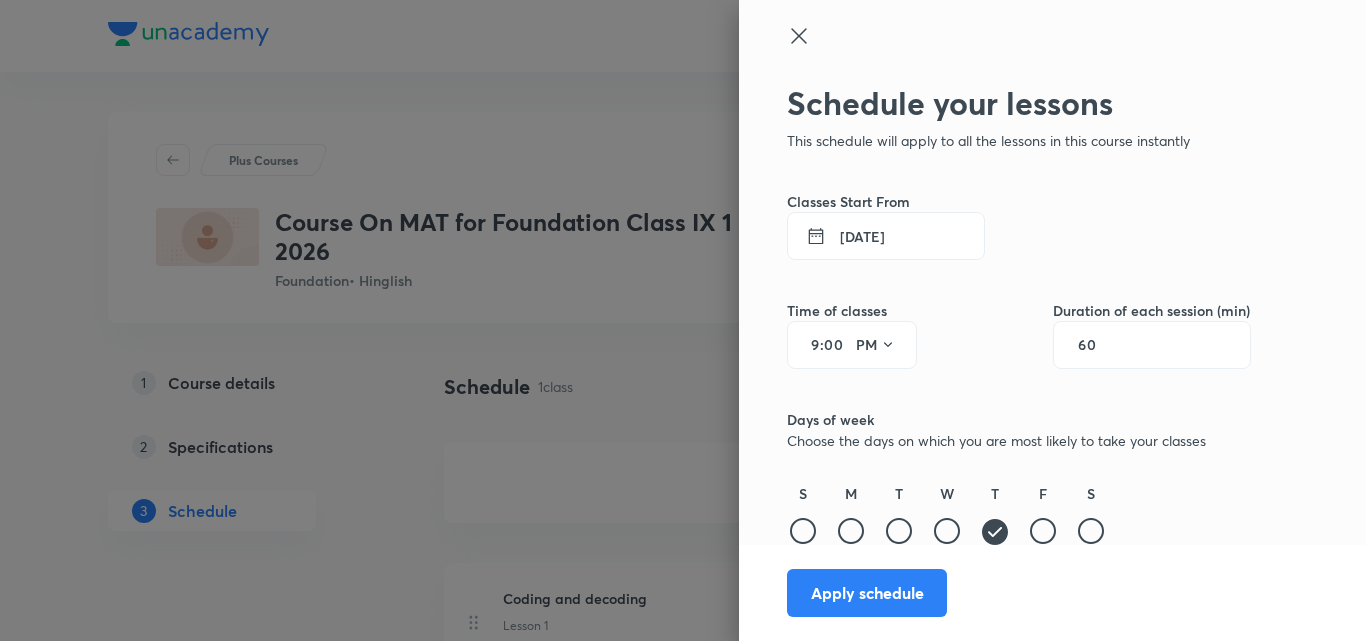 click on "9" at bounding box center [808, 345] 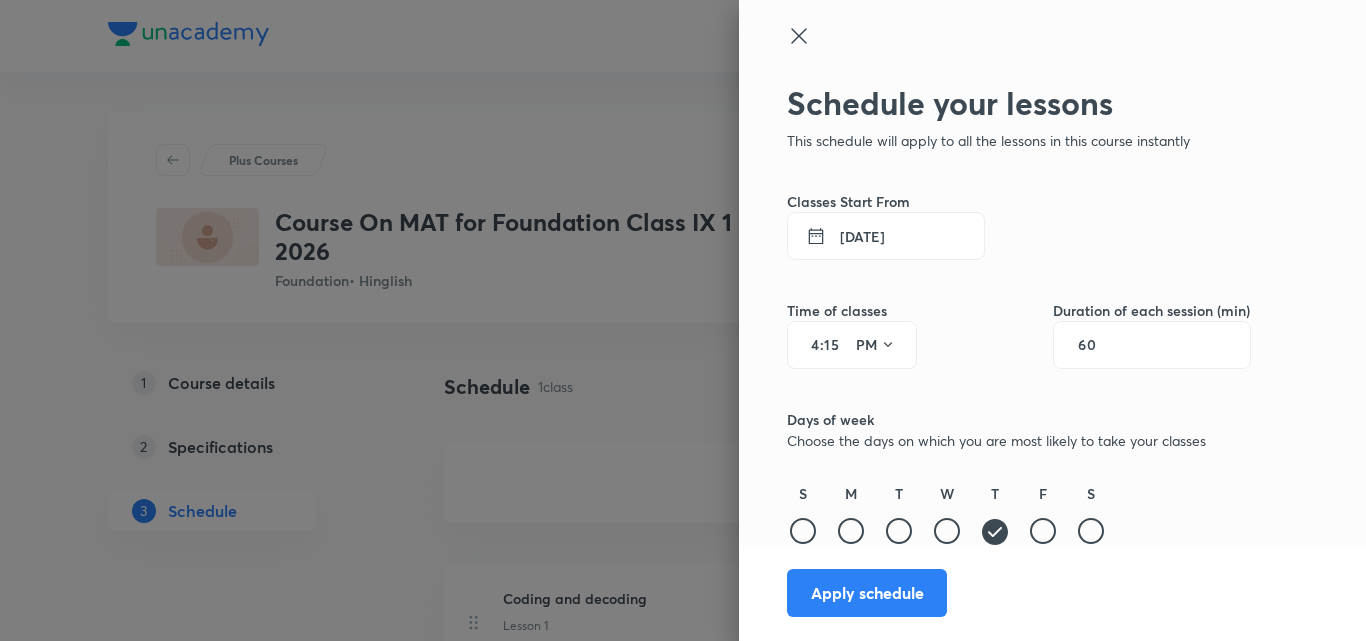 scroll, scrollTop: 99, scrollLeft: 0, axis: vertical 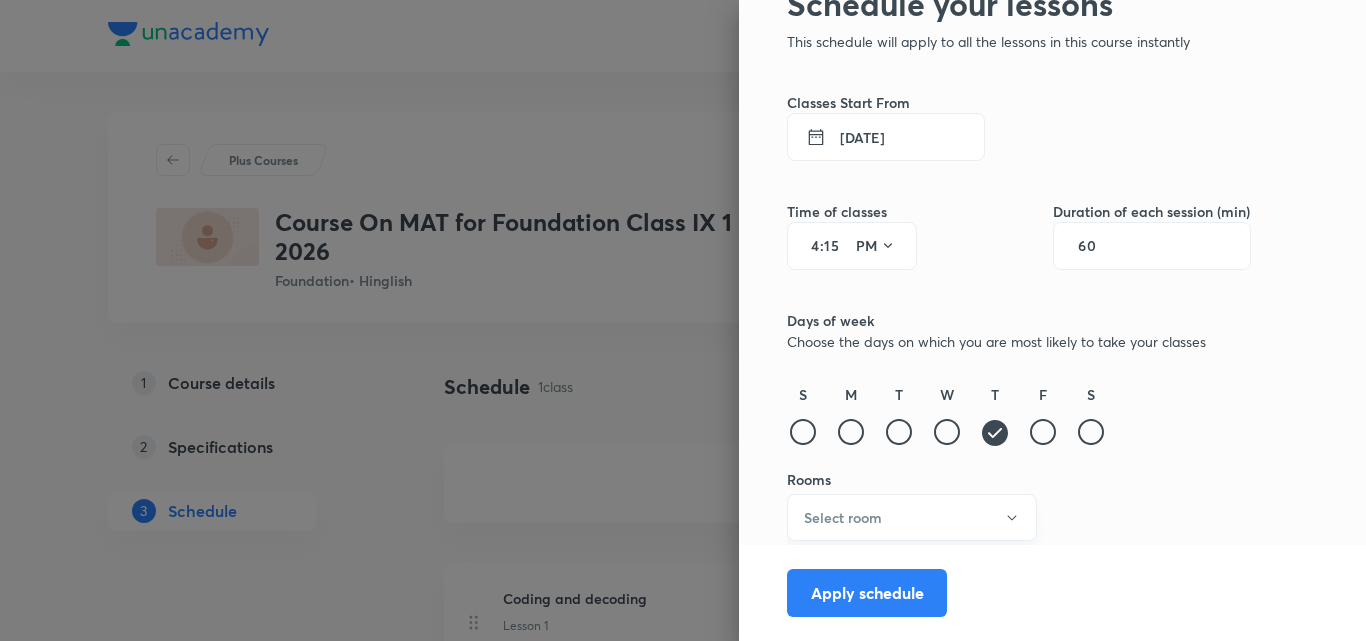 type on "15" 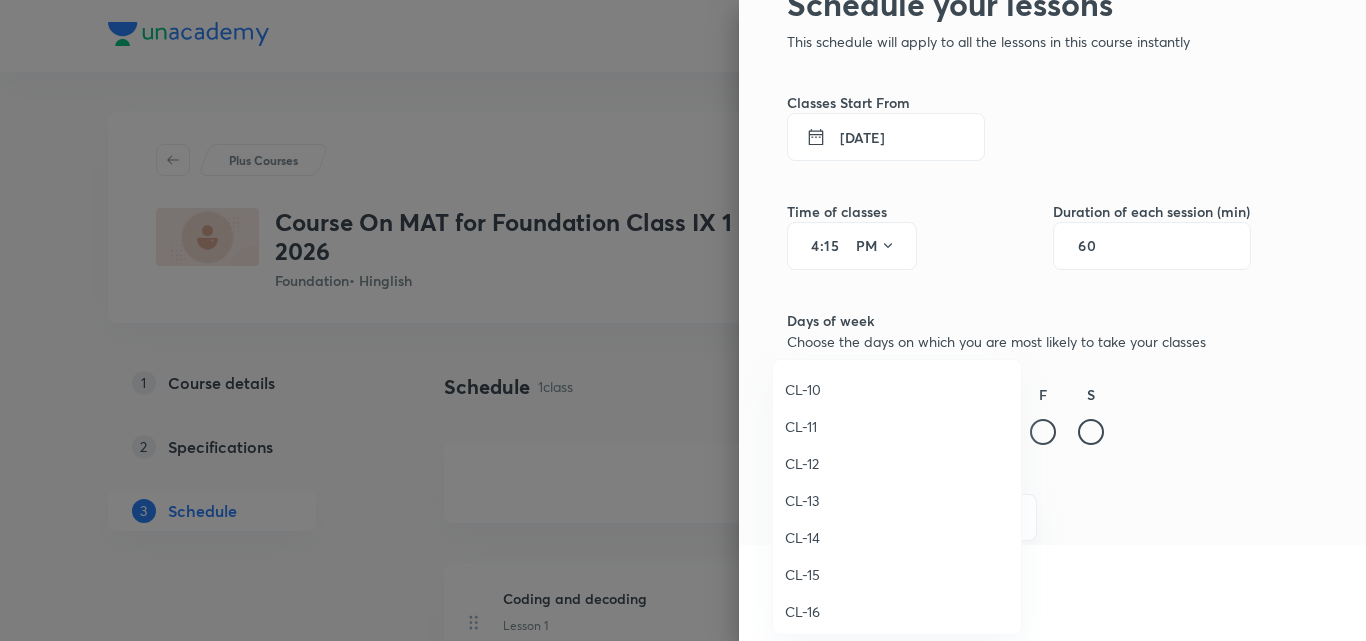 scroll, scrollTop: 886, scrollLeft: 0, axis: vertical 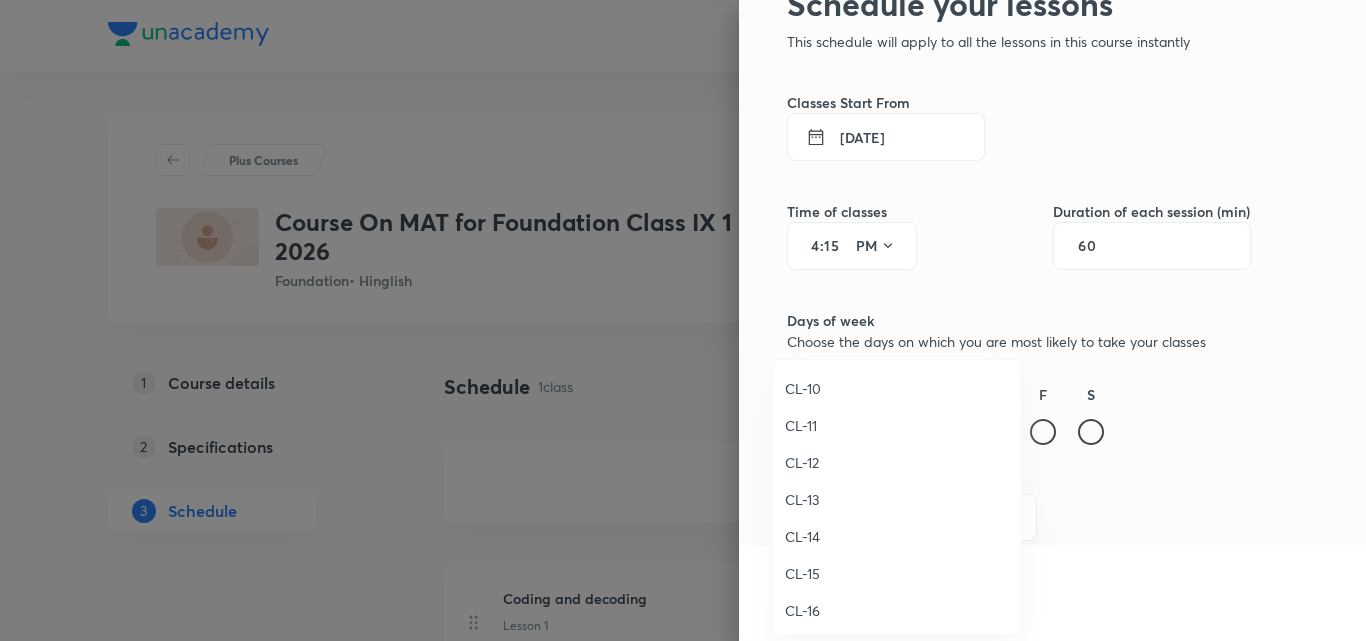 click on "CL-14" at bounding box center (897, 536) 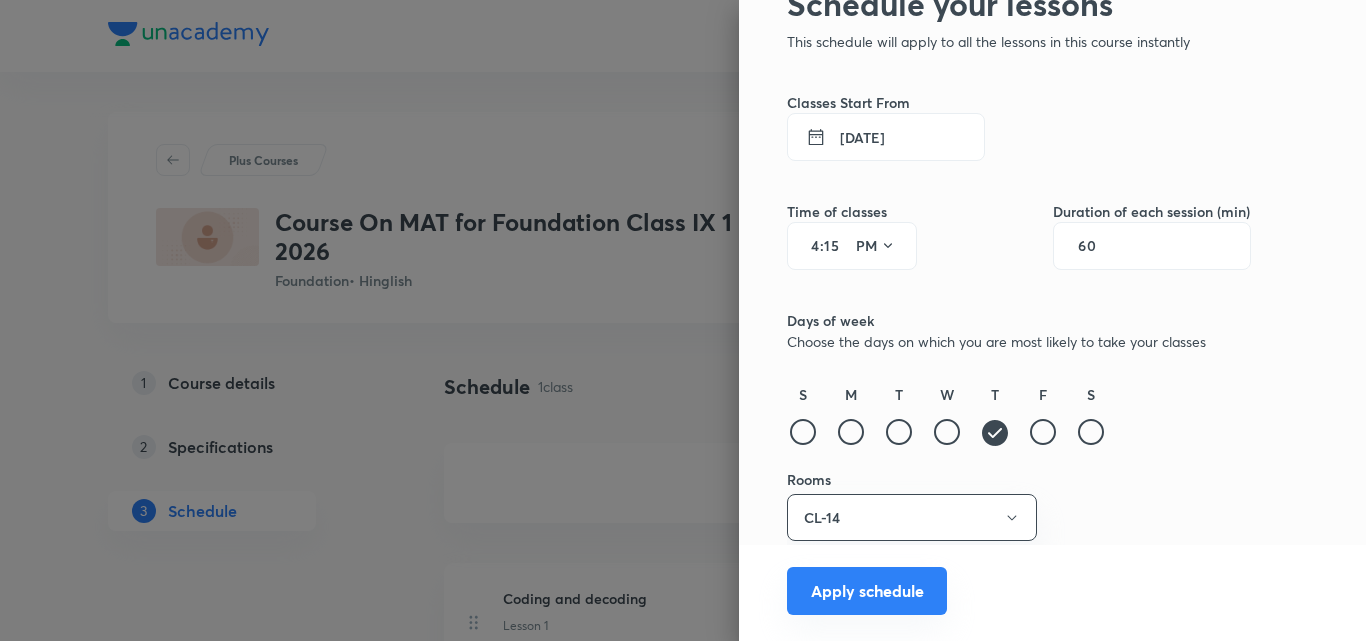 click on "Apply schedule" at bounding box center [867, 591] 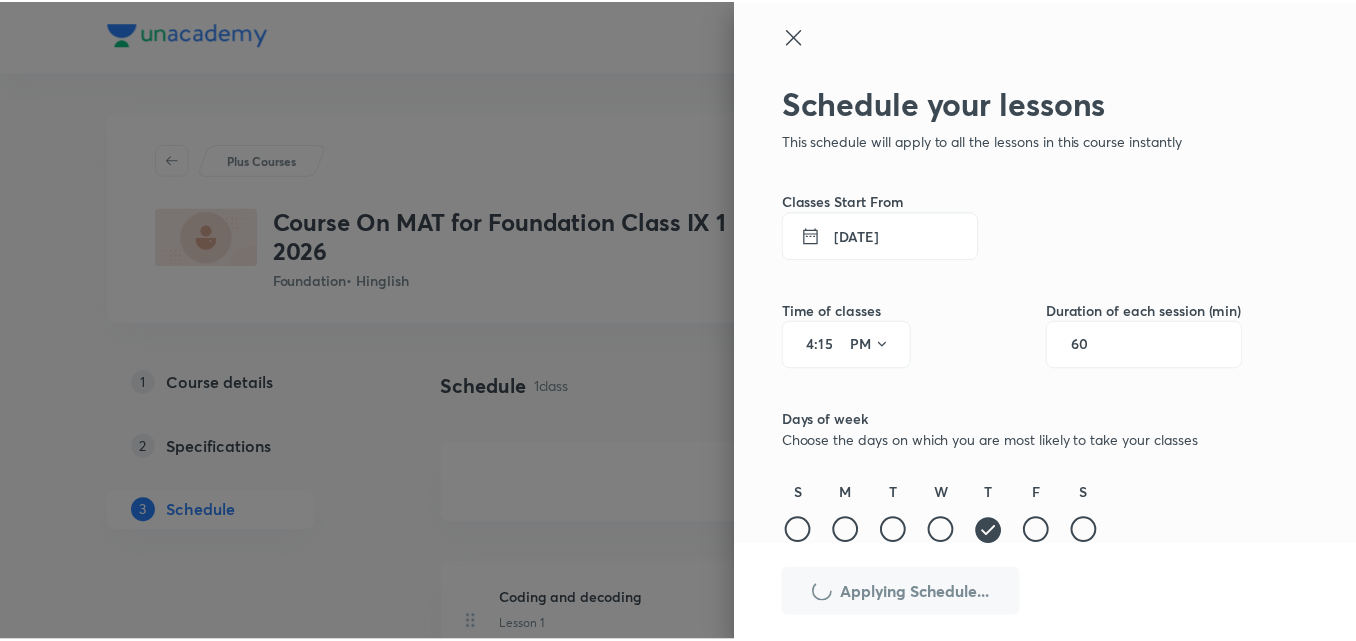 scroll, scrollTop: 99, scrollLeft: 0, axis: vertical 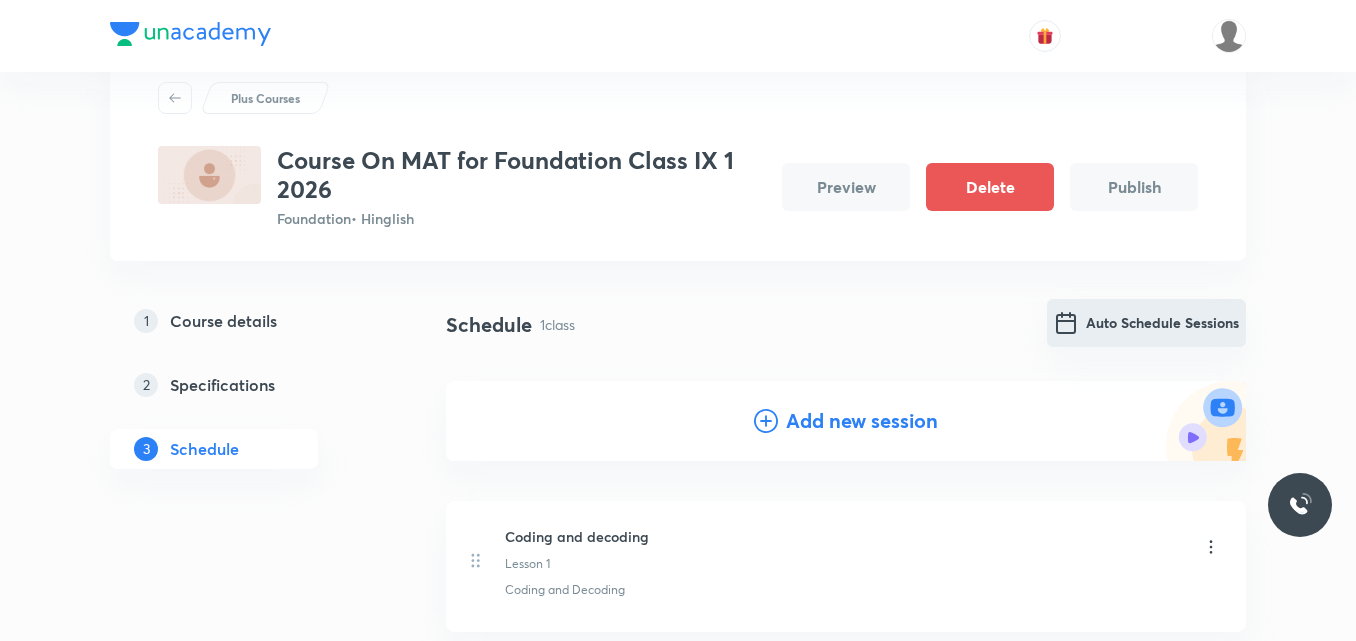 click on "Auto Schedule Sessions" at bounding box center [1146, 323] 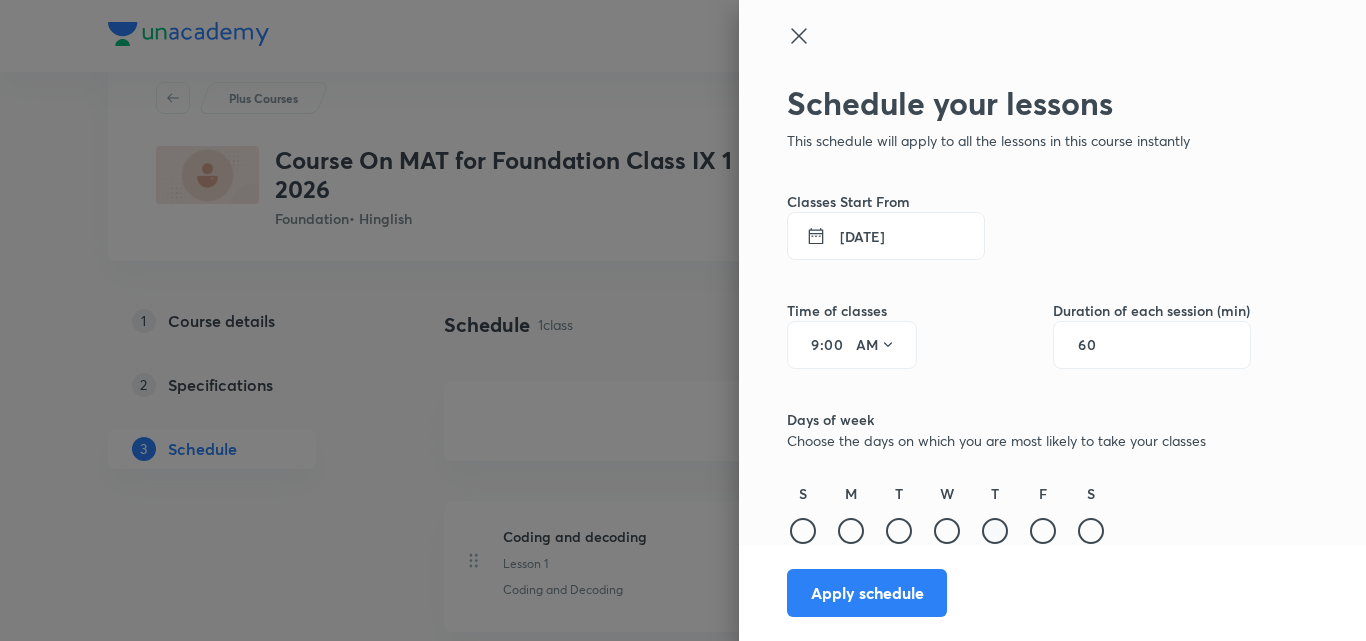click at bounding box center [995, 531] 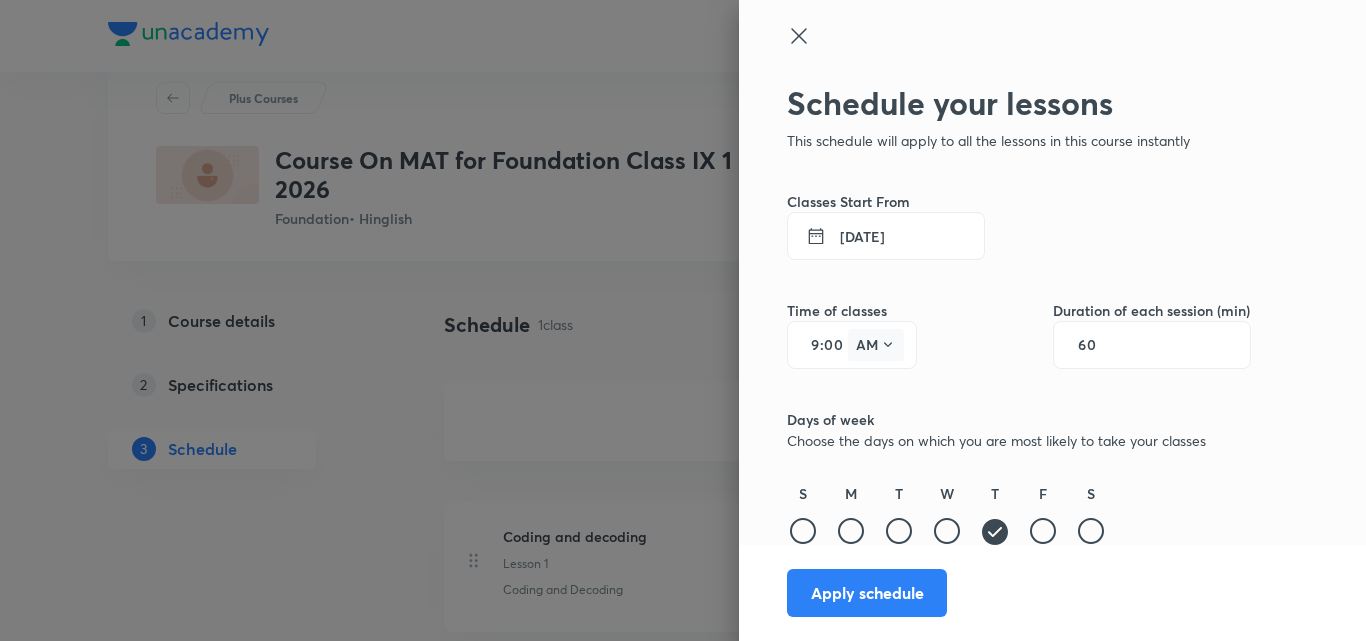click 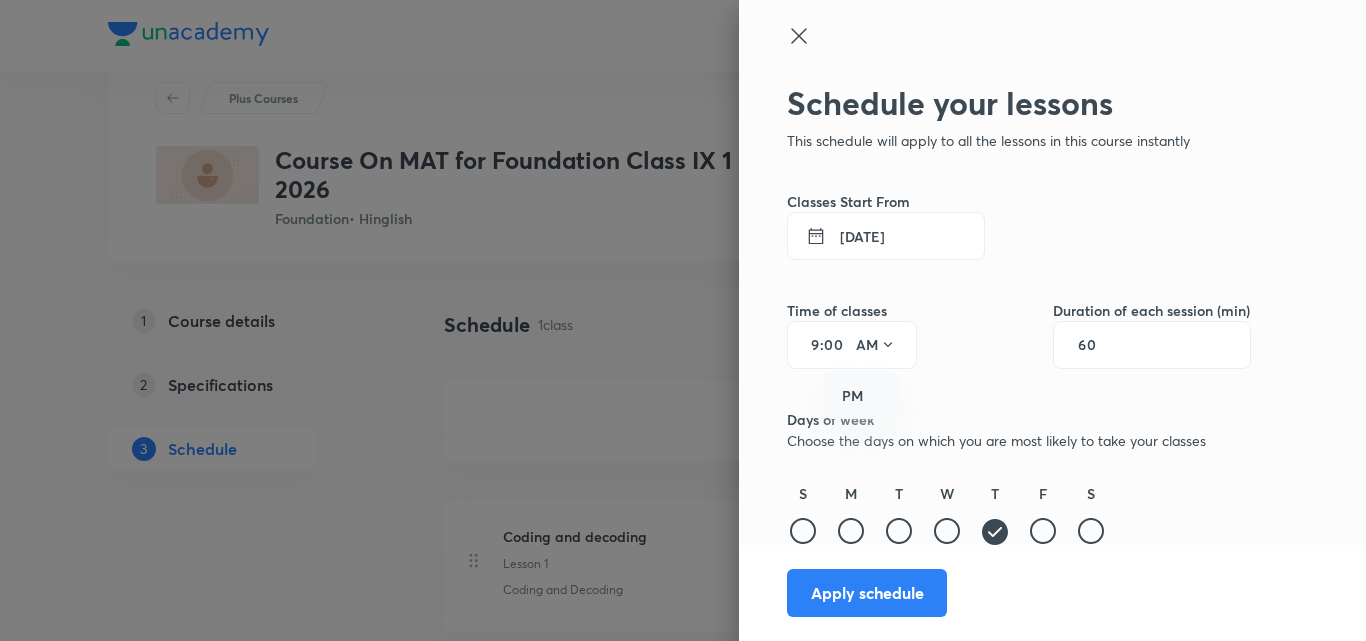 click on "PM" at bounding box center [862, 396] 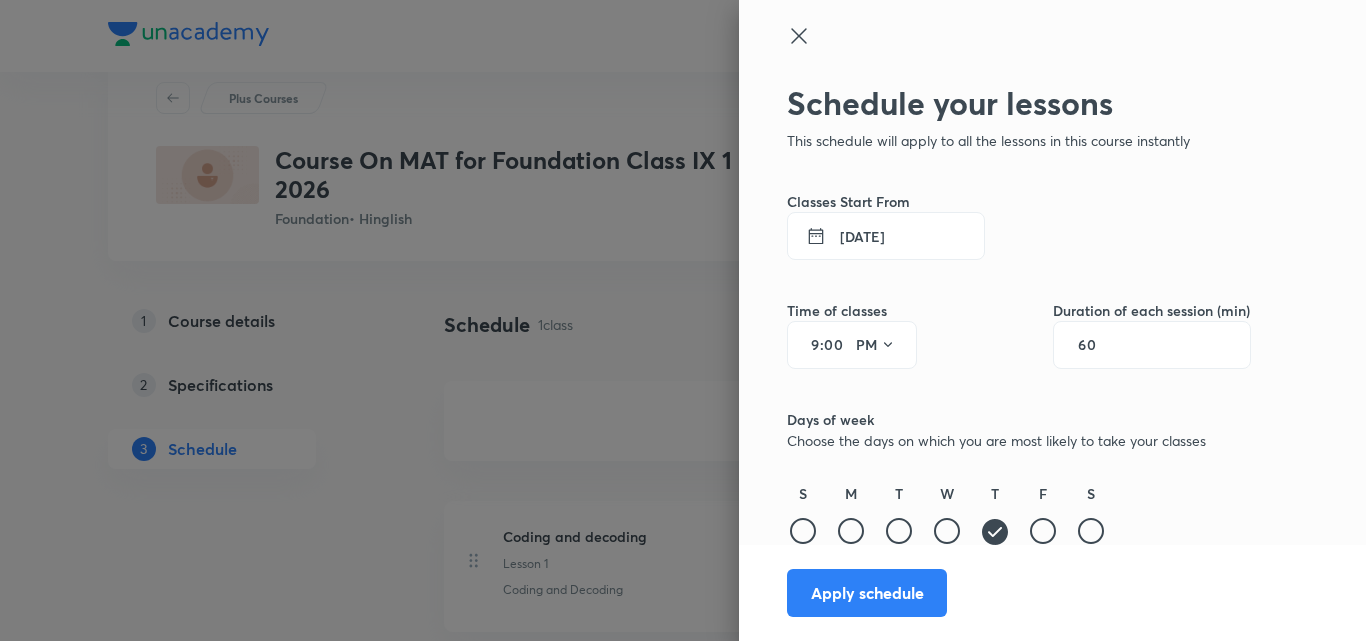 click on "9" at bounding box center (808, 345) 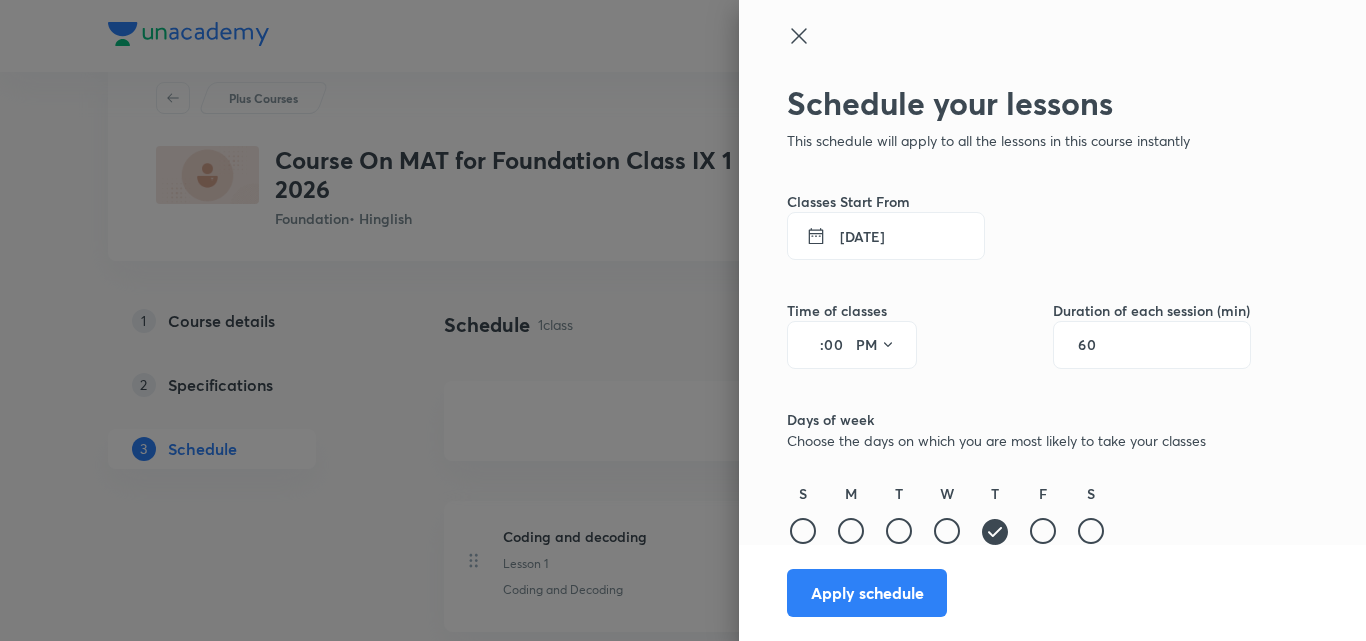 type on "4" 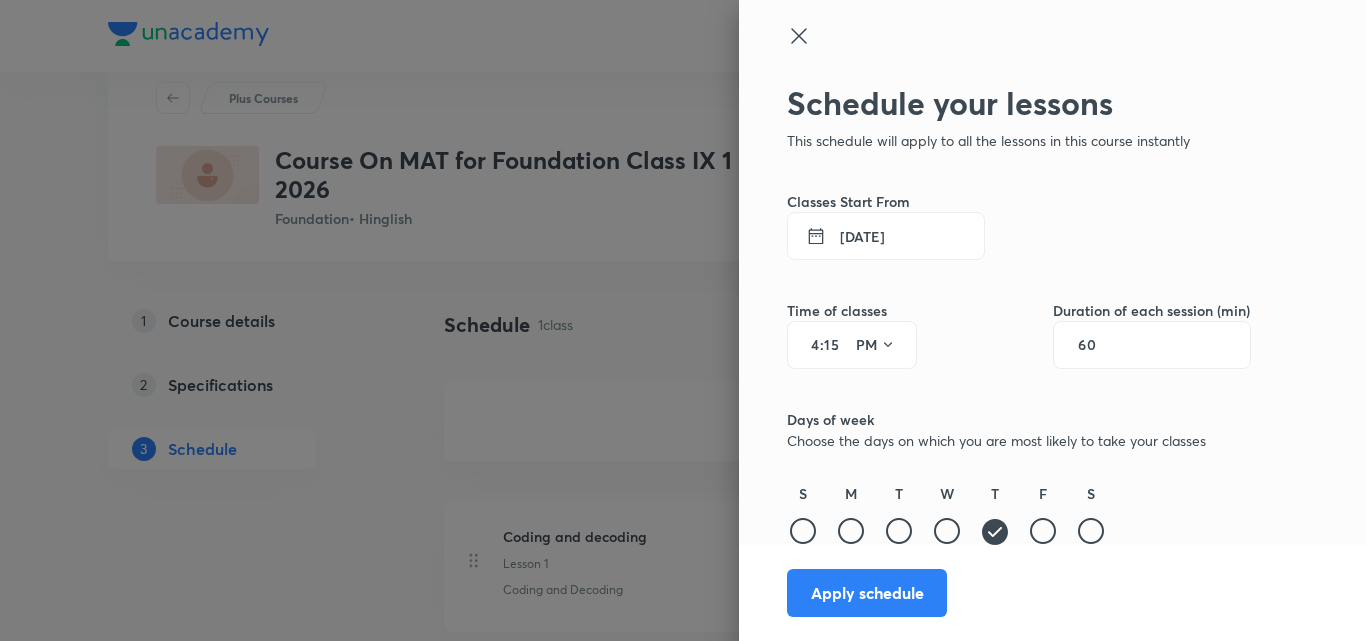 scroll, scrollTop: 1, scrollLeft: 0, axis: vertical 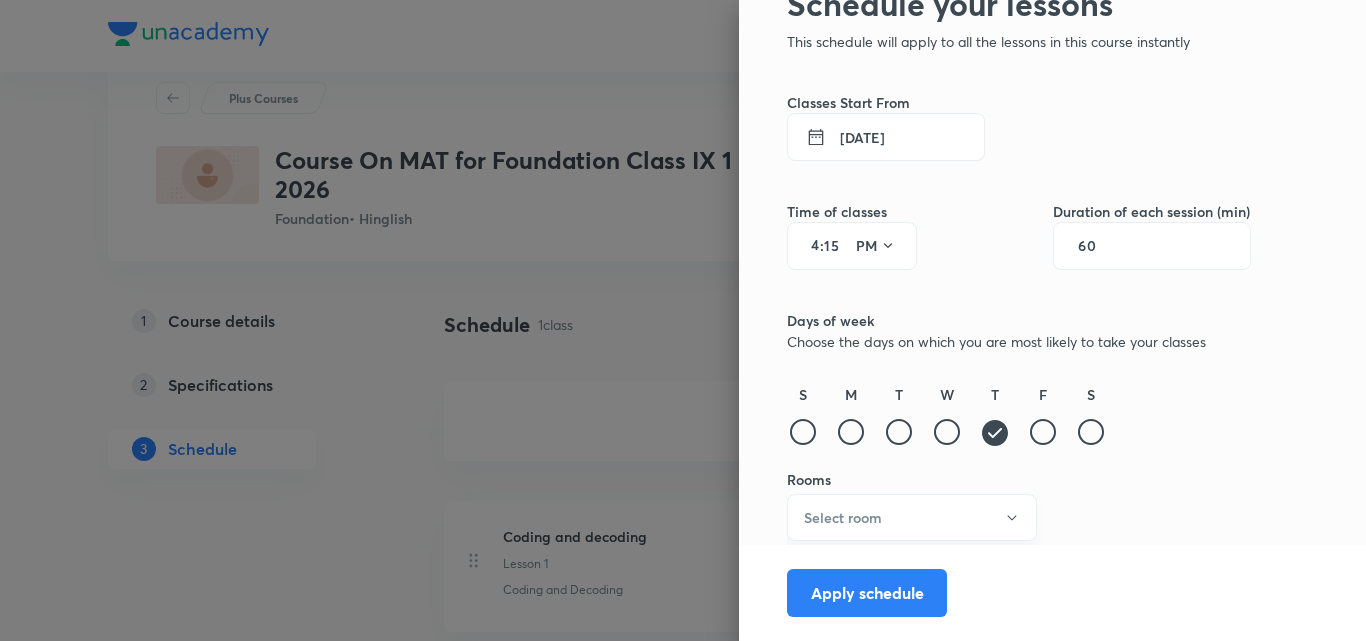 type on "15" 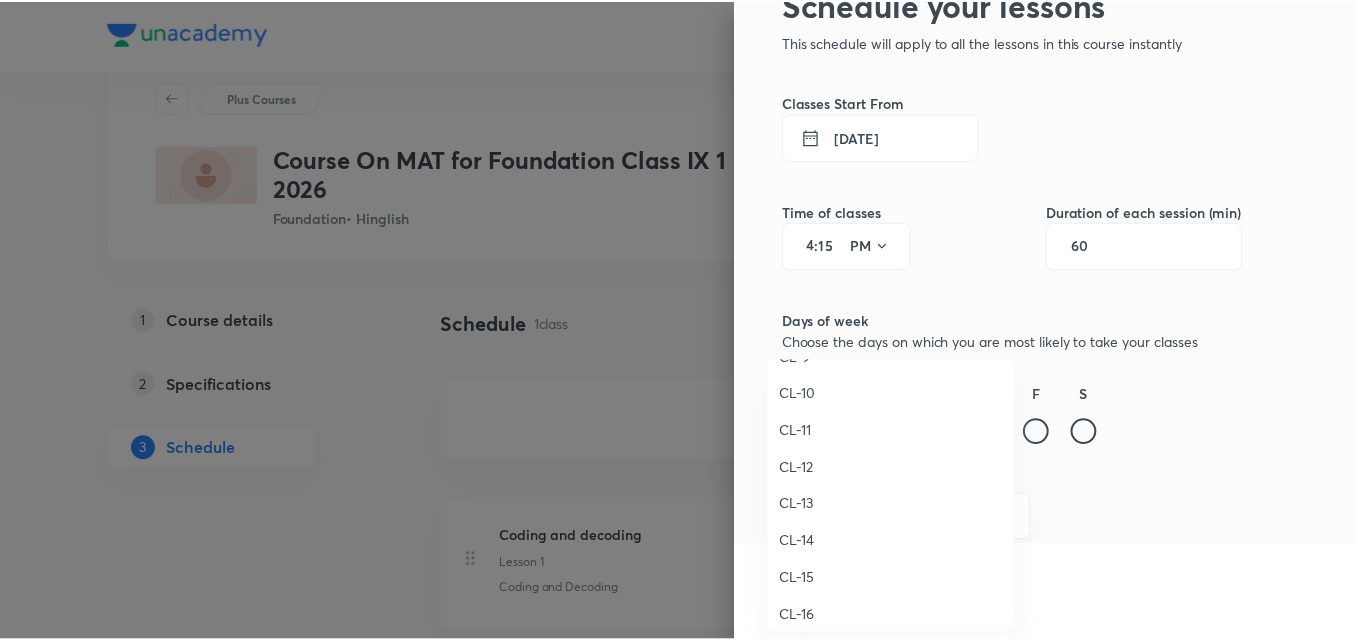 scroll, scrollTop: 868, scrollLeft: 0, axis: vertical 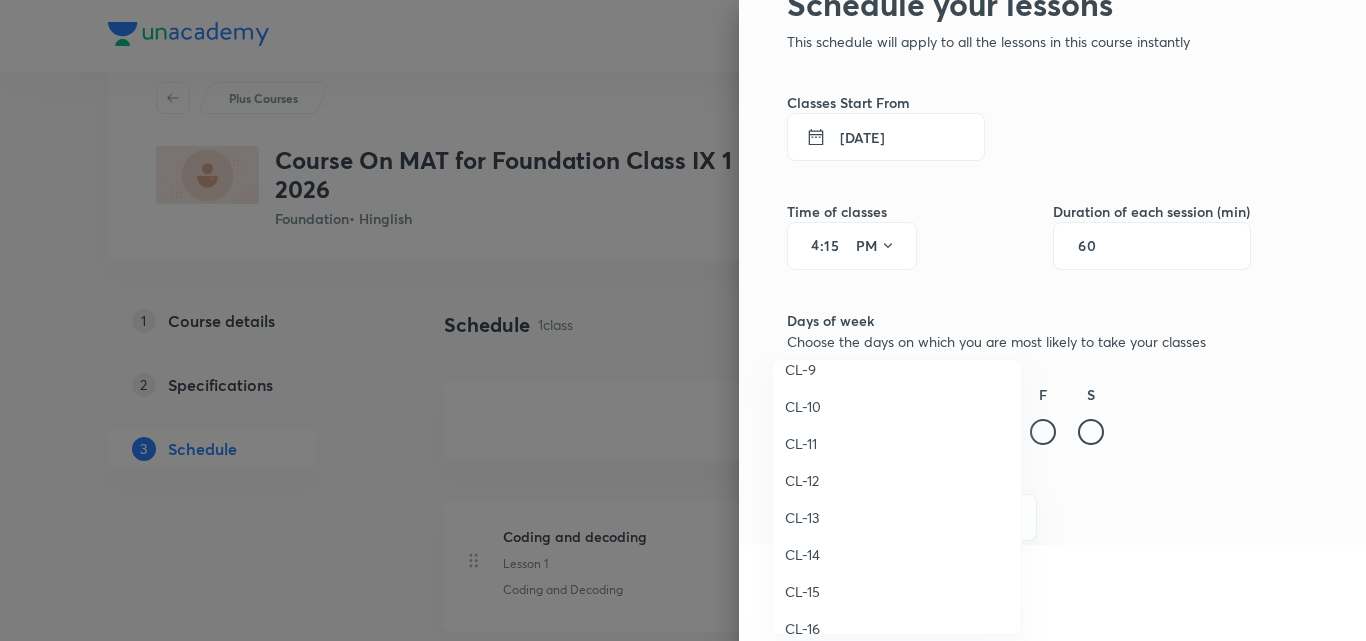 click on "CL-11" at bounding box center (897, 443) 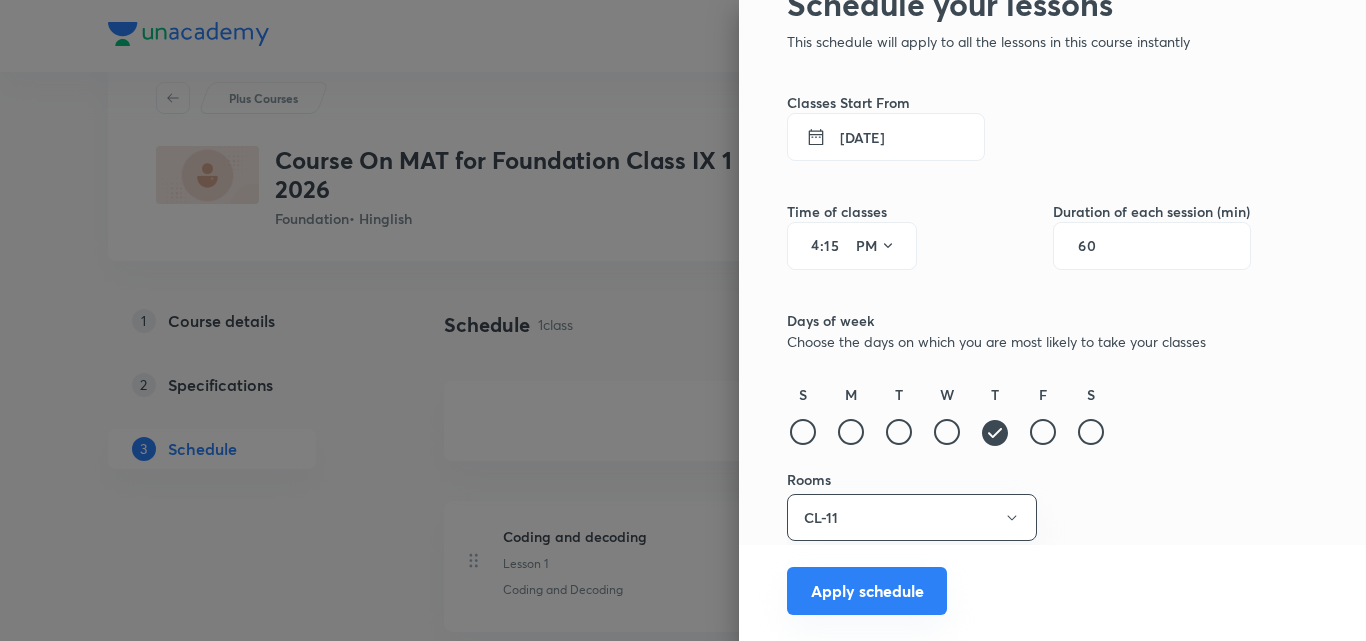 click on "Apply schedule" at bounding box center (867, 591) 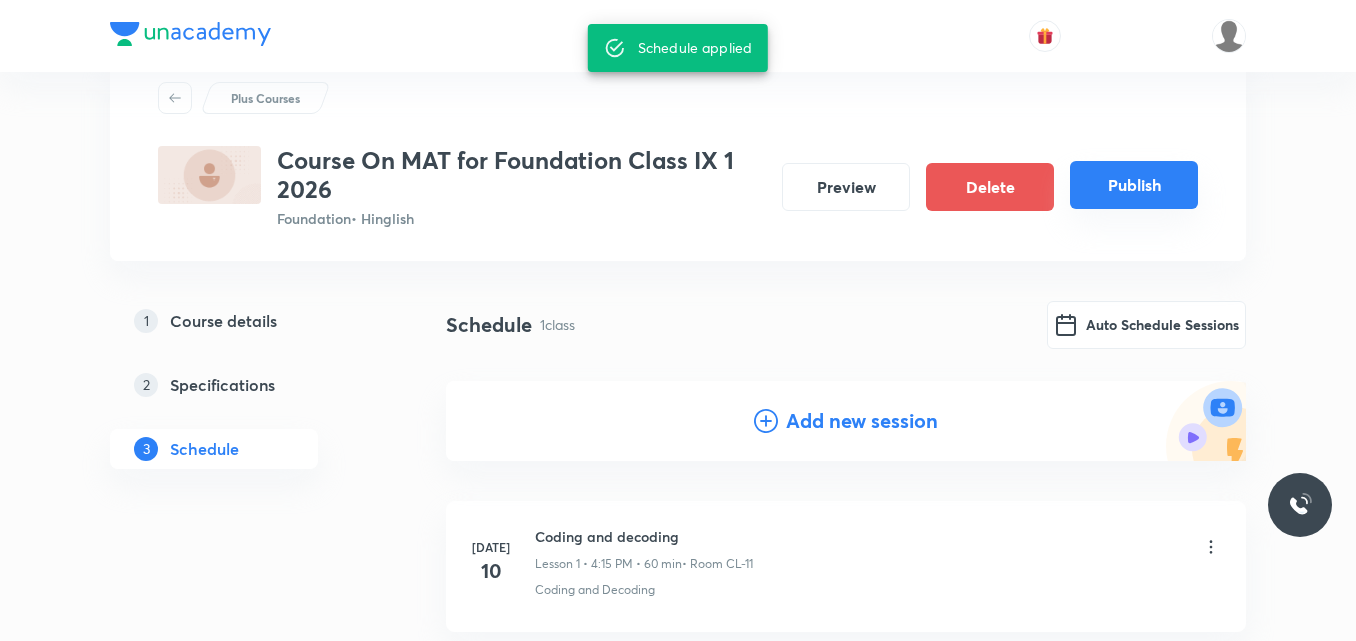 click on "Publish" at bounding box center (1134, 185) 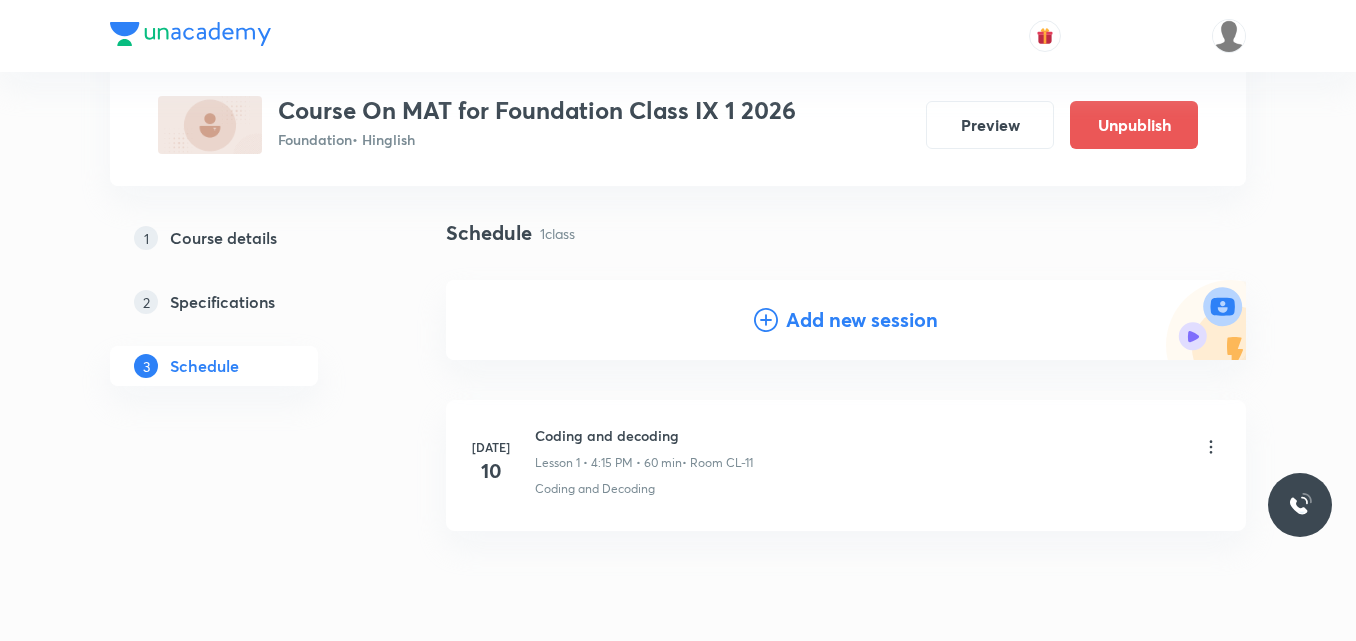 scroll, scrollTop: 198, scrollLeft: 0, axis: vertical 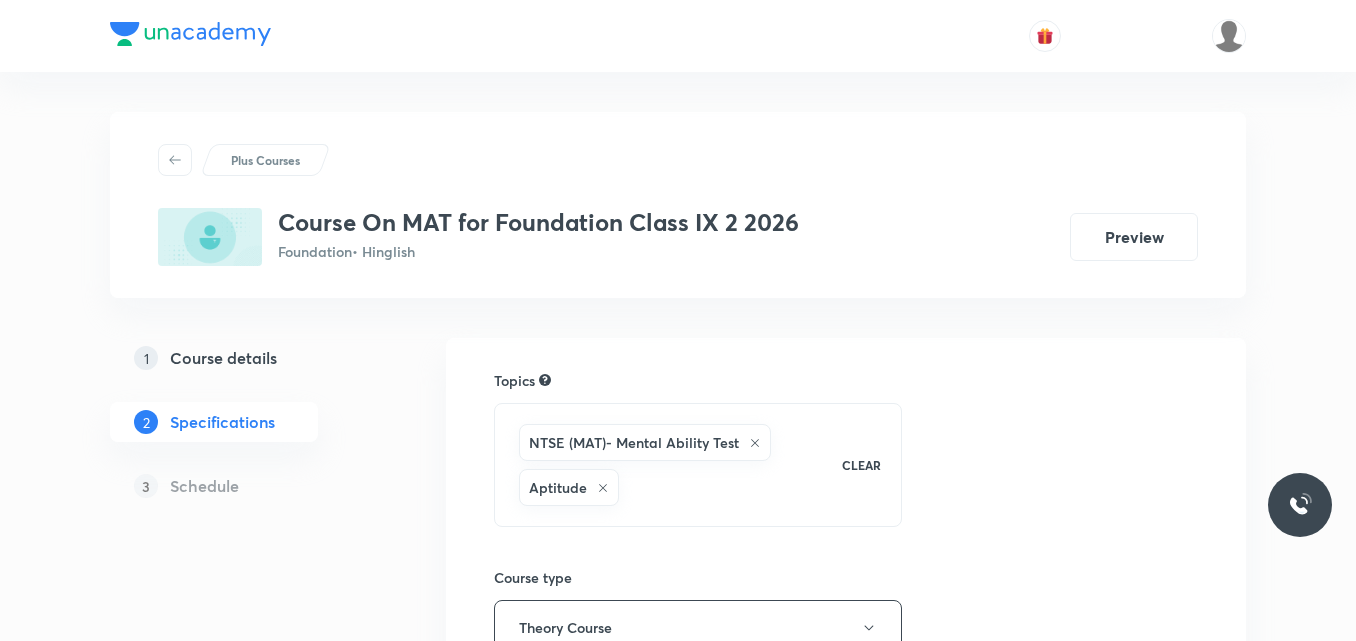 click on "Course details" at bounding box center (223, 358) 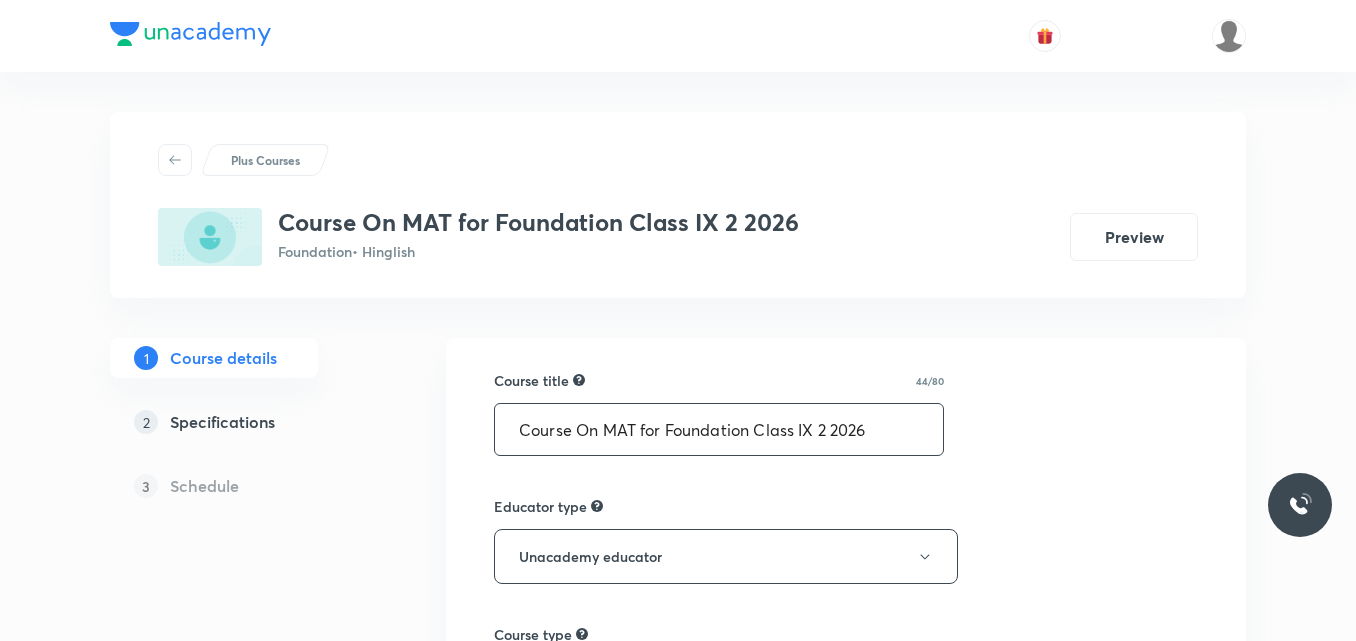 drag, startPoint x: 884, startPoint y: 423, endPoint x: 523, endPoint y: 449, distance: 361.9351 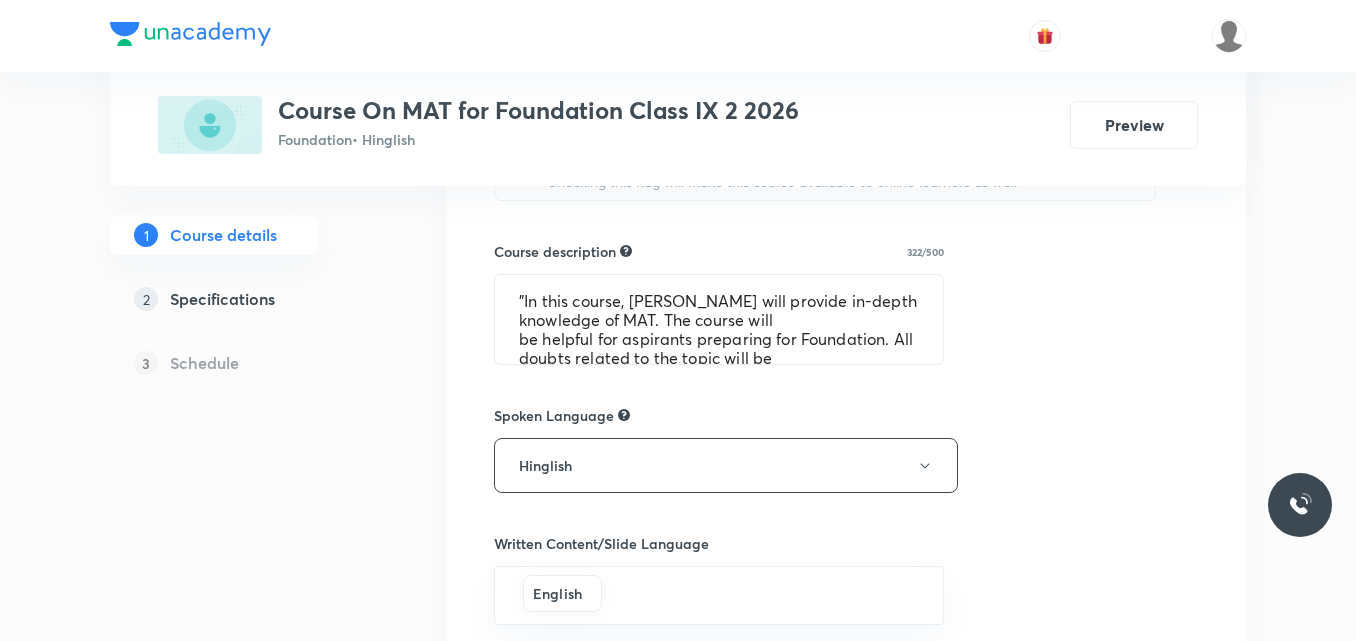 scroll, scrollTop: 1055, scrollLeft: 0, axis: vertical 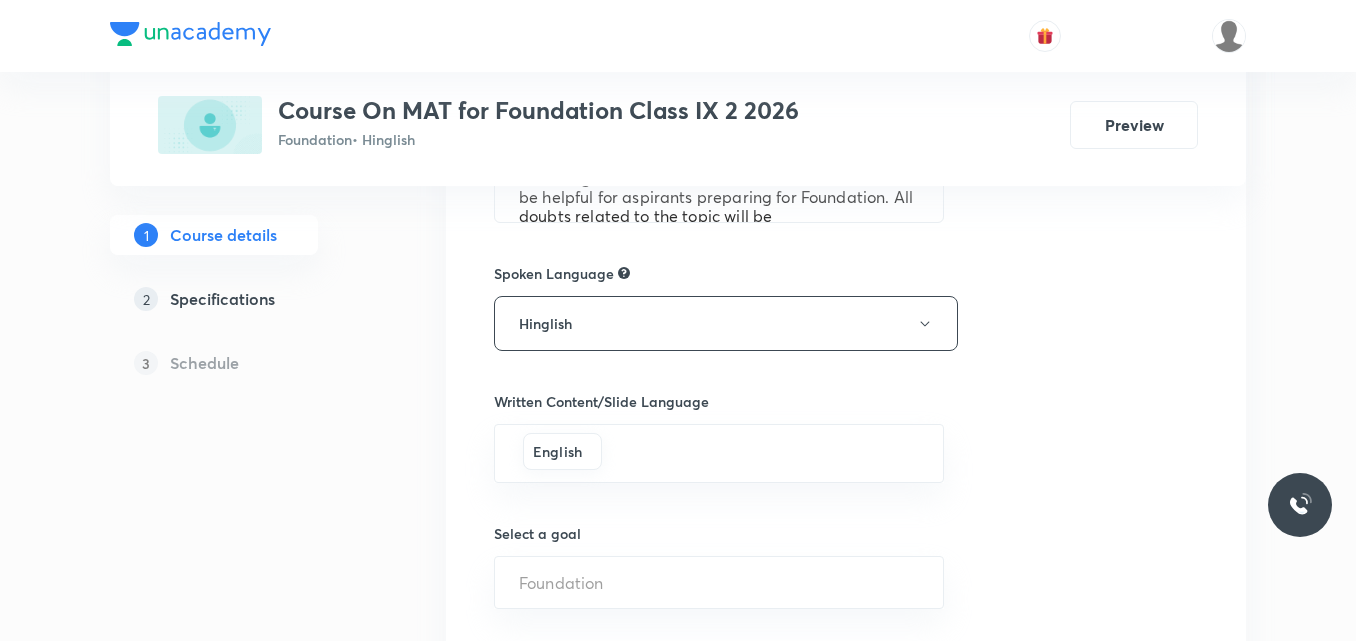 click on "2 Specifications" at bounding box center [250, 299] 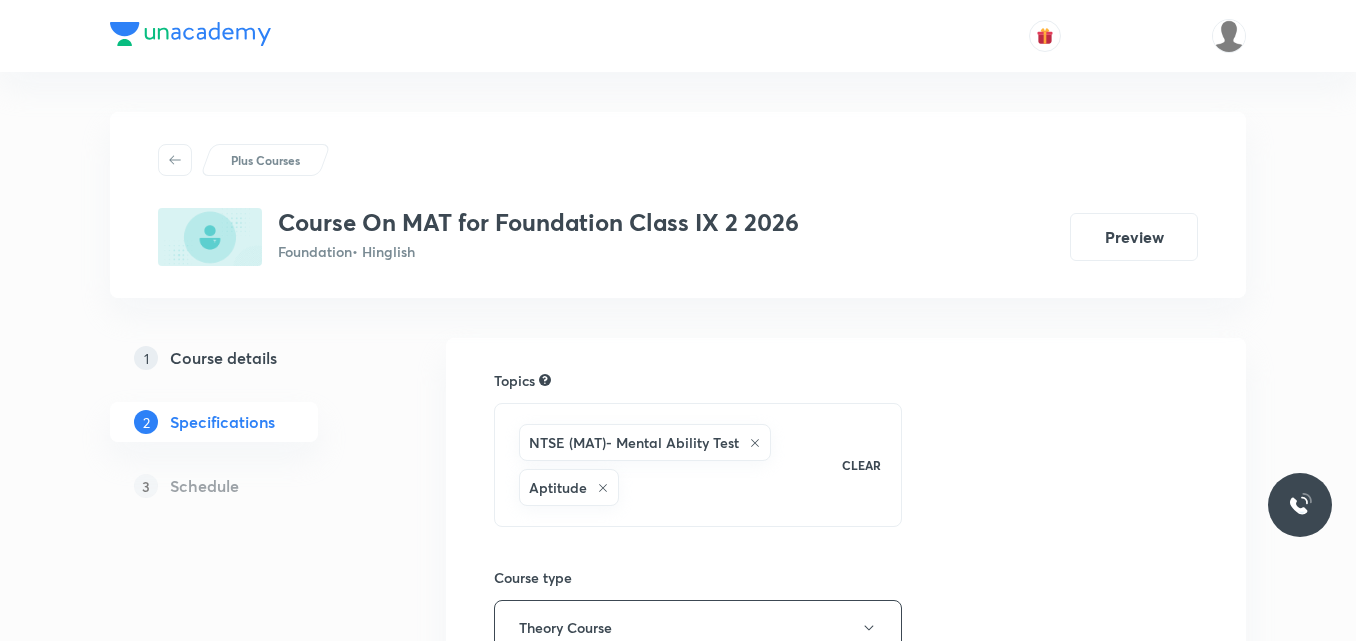 scroll, scrollTop: 559, scrollLeft: 0, axis: vertical 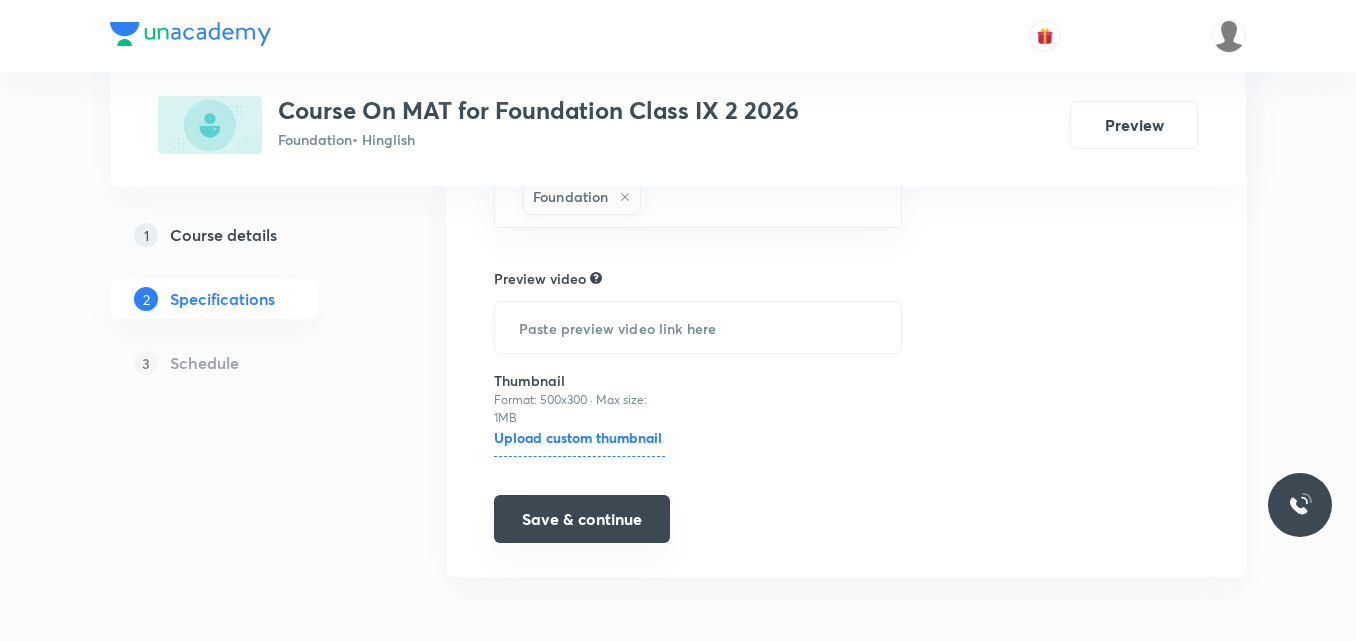 click on "Save & continue" at bounding box center (582, 519) 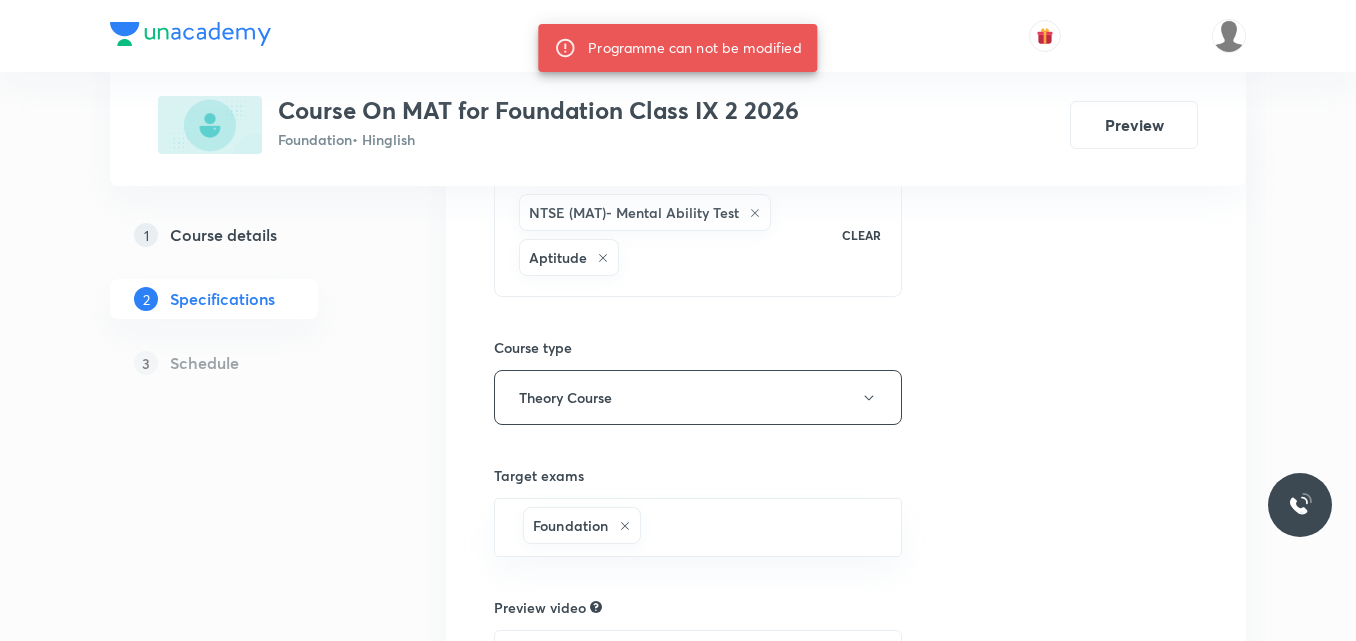 scroll, scrollTop: 223, scrollLeft: 0, axis: vertical 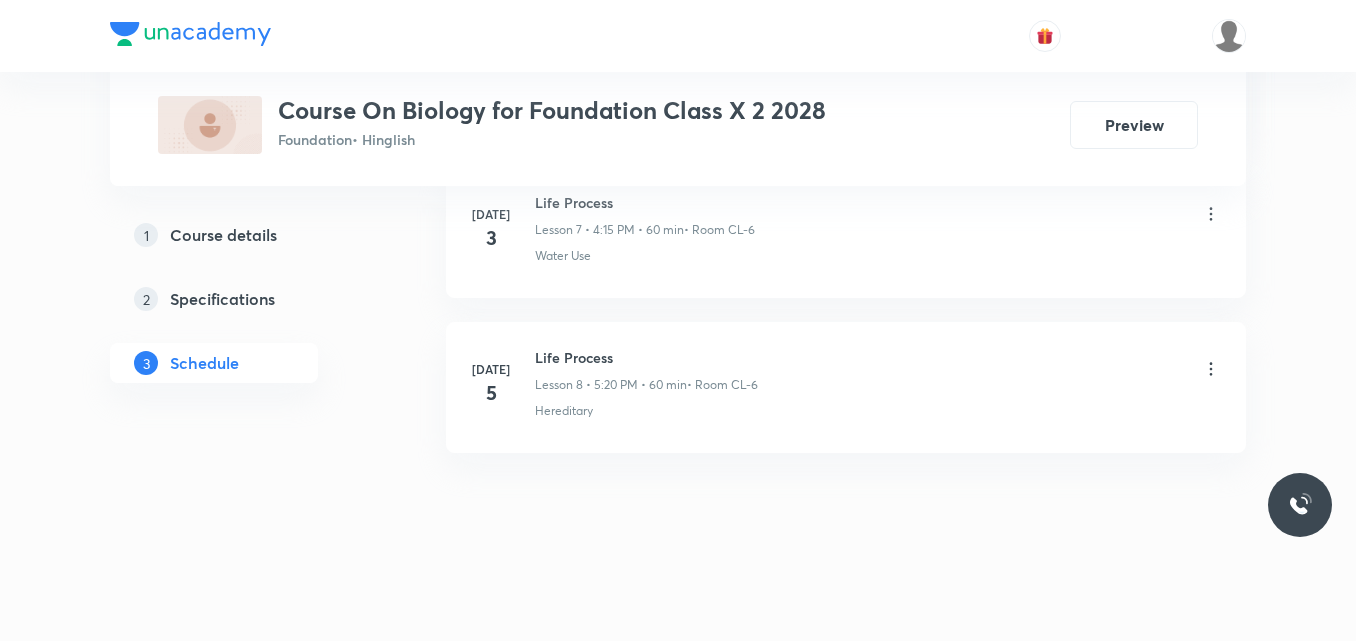 click on "Life Process" at bounding box center [646, 357] 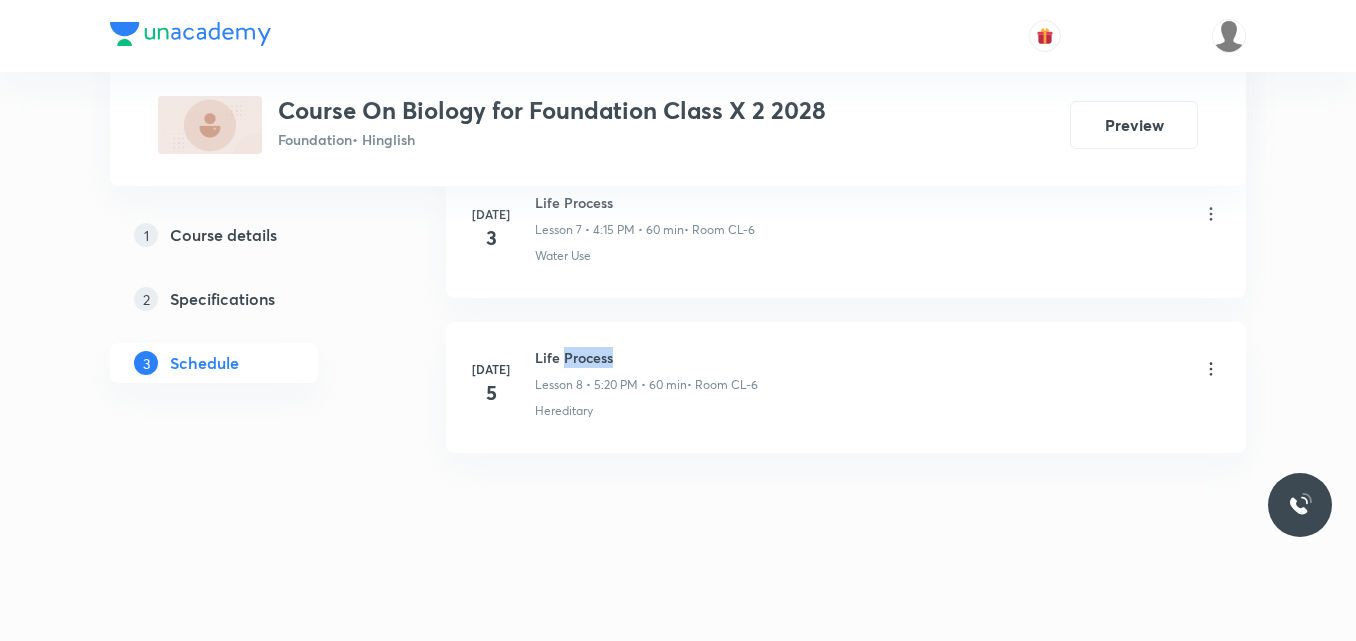 click on "Life Process" at bounding box center [646, 357] 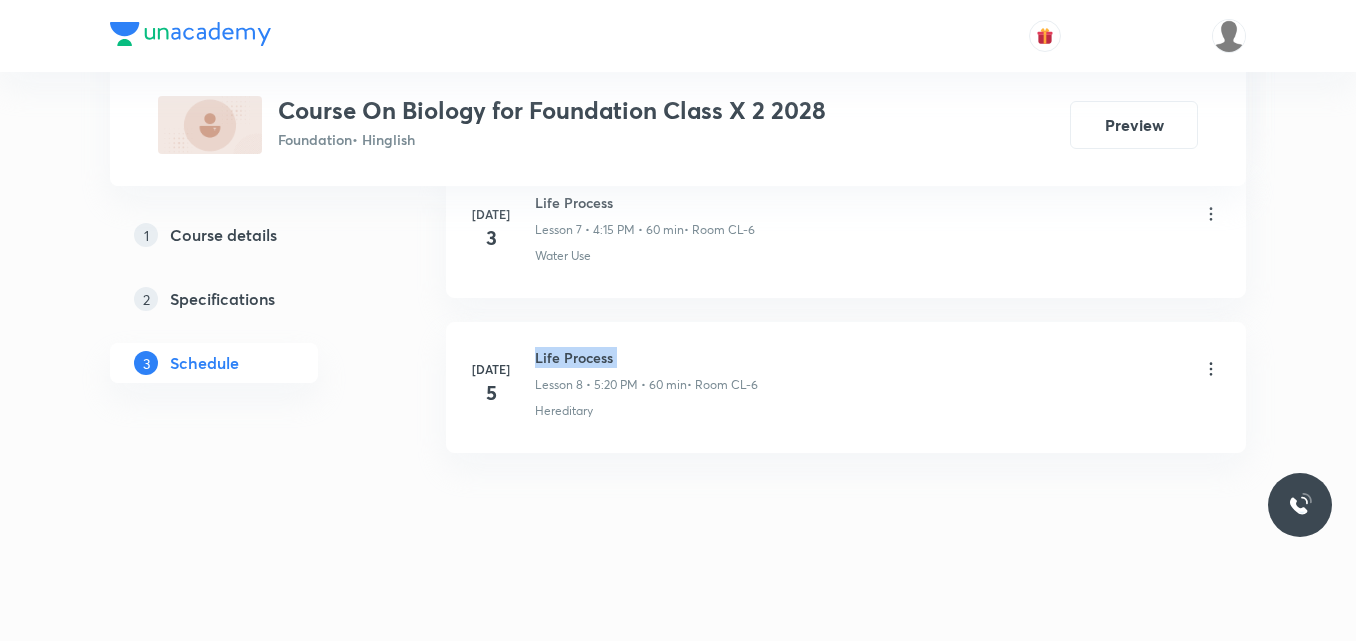 click on "Life Process" at bounding box center [646, 357] 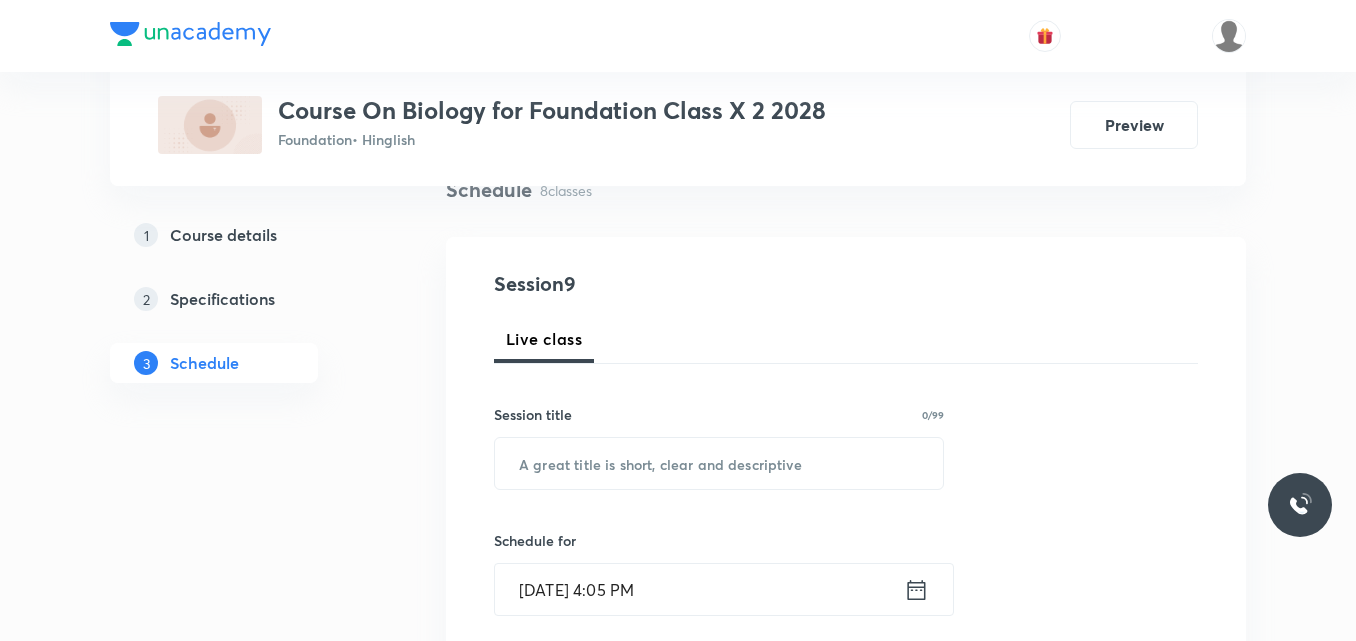scroll, scrollTop: 164, scrollLeft: 0, axis: vertical 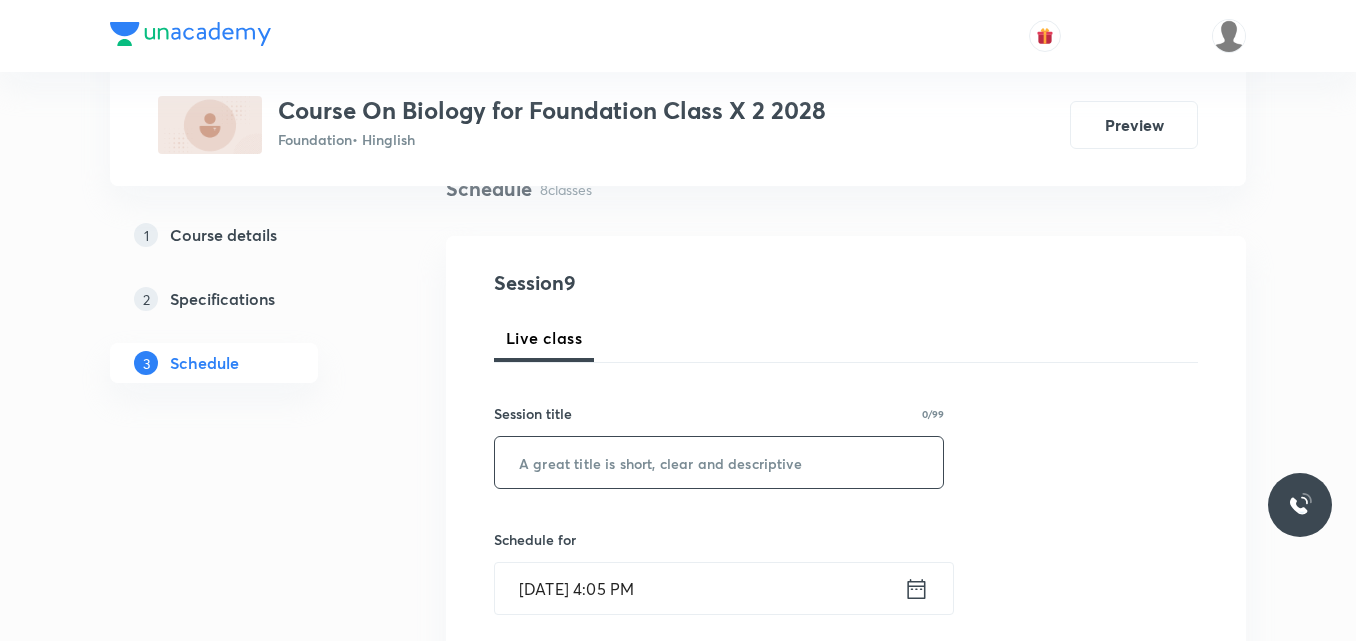 click at bounding box center [719, 462] 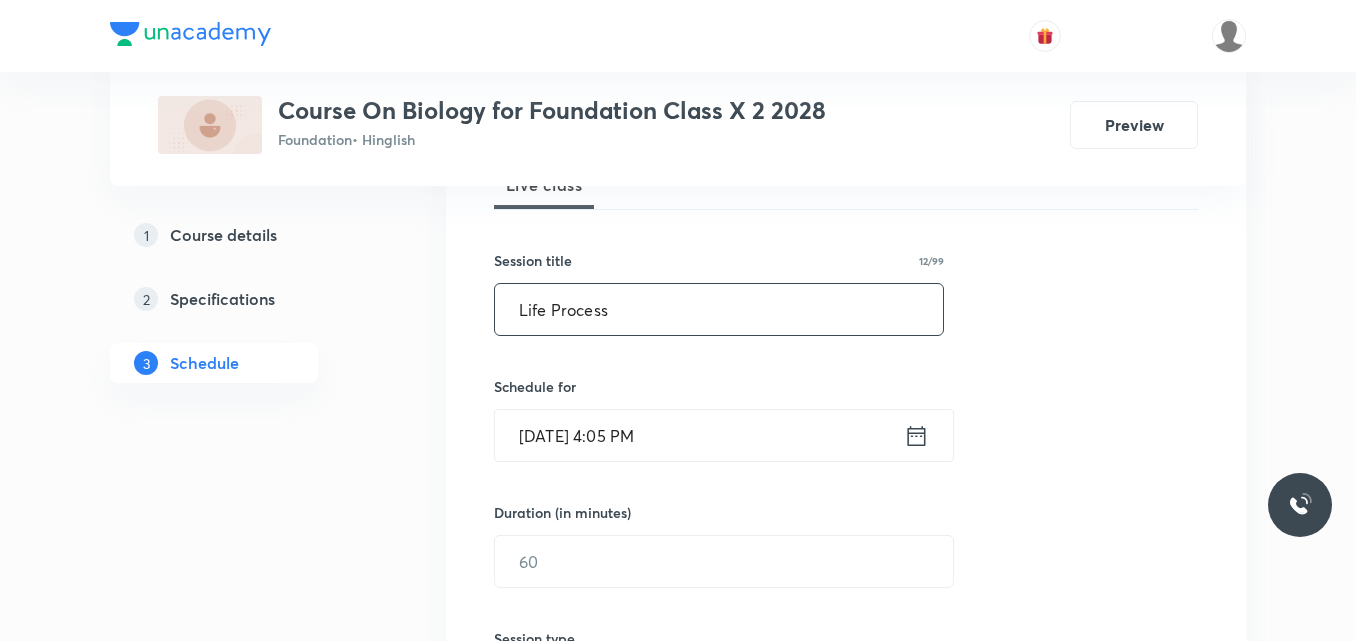 scroll, scrollTop: 327, scrollLeft: 0, axis: vertical 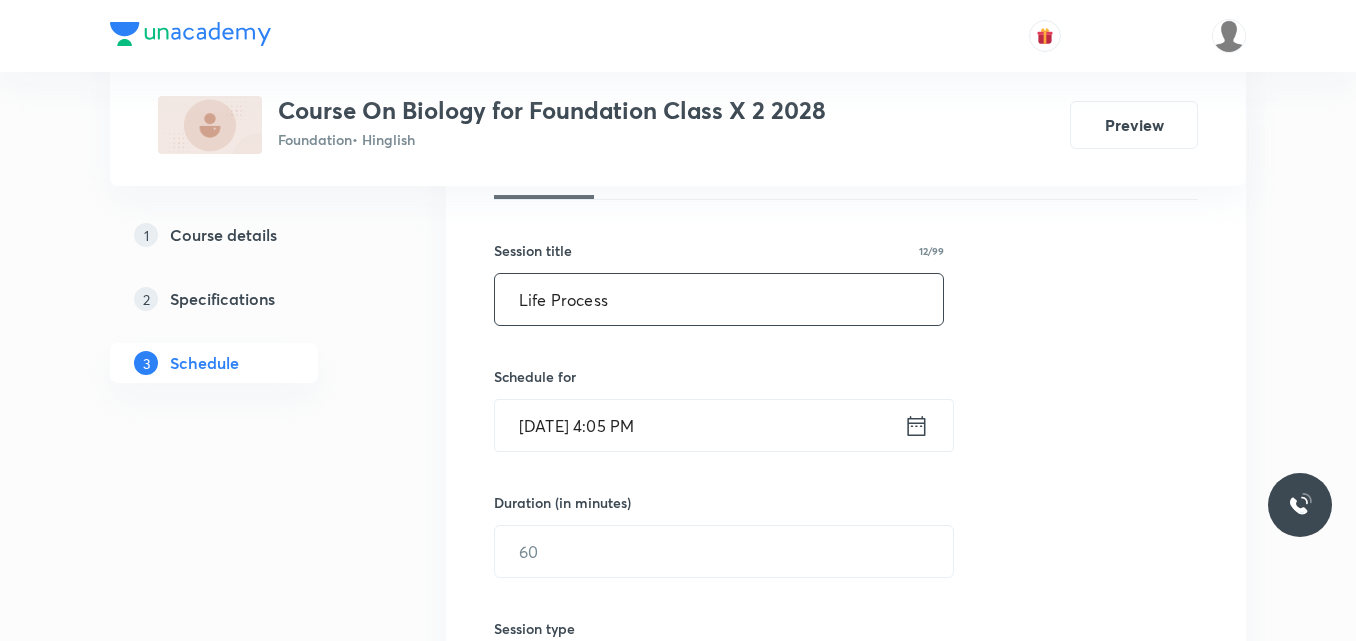 type on "Life Process" 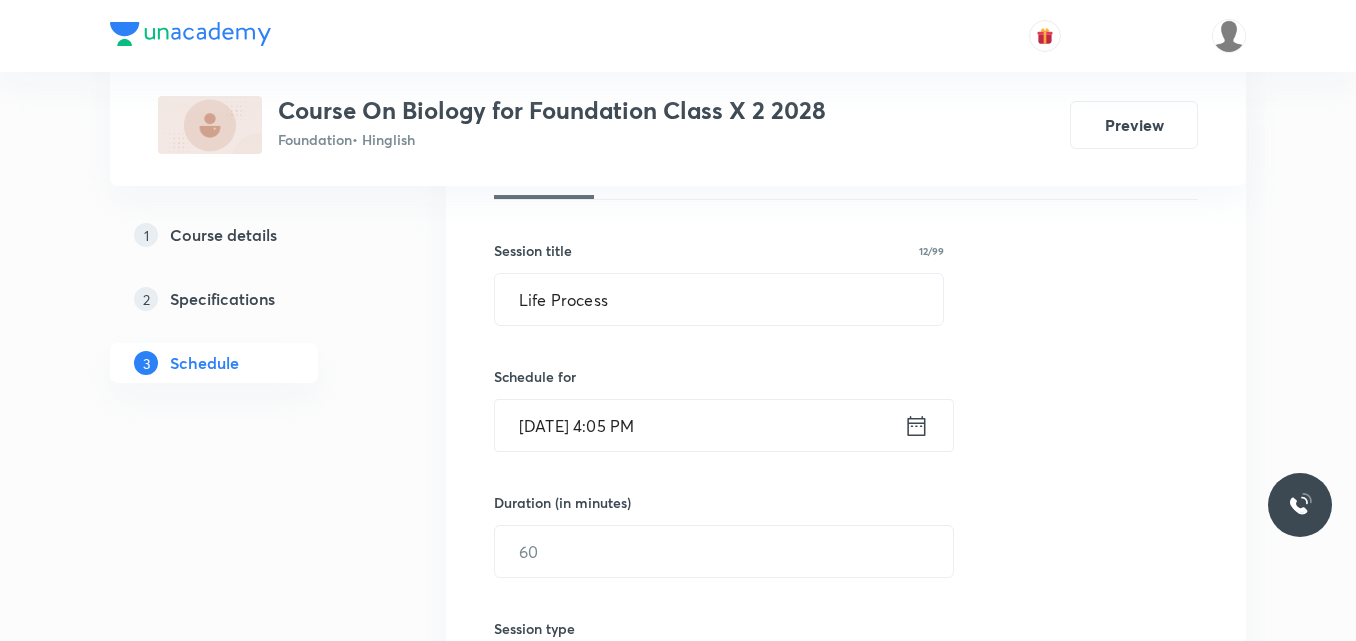 click on "Jul 10, 2025, 4:05 PM" at bounding box center [699, 425] 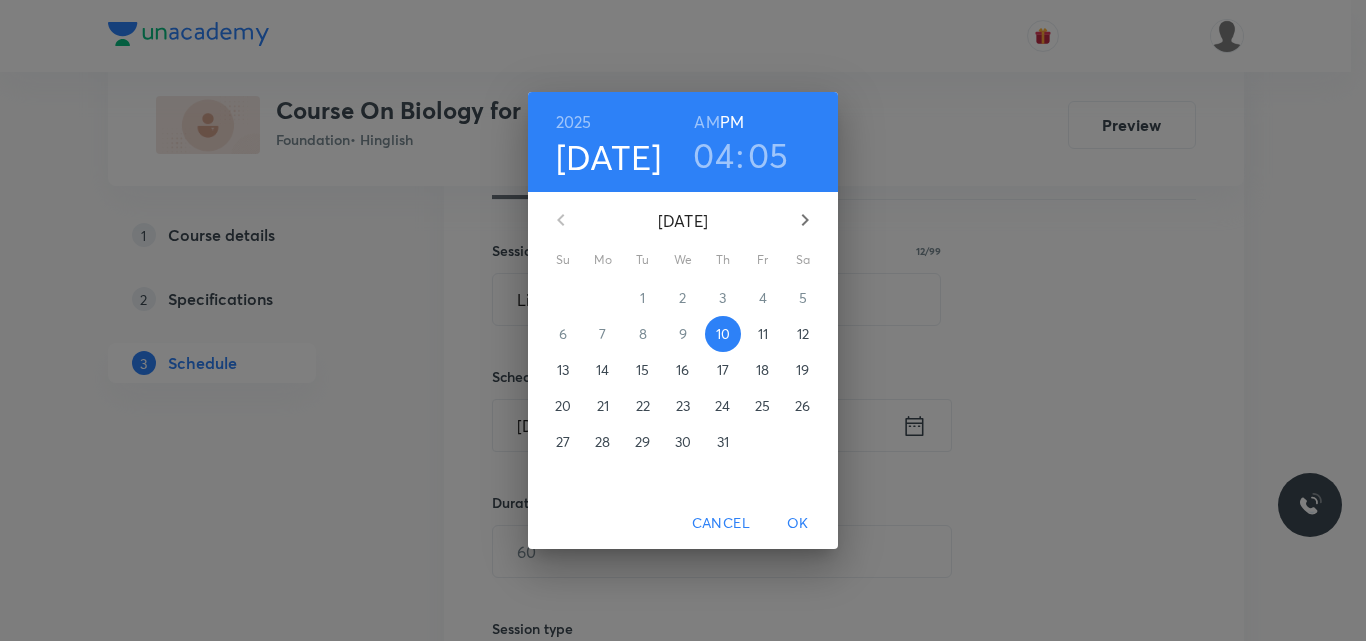 click on "05" at bounding box center [768, 155] 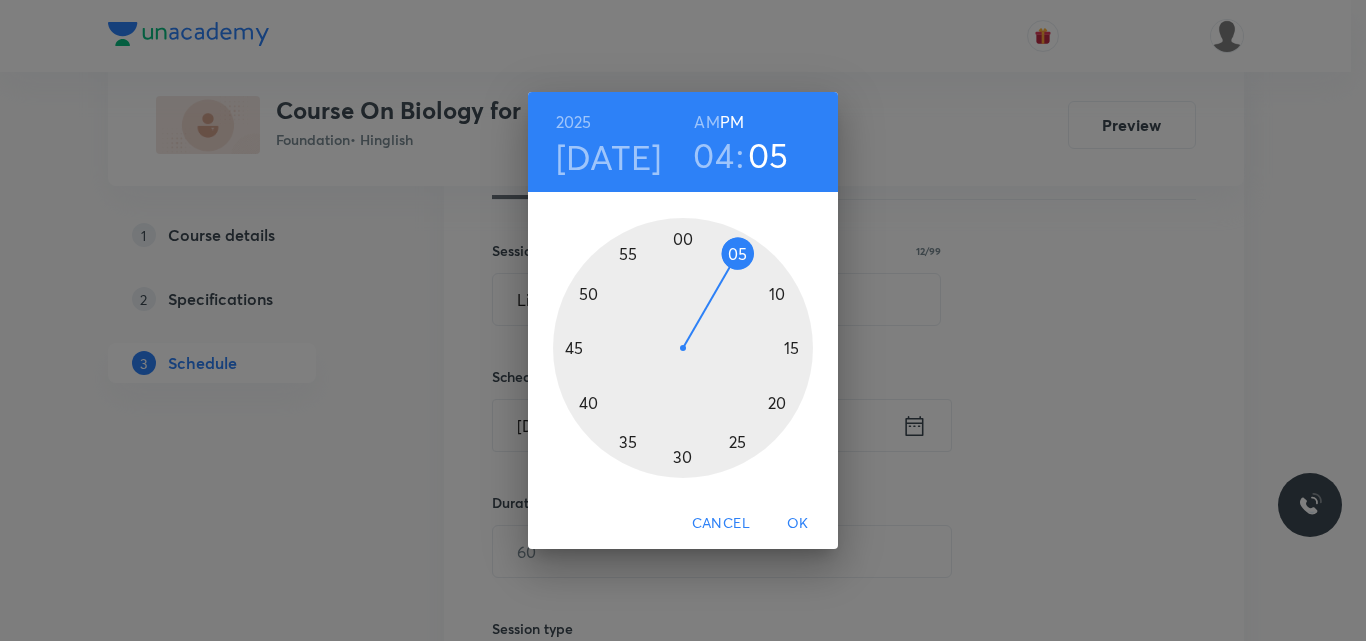 click at bounding box center (683, 348) 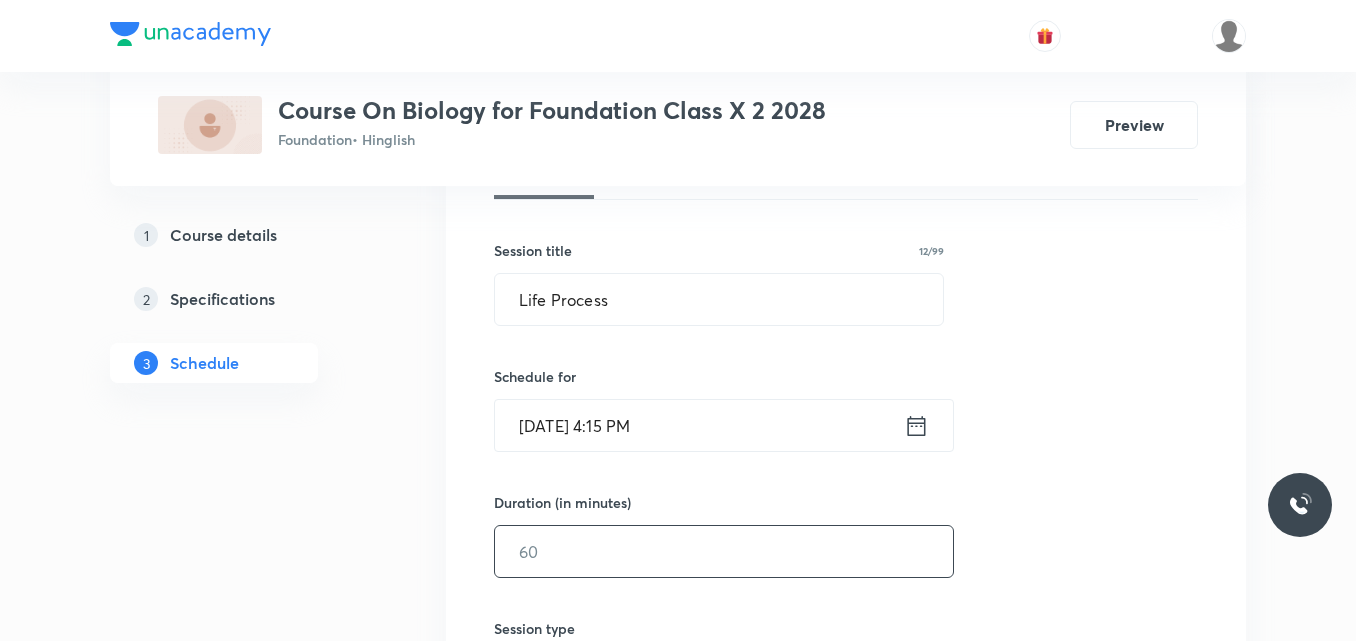click at bounding box center (724, 551) 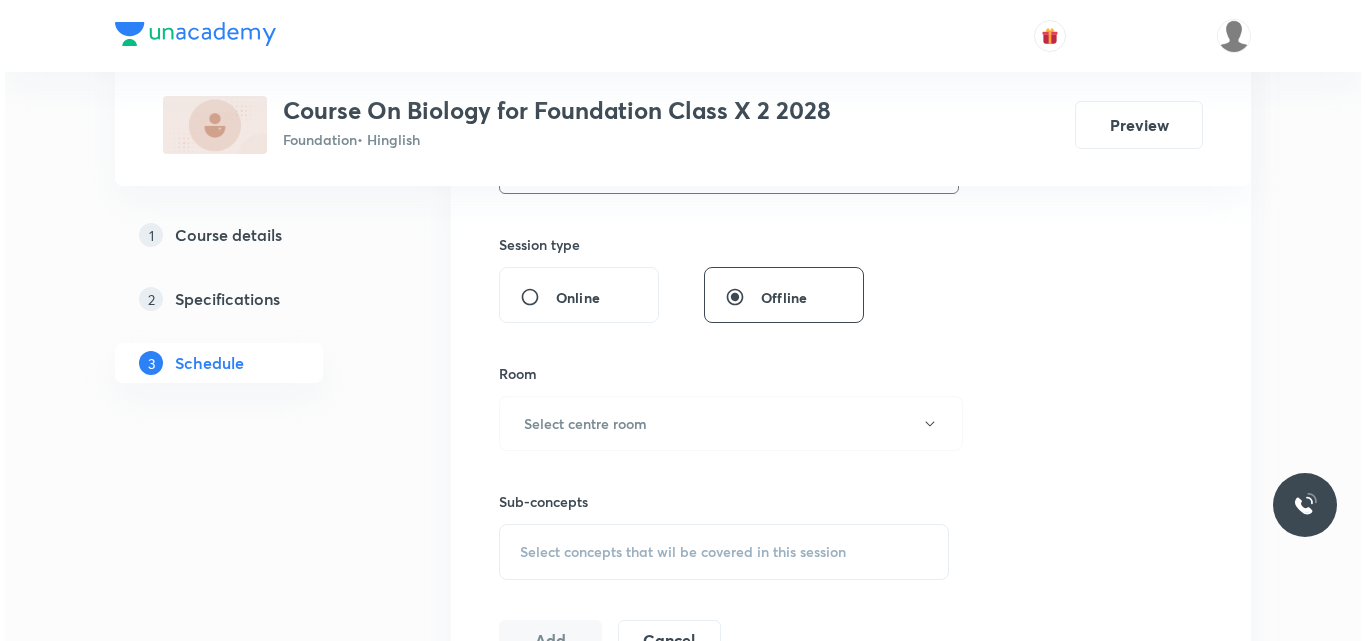 scroll, scrollTop: 712, scrollLeft: 0, axis: vertical 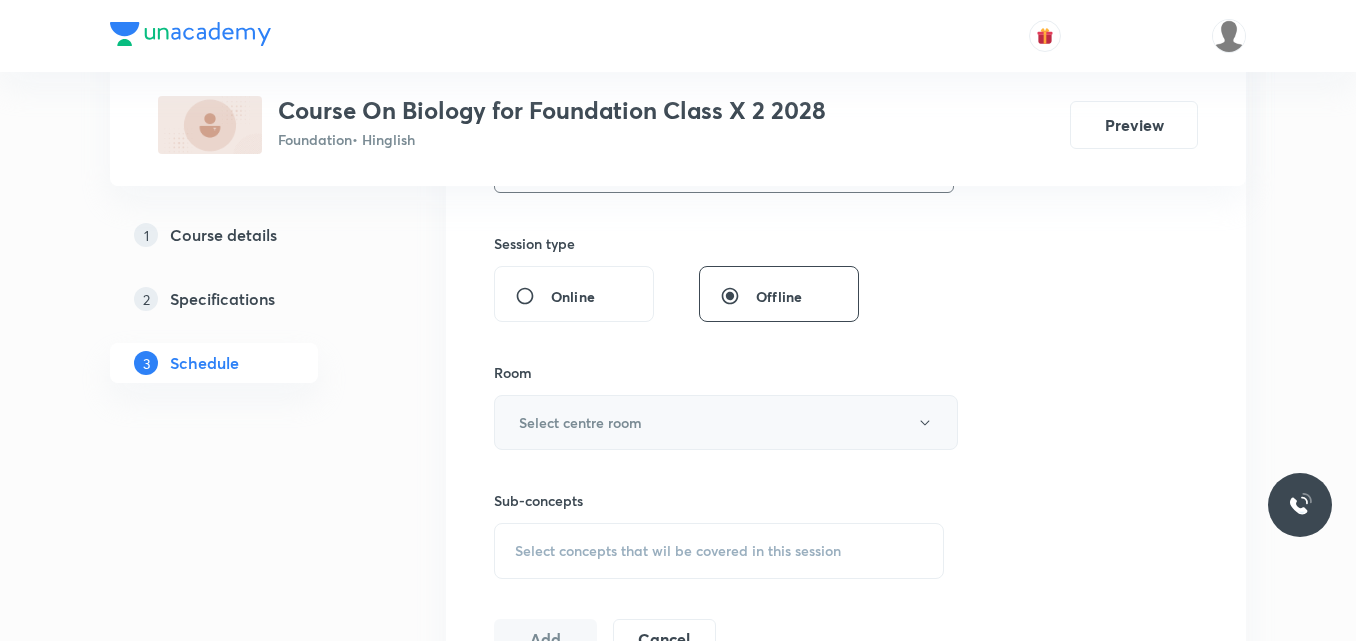 type on "60" 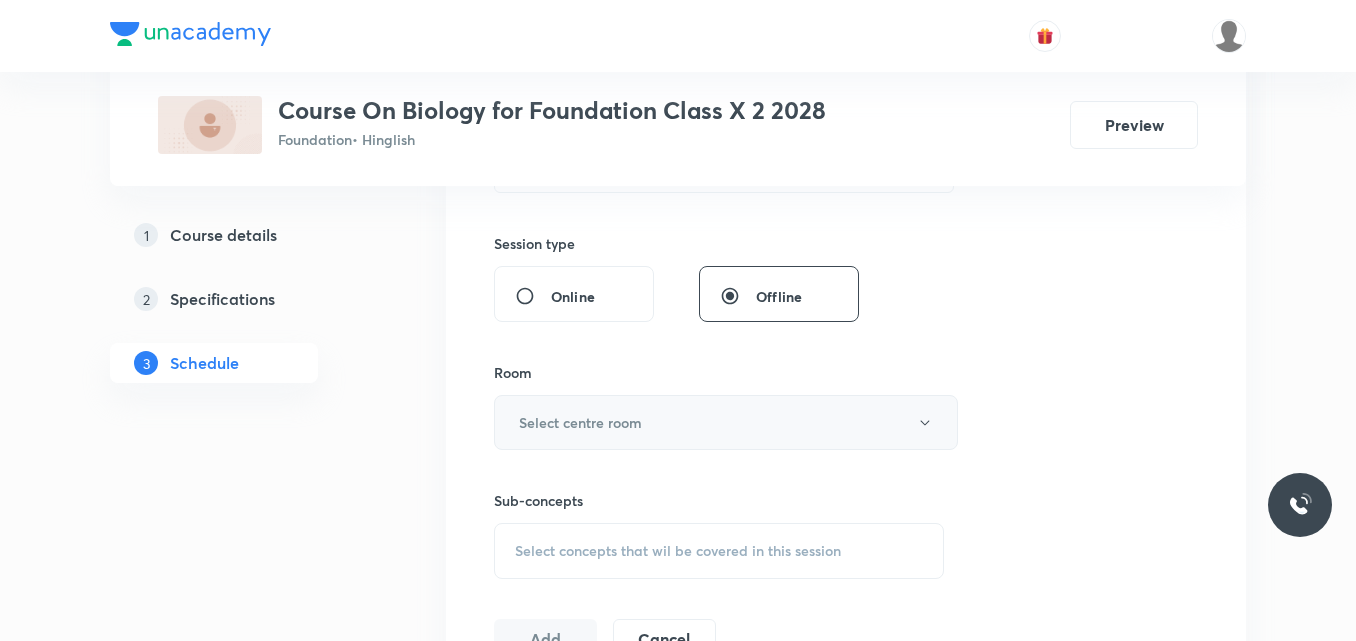 click on "Select centre room" at bounding box center [726, 422] 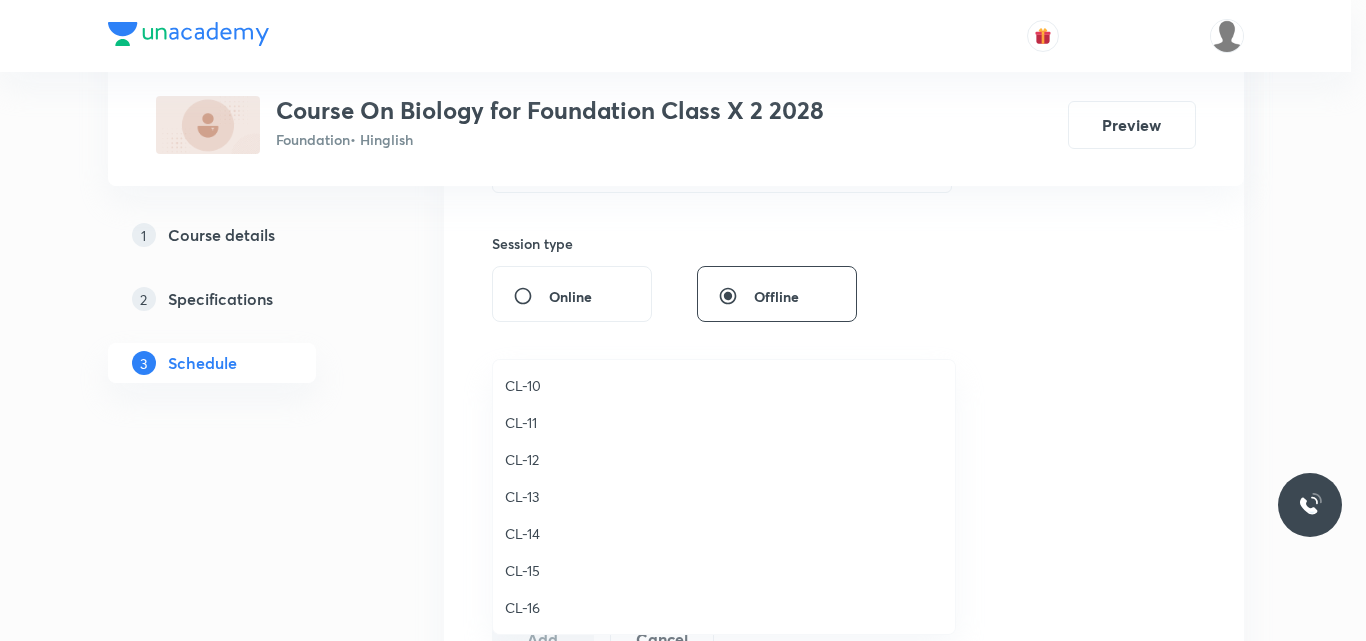scroll, scrollTop: 856, scrollLeft: 0, axis: vertical 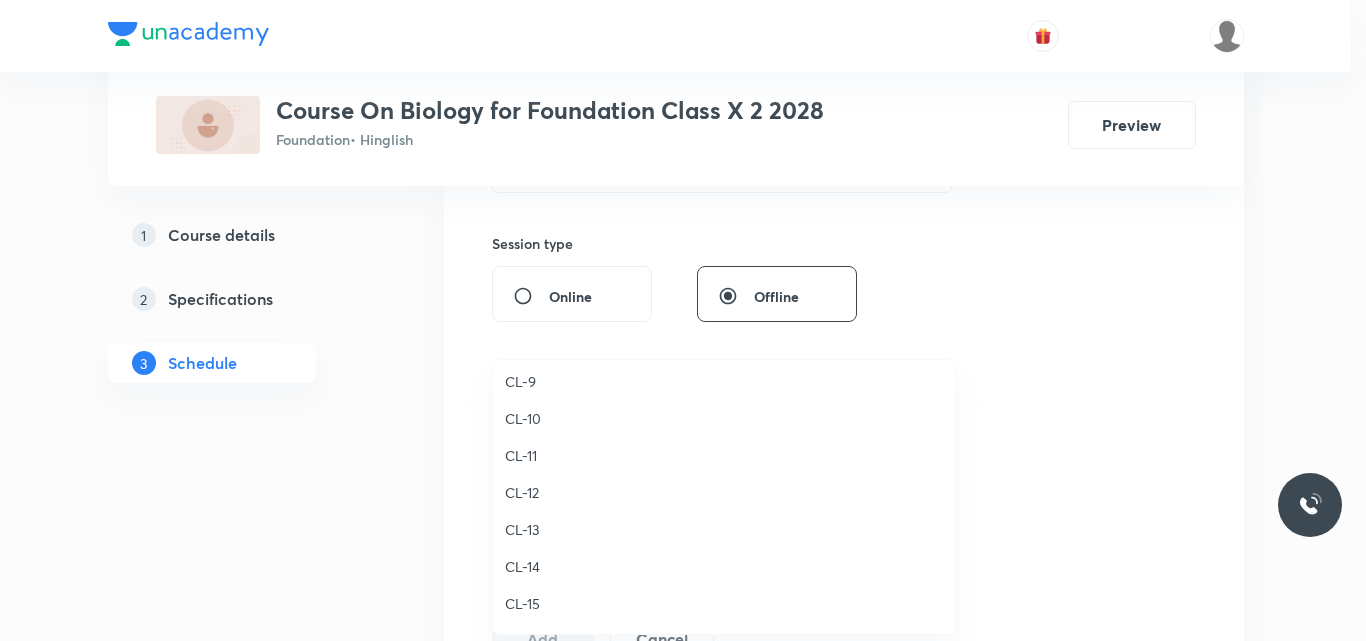 click on "CL-11" at bounding box center (724, 455) 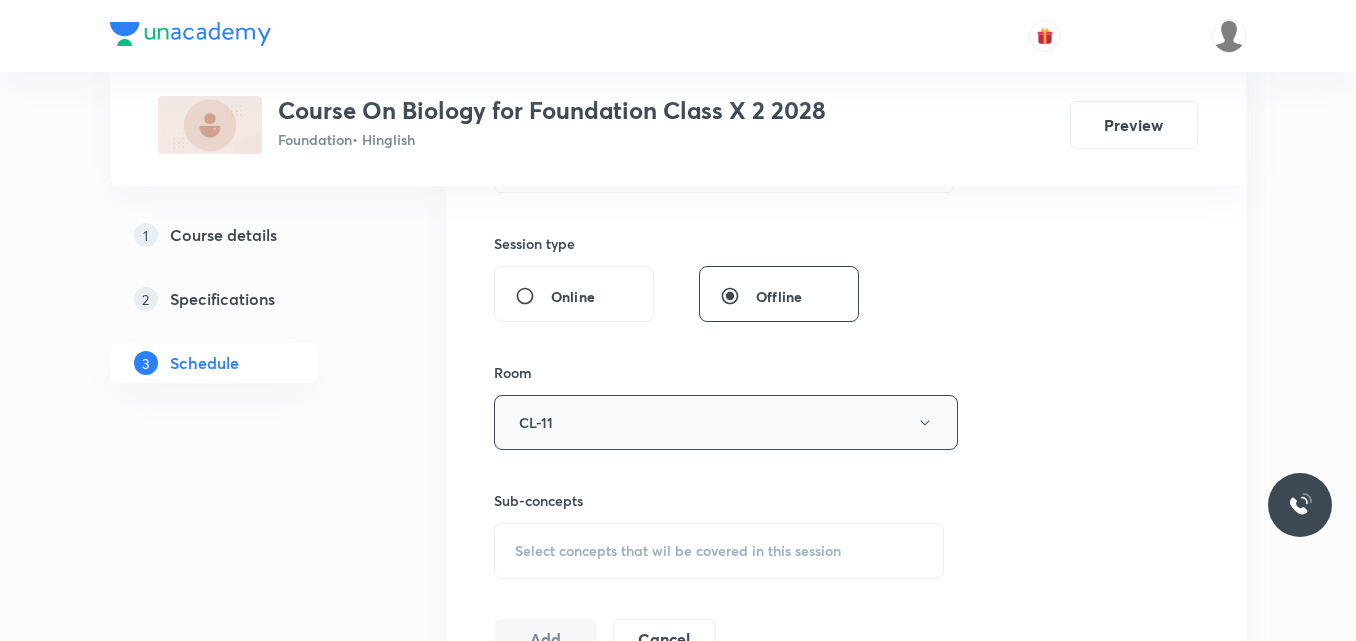 click on "CL-11" at bounding box center (726, 422) 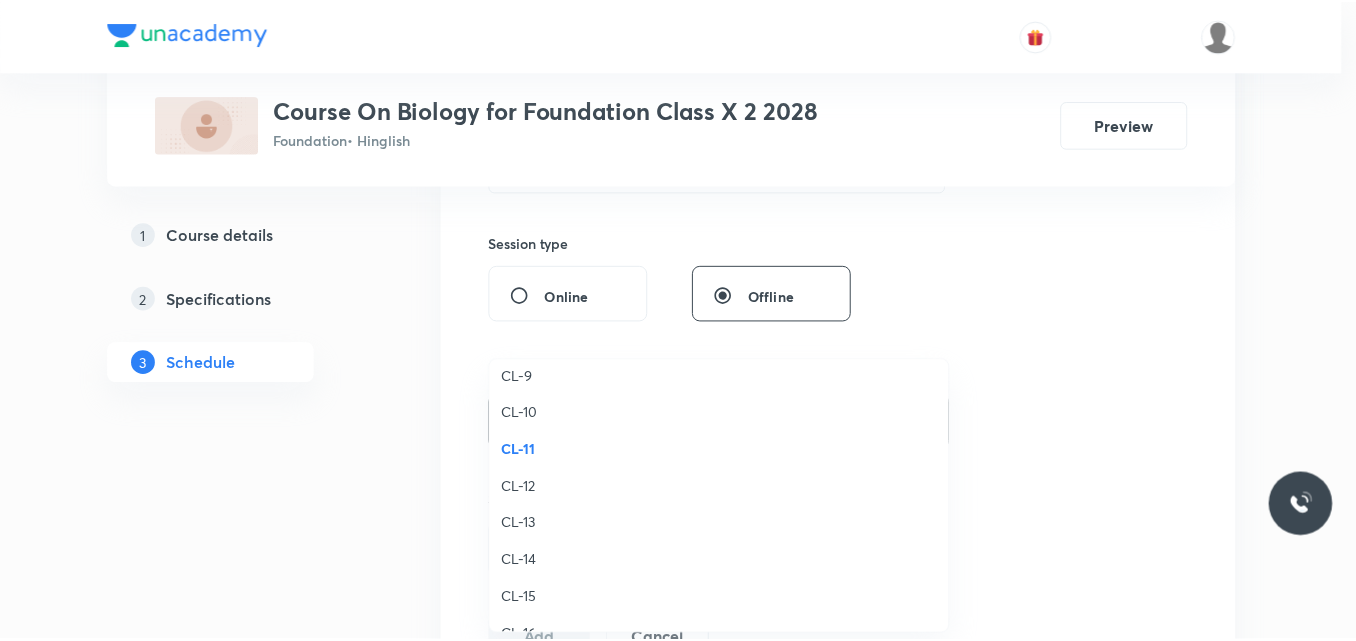 scroll, scrollTop: 857, scrollLeft: 0, axis: vertical 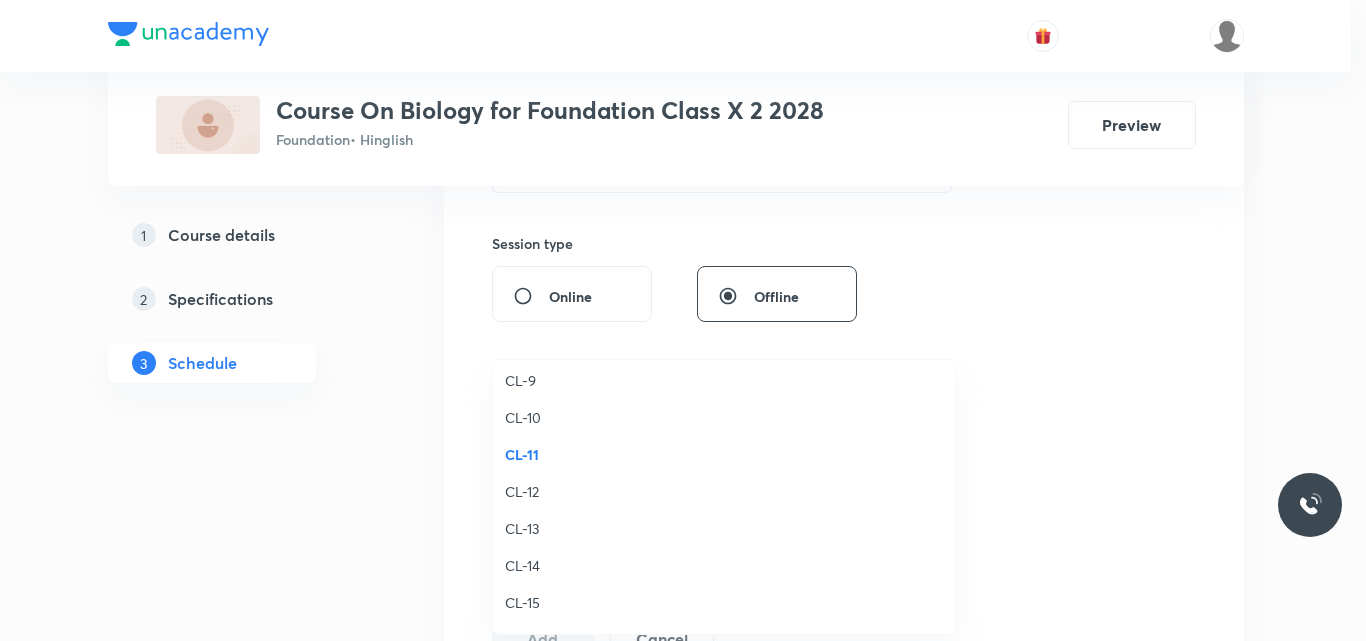 click on "CL-10" at bounding box center (724, 417) 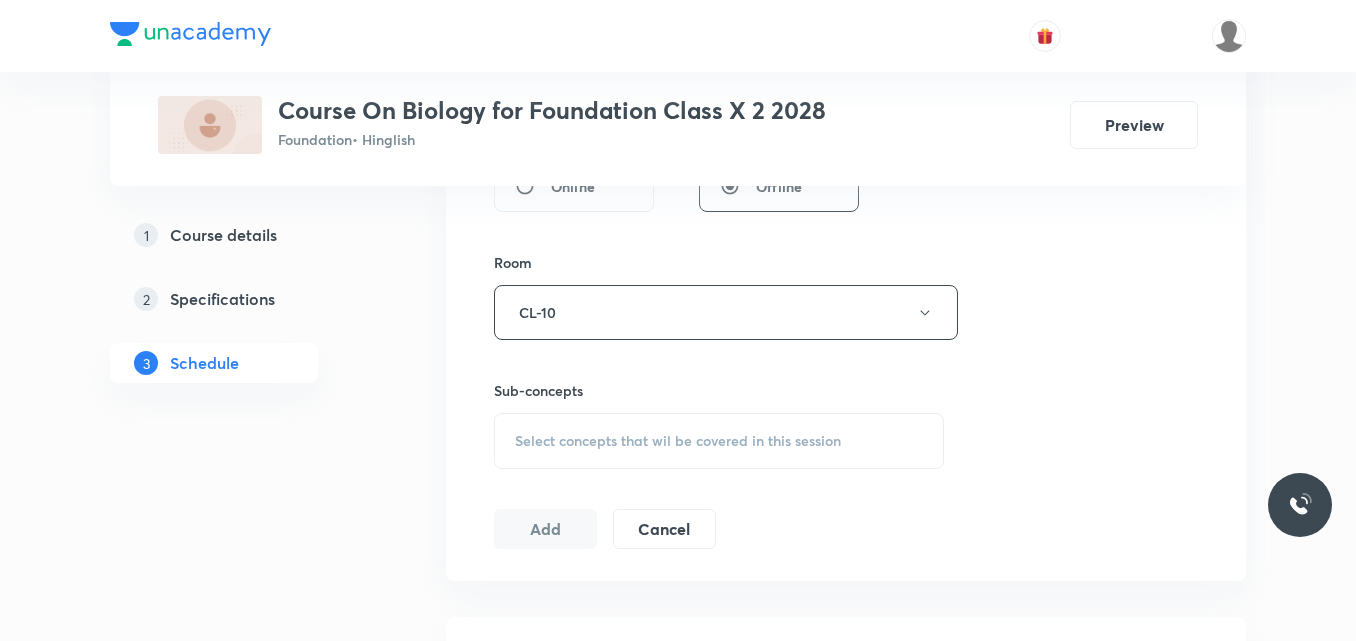 scroll, scrollTop: 823, scrollLeft: 0, axis: vertical 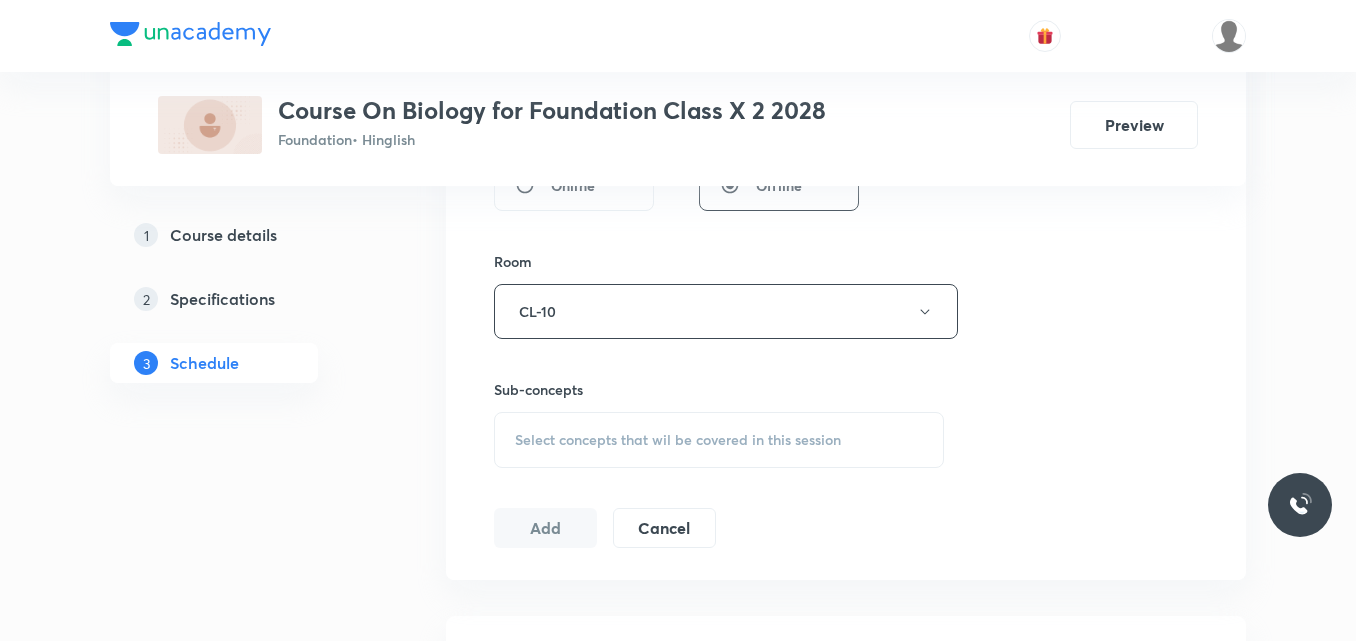 drag, startPoint x: 597, startPoint y: 409, endPoint x: 595, endPoint y: 429, distance: 20.09975 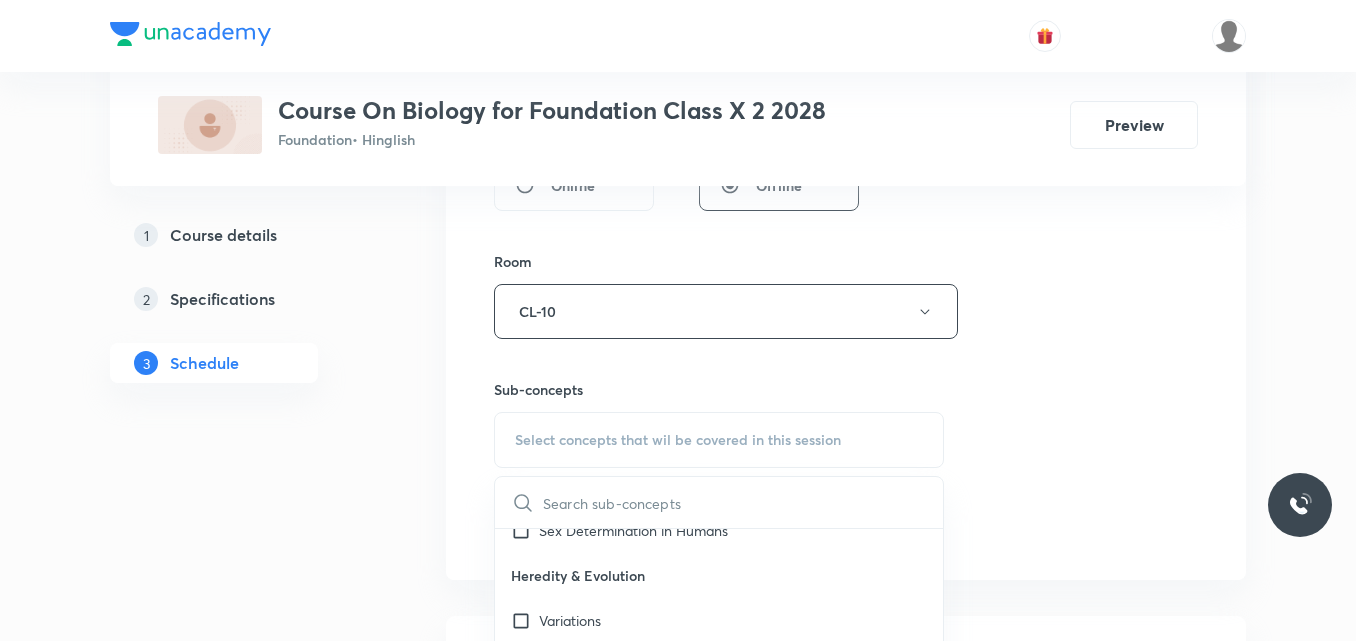 scroll, scrollTop: 581, scrollLeft: 0, axis: vertical 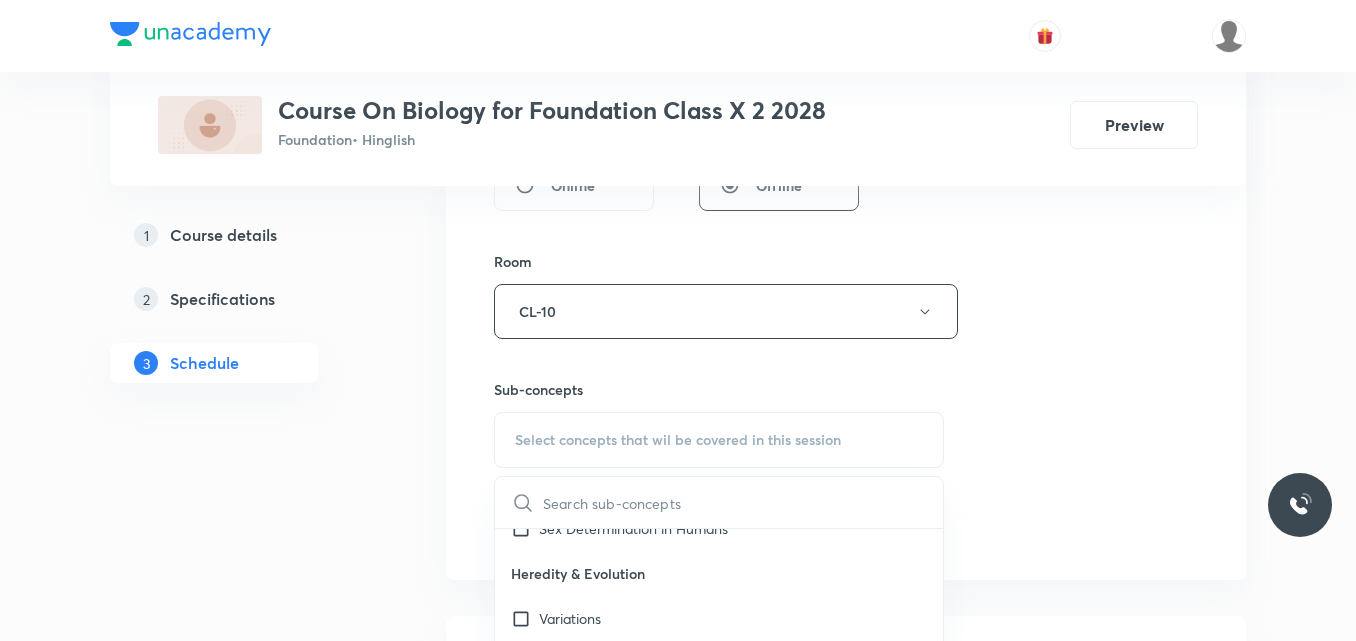 click on "Heredity & Evolution" at bounding box center (719, 573) 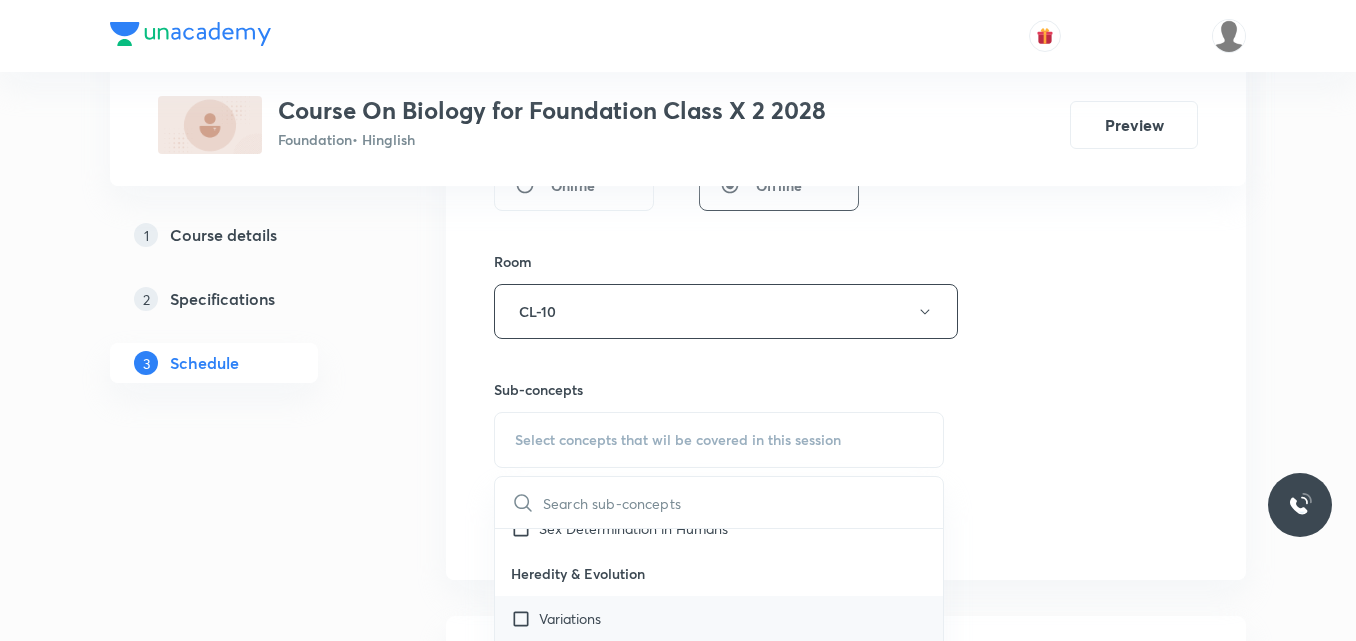 click on "Variations" at bounding box center (719, 618) 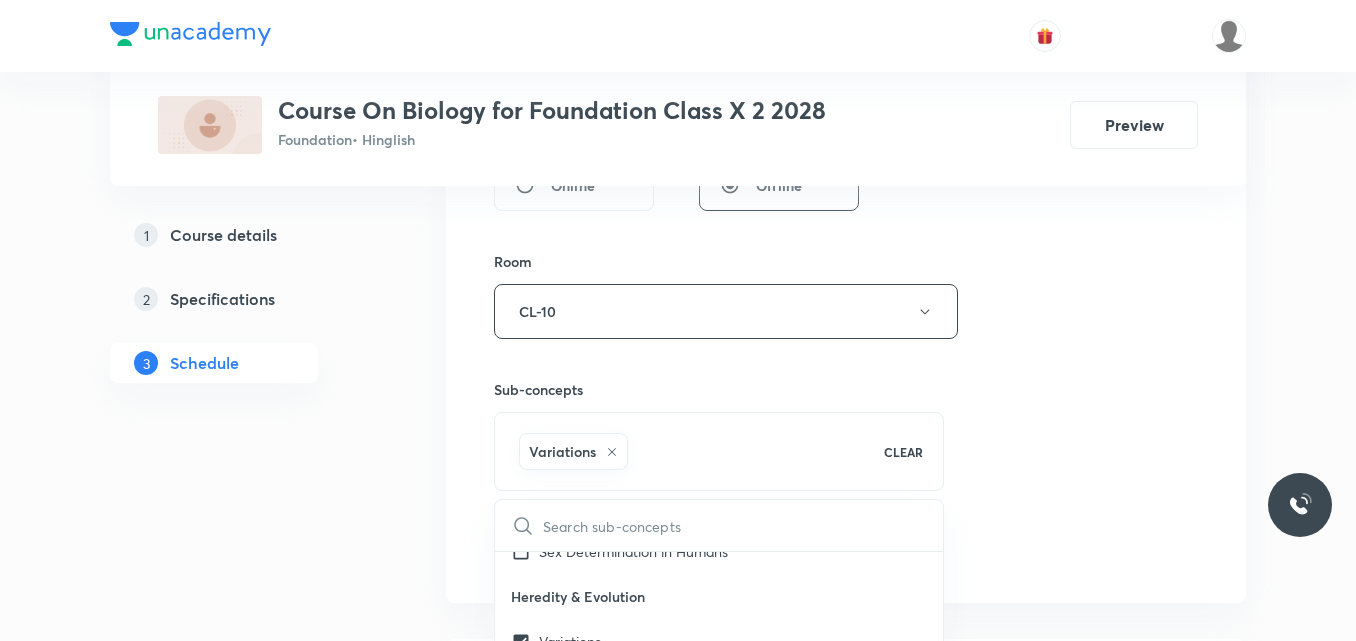 click on "Session  9 Live class Session title 12/99 Life Process ​ Schedule for Jul 10, 2025, 4:15 PM ​ Duration (in minutes) 60 ​   Session type Online Offline Room CL-10 Sub-concepts Variations CLEAR ​ Control & Coordination Control & Coordination in Animals Covered previously Control & Coordination in Plants Covered previously Human Brain Parts of Human Brain Functions of Human Brain Chemical Coordination of Hormones Covered previously Reproduction Reproduction in Plants Reproduction in Animals Reproduction in Humans Sex Determination in Humans Heredity & Evolution Variations Hereditary Covered previously Evolution Covered previously Our Environment Waste Ecosystem Covered previously Management of Natural Resources Natural Resource Plans Environment Friendly Decision Forest & Wild Life Water Use Covered previously Coal & Petroleum Life Processes Introduction Nutrition Respiration Transportation Excretion Pteridophytes Digestion and Absorption INtroduction Alimentary Canal Digestive Glands Digestion of Food" at bounding box center (846, 90) 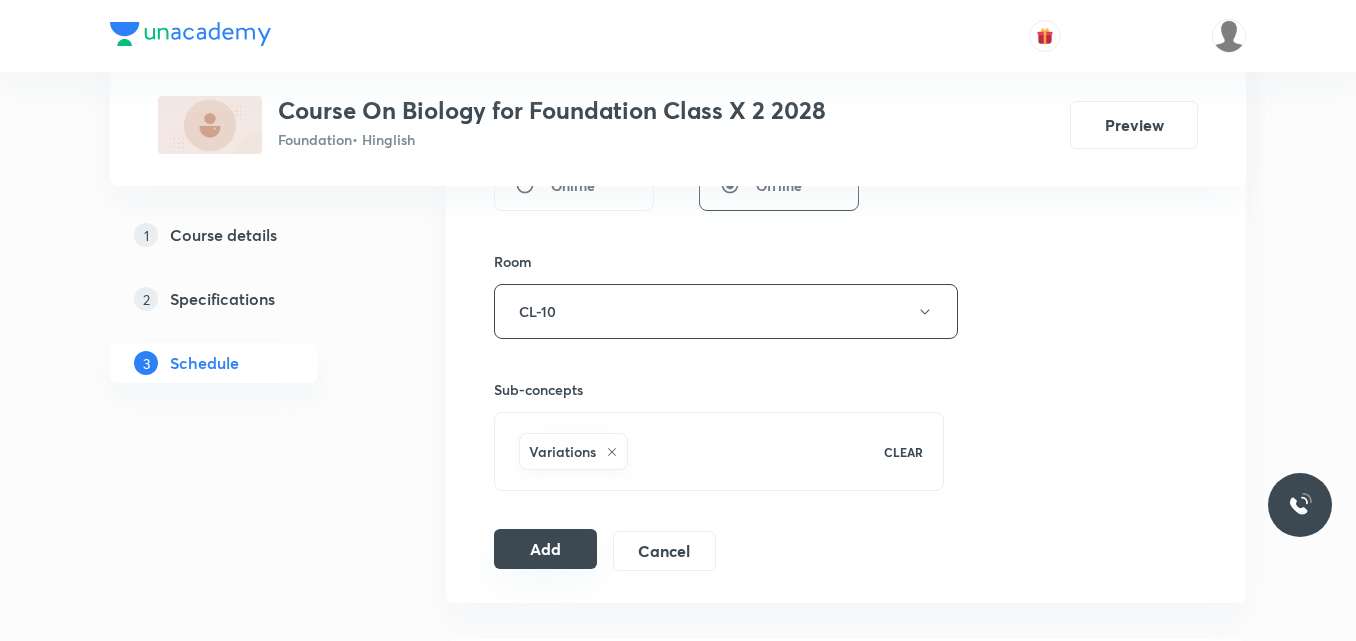 click on "Add" at bounding box center (545, 549) 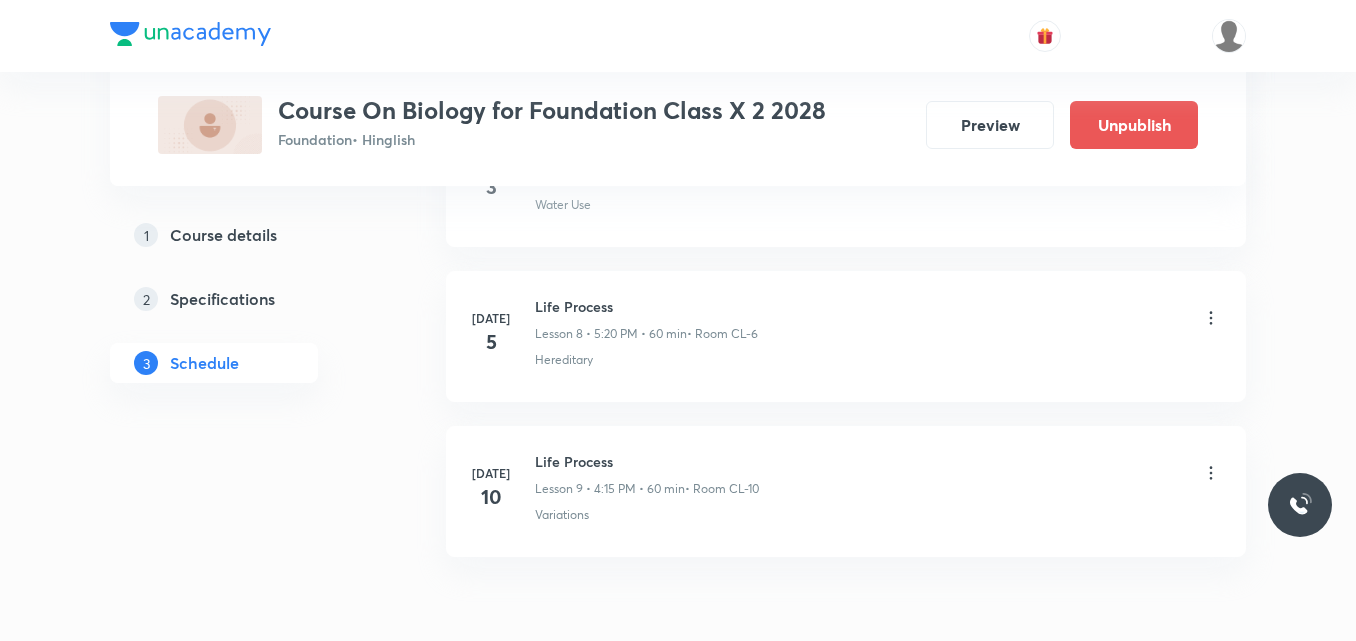 scroll, scrollTop: 1438, scrollLeft: 0, axis: vertical 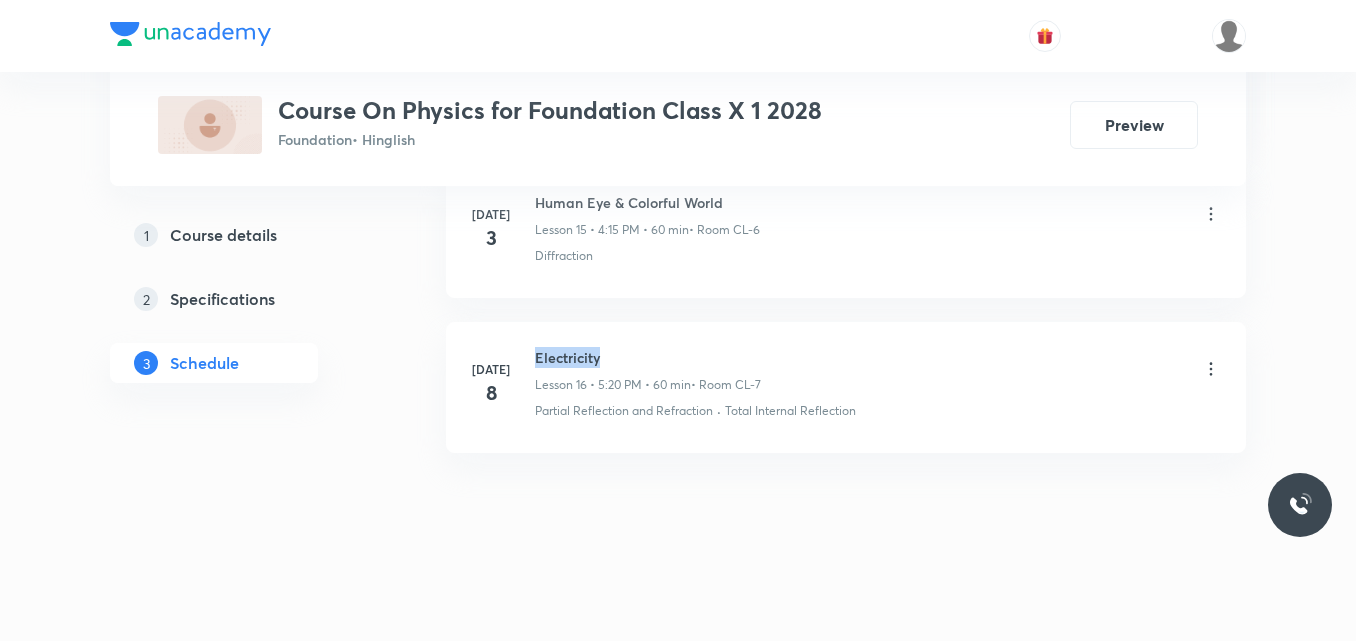 click on "Electricity" at bounding box center (648, 357) 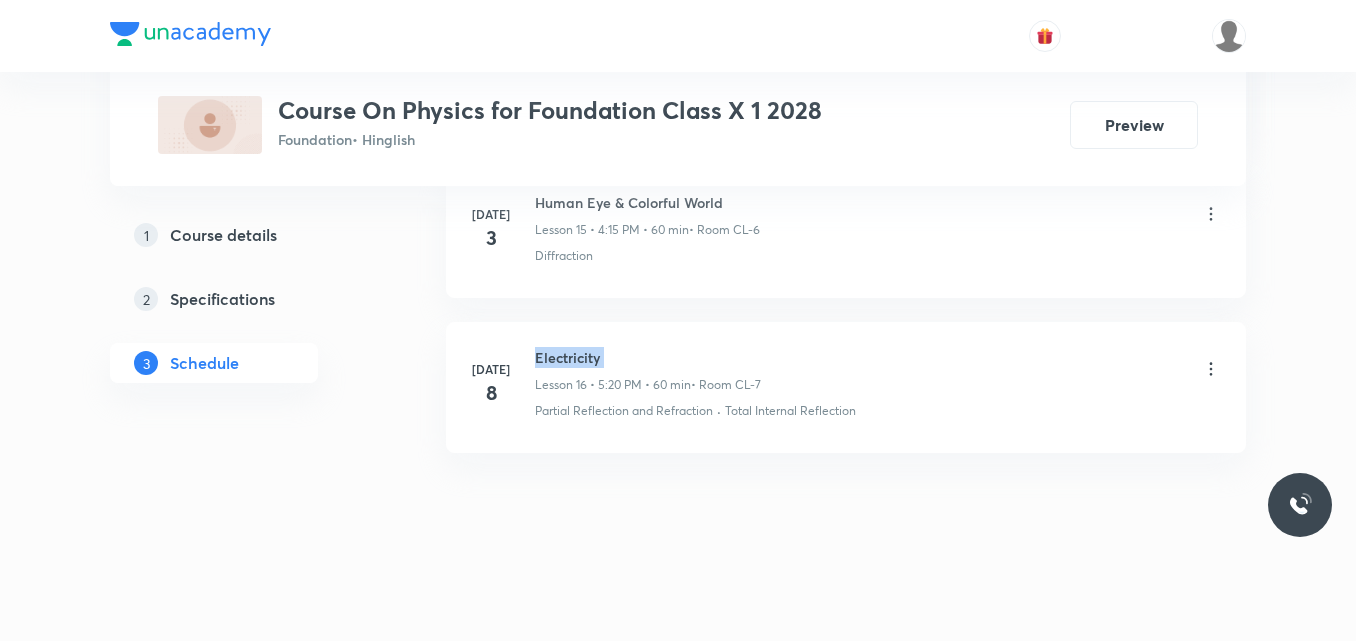 scroll, scrollTop: 0, scrollLeft: 0, axis: both 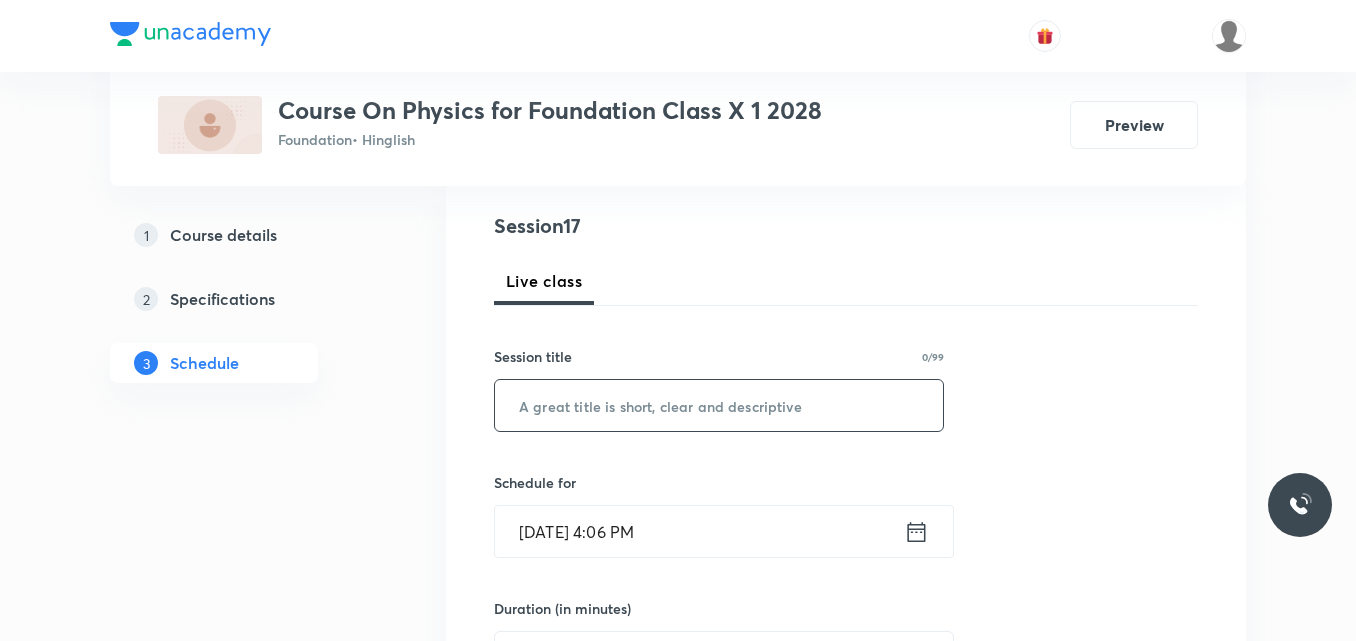 click at bounding box center (719, 405) 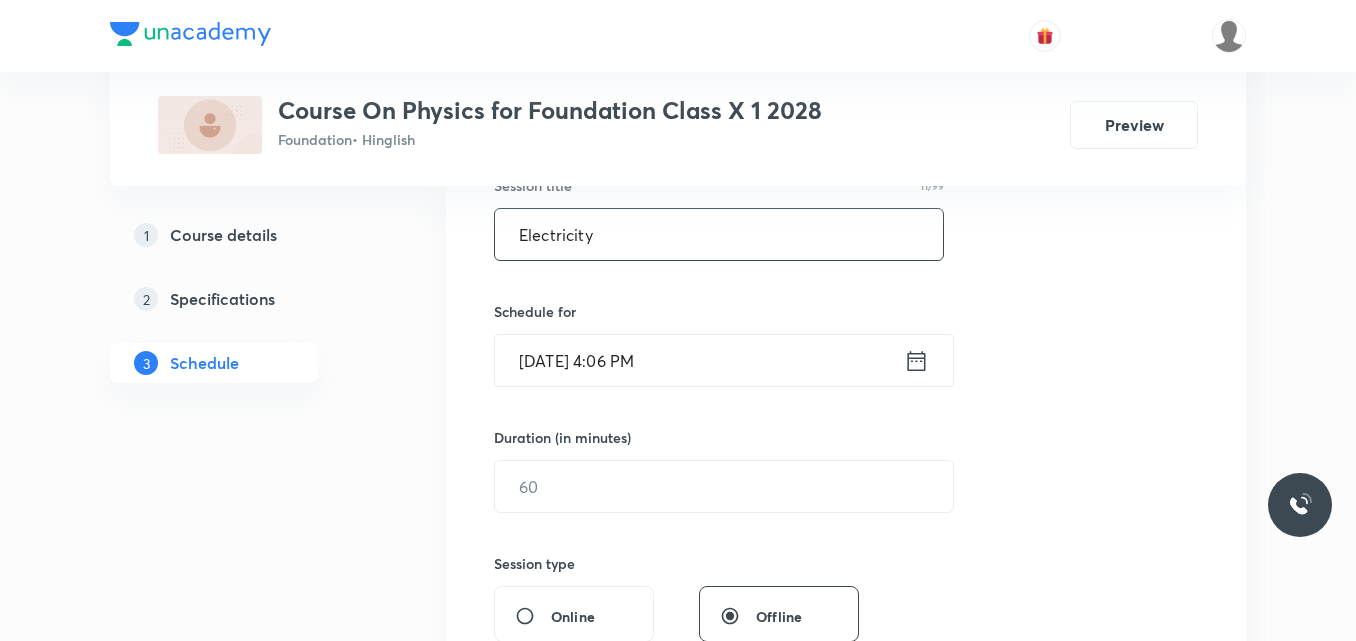 scroll, scrollTop: 410, scrollLeft: 0, axis: vertical 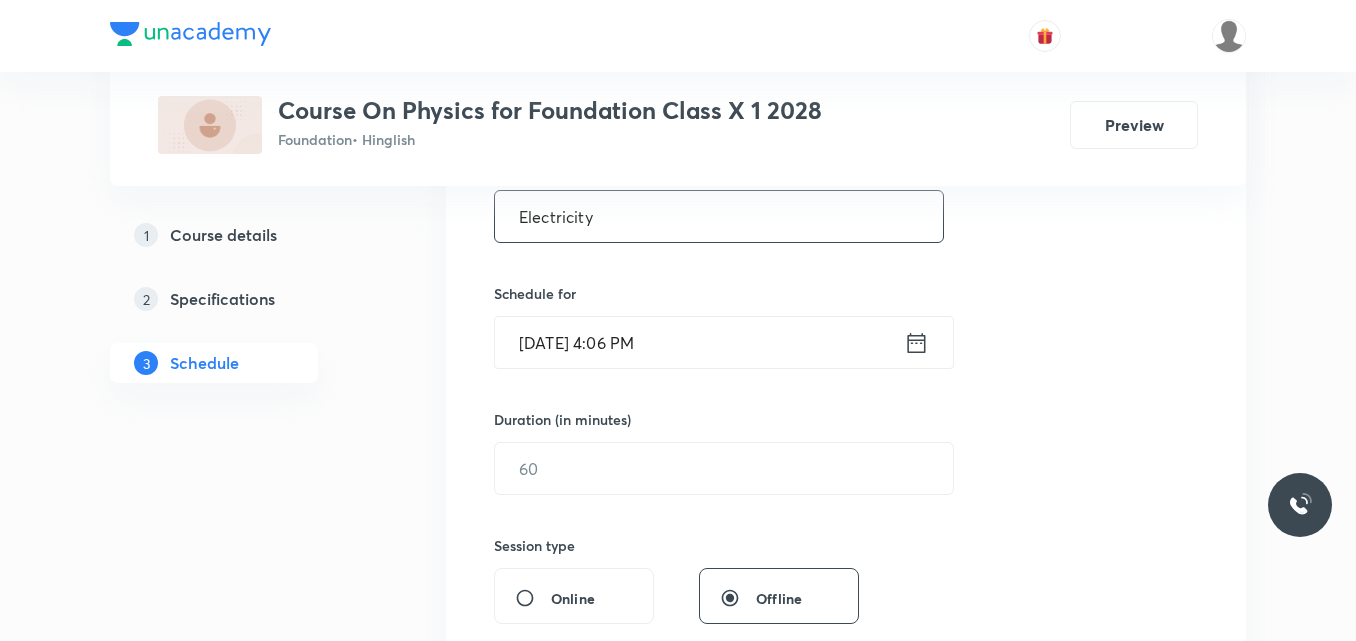 type on "Electricity" 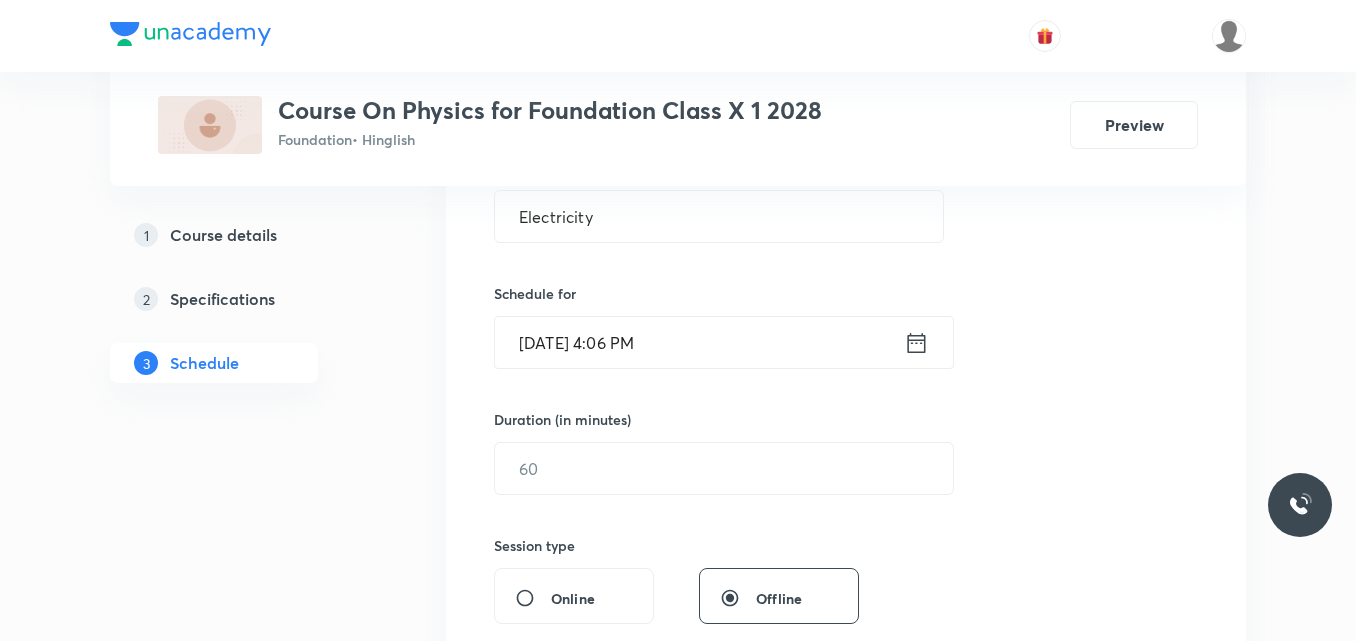 click on "Jul 10, 2025, 4:06 PM" at bounding box center (699, 342) 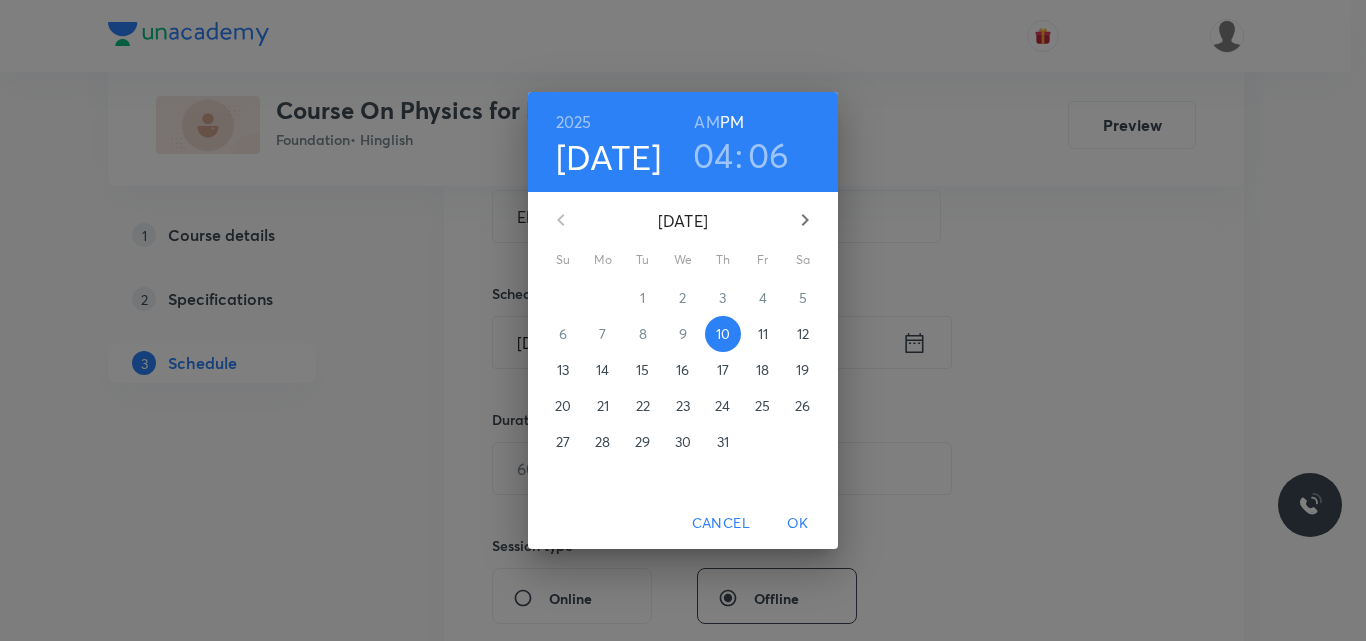 click on "06" at bounding box center (769, 155) 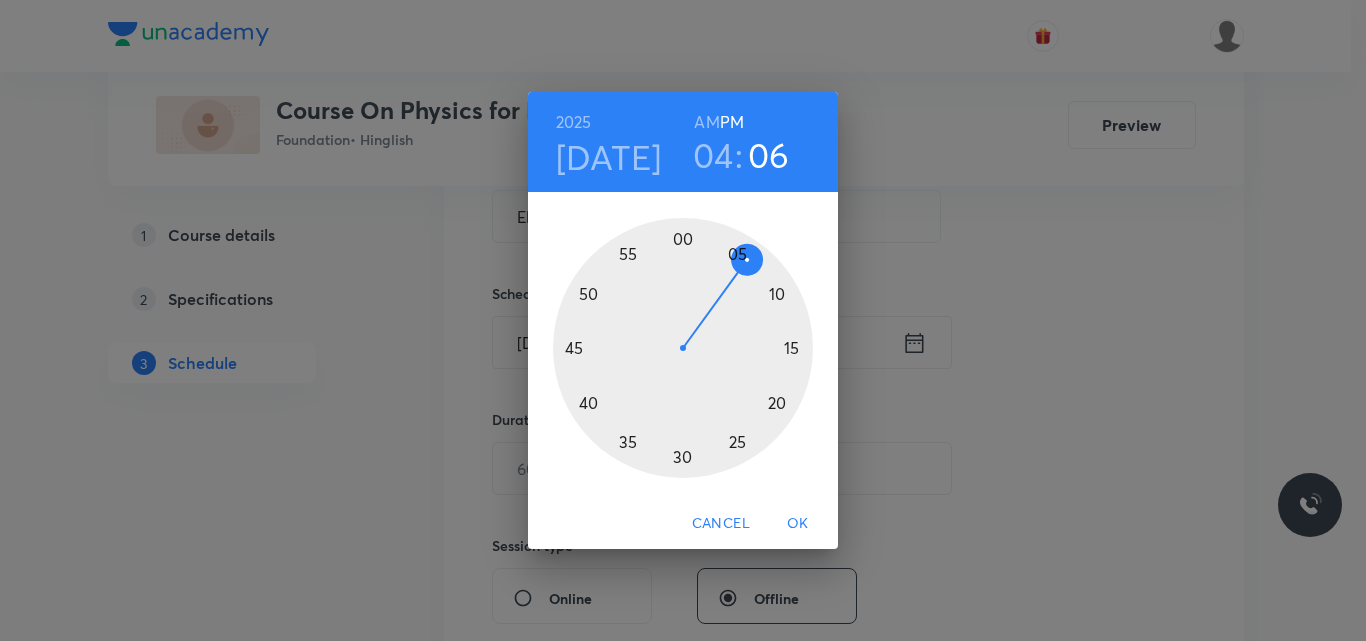 click at bounding box center [683, 348] 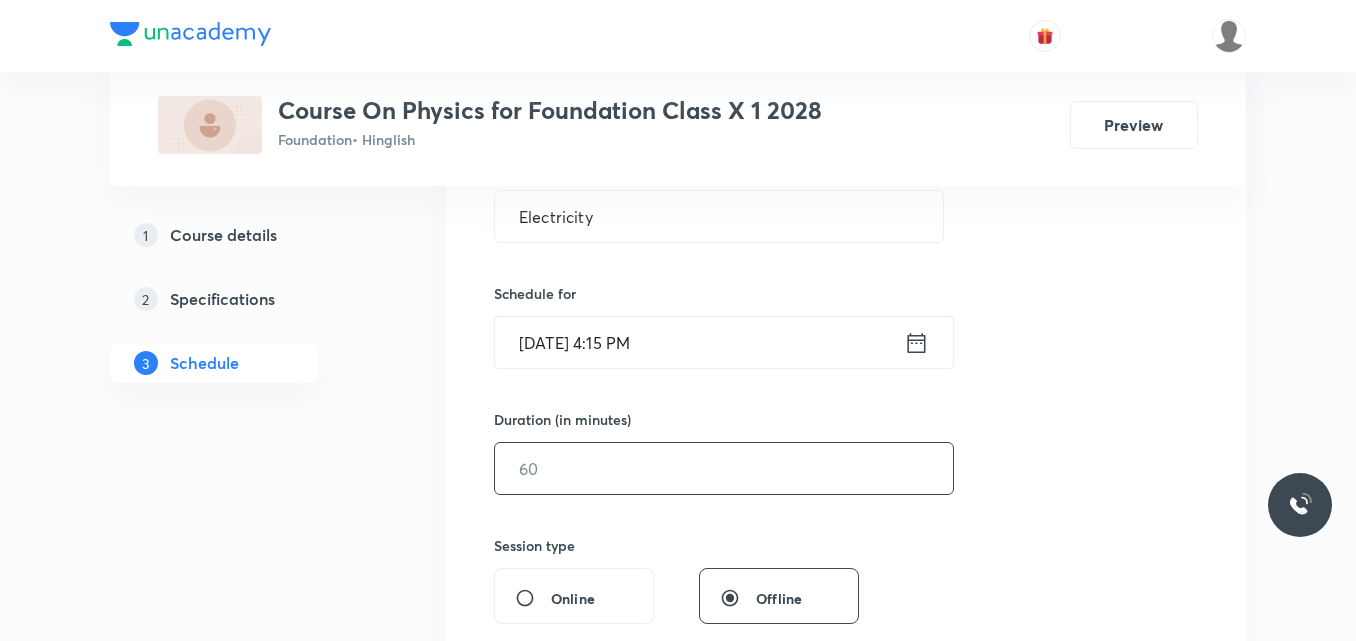 click at bounding box center (724, 468) 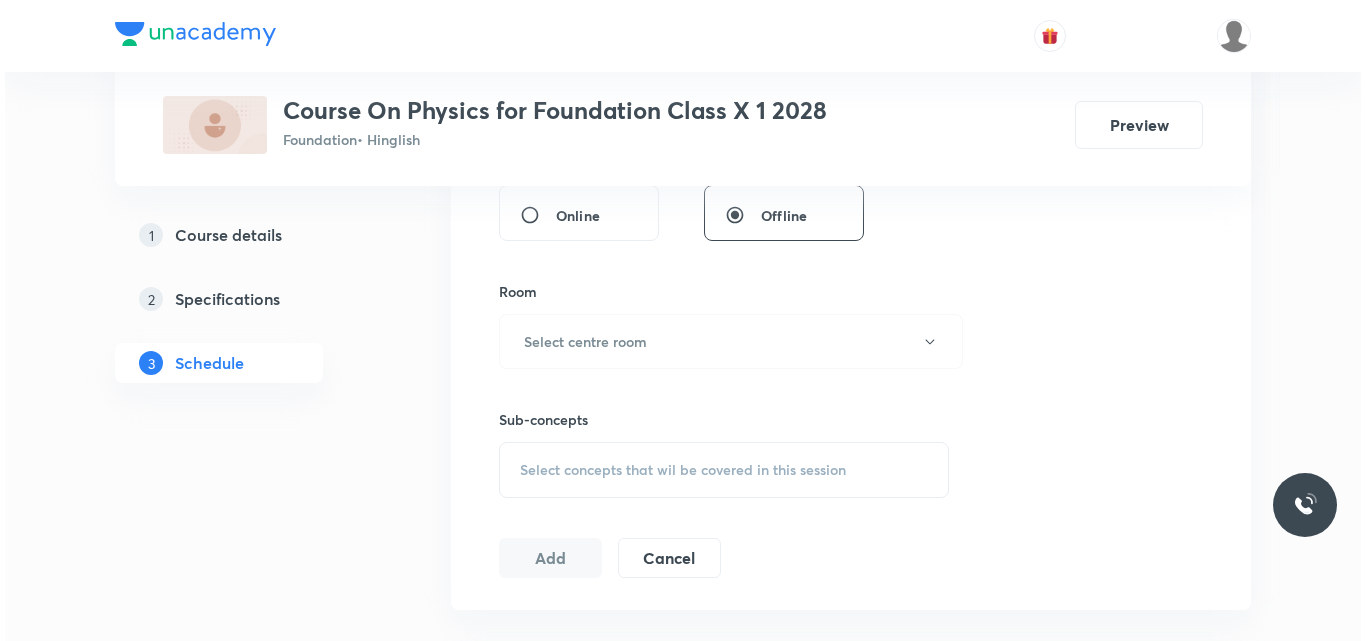 scroll, scrollTop: 795, scrollLeft: 0, axis: vertical 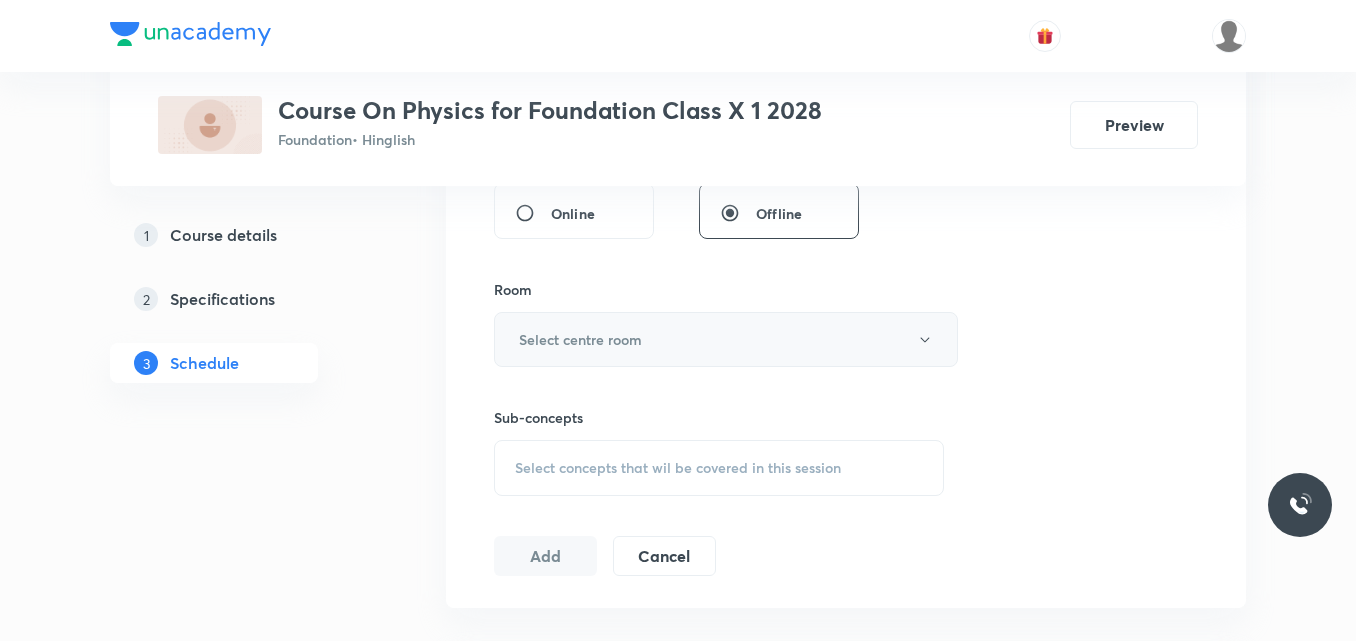 type on "60" 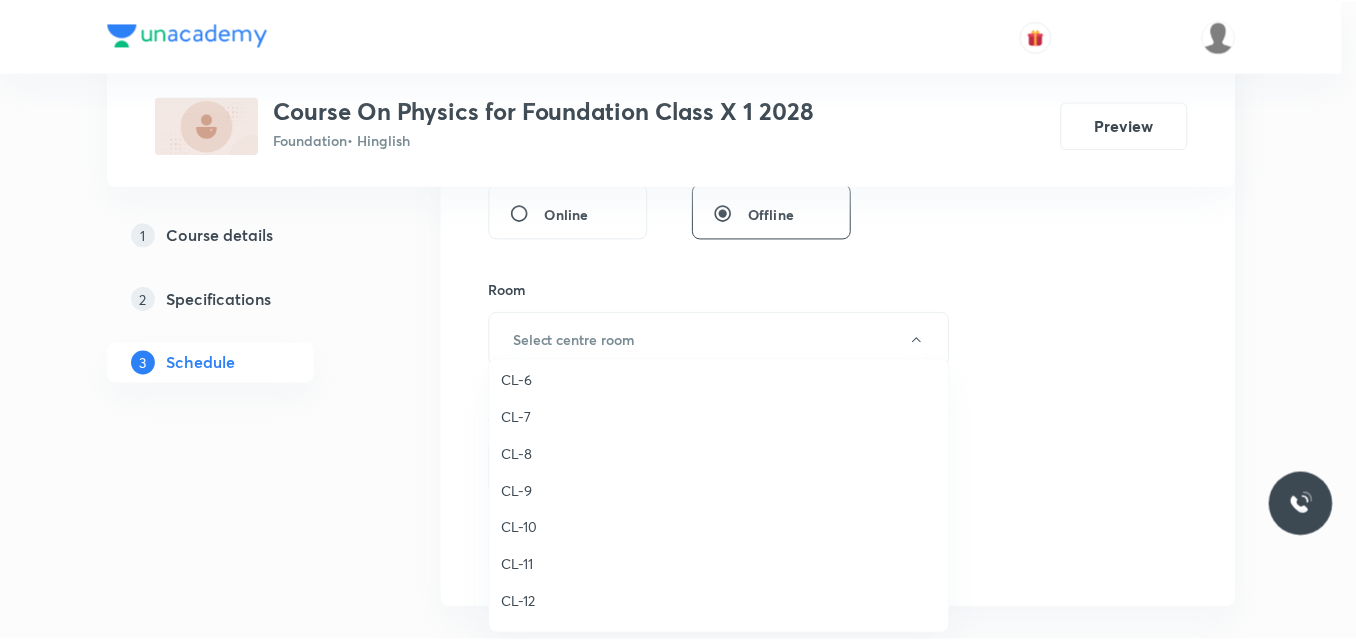 scroll, scrollTop: 753, scrollLeft: 0, axis: vertical 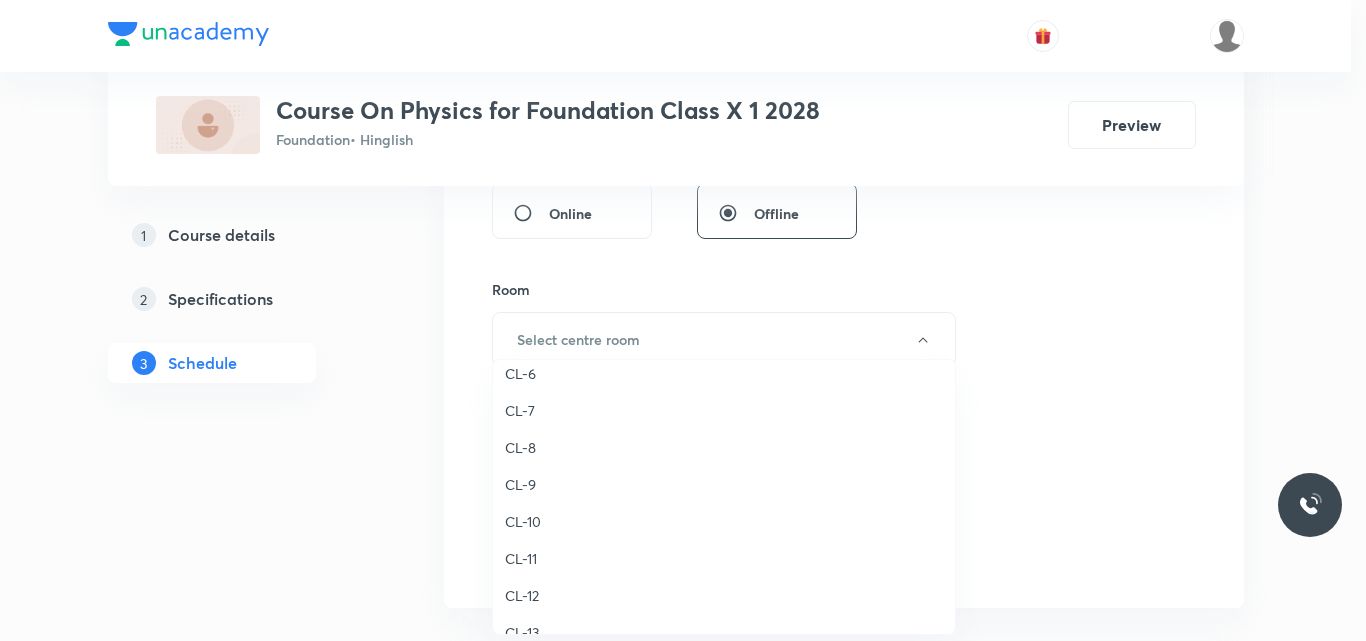 click on "CL-9" at bounding box center (724, 484) 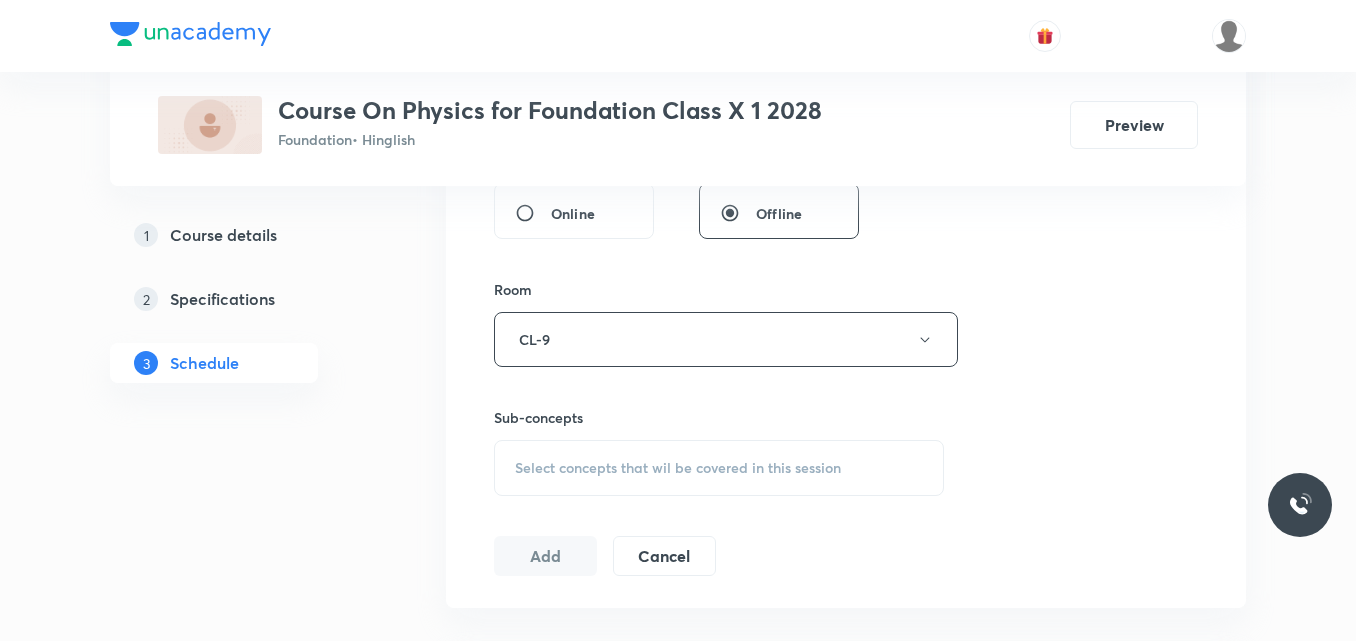 click on "Select concepts that wil be covered in this session" at bounding box center [719, 468] 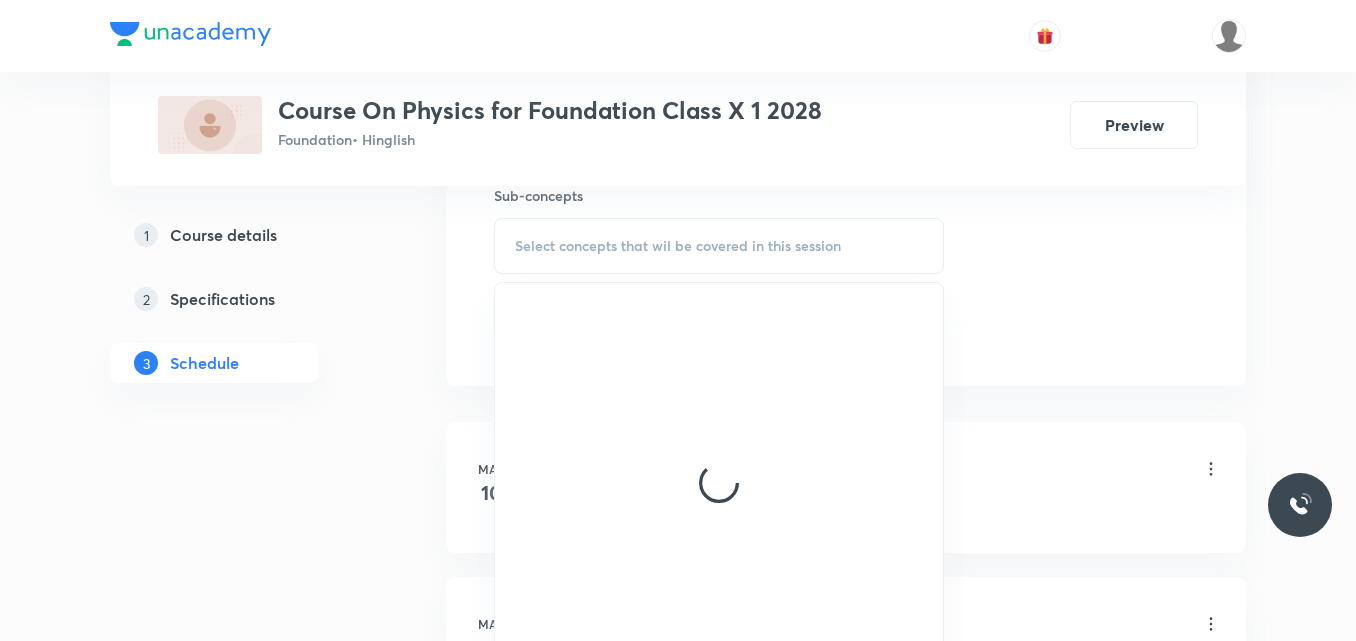 scroll, scrollTop: 1036, scrollLeft: 0, axis: vertical 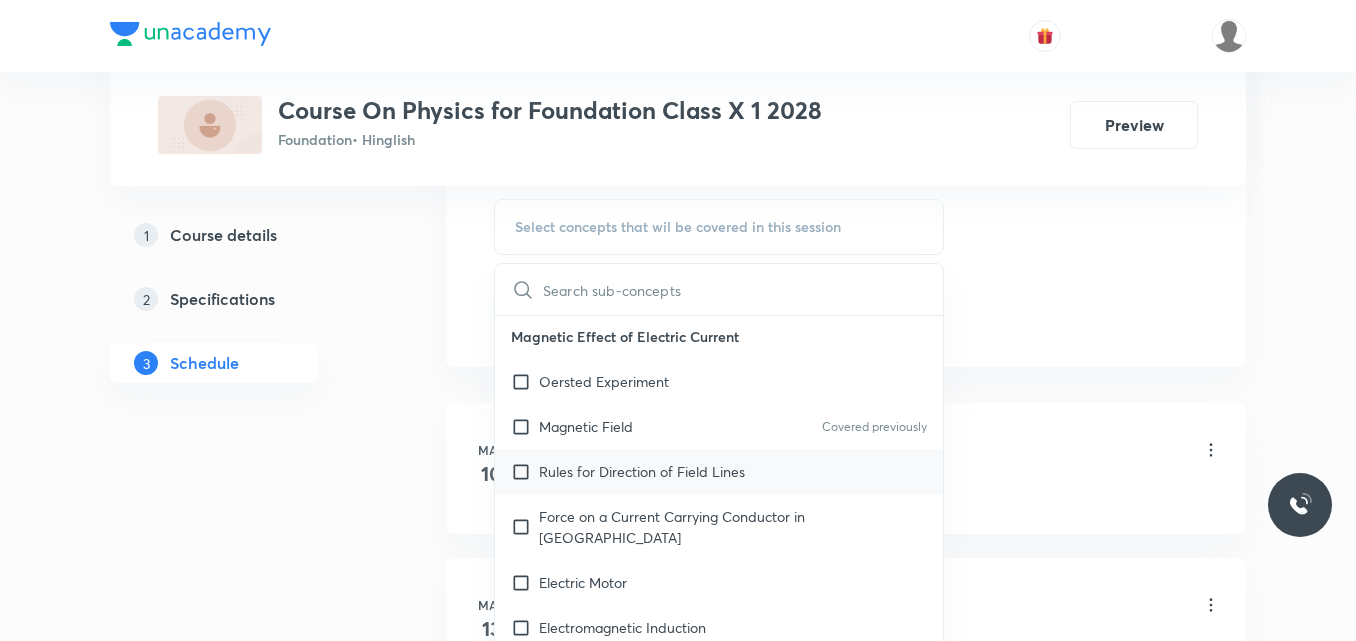 click on "Rules for Direction of Field Lines" at bounding box center (642, 471) 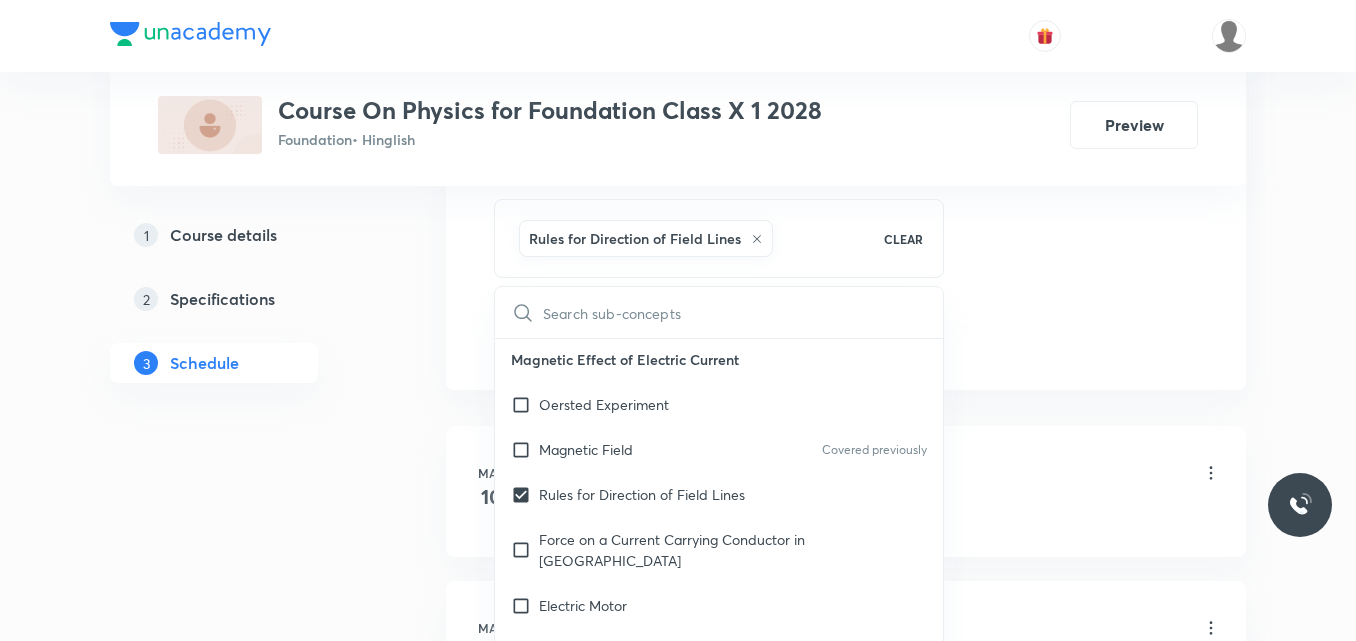 click on "May 10 Light - Reflection & Refraction Lesson 1 • 6:30 PM • 60 min  • Room CL-5 Light" at bounding box center [846, 491] 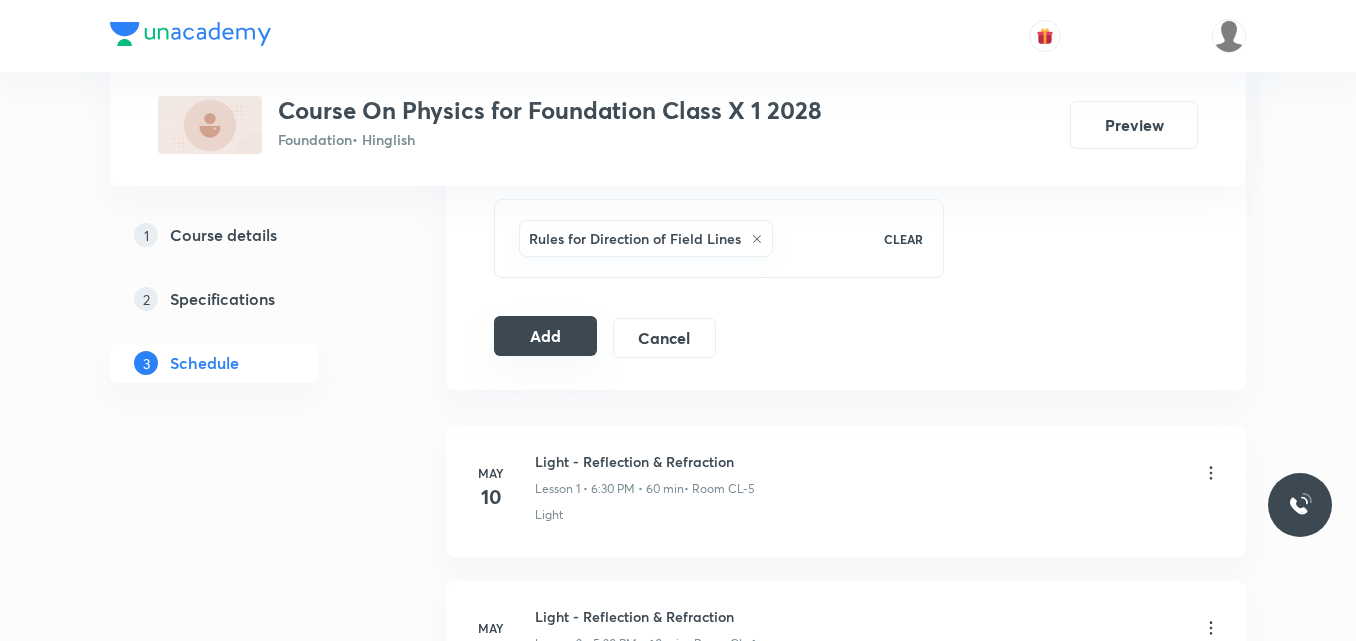 click on "Add" at bounding box center (545, 336) 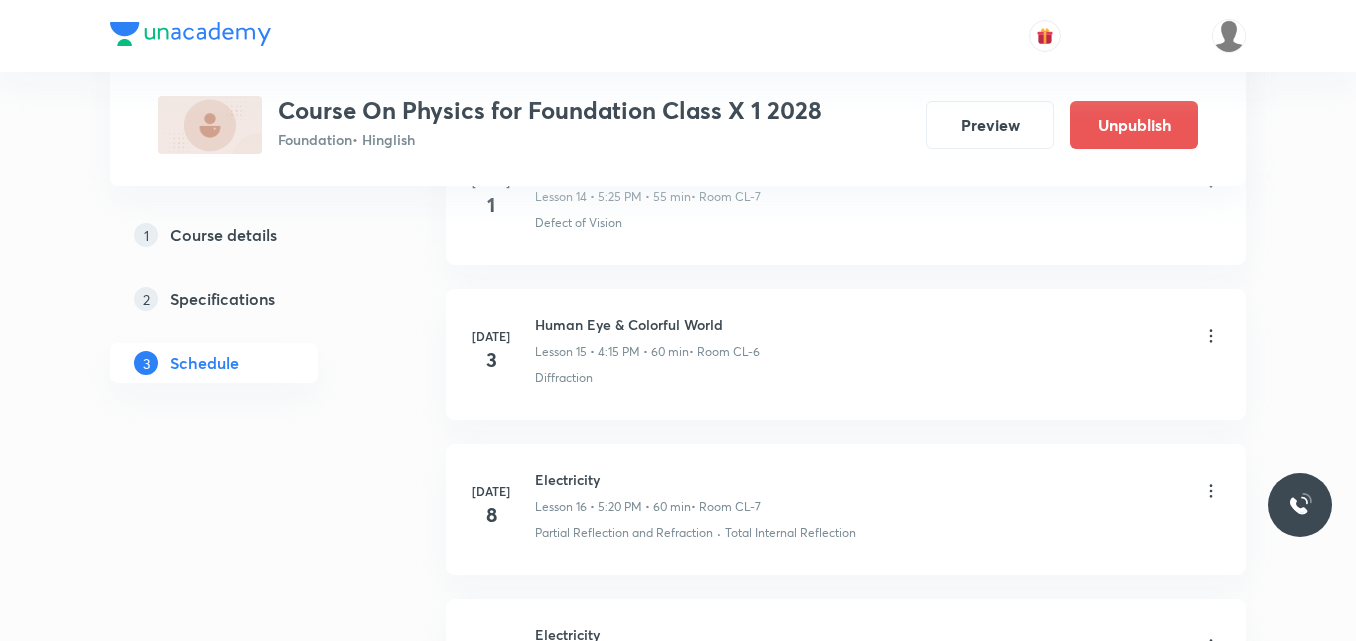 scroll, scrollTop: 2678, scrollLeft: 0, axis: vertical 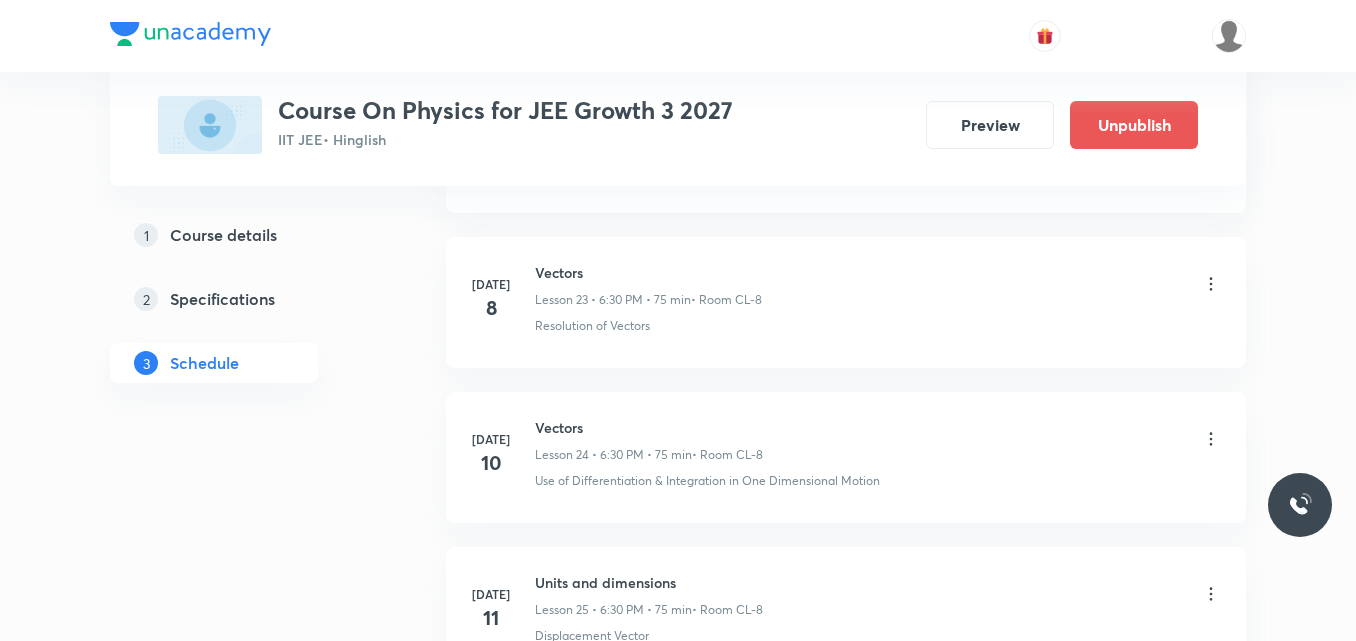 click 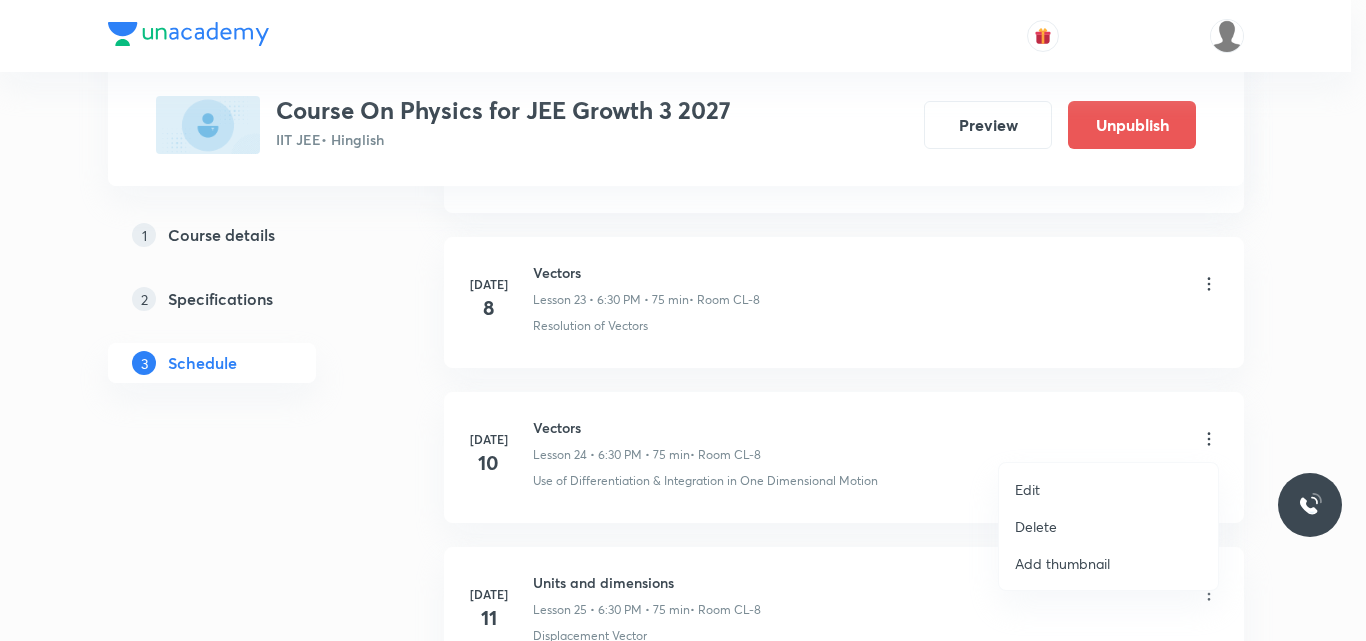 click on "Delete" at bounding box center (1108, 526) 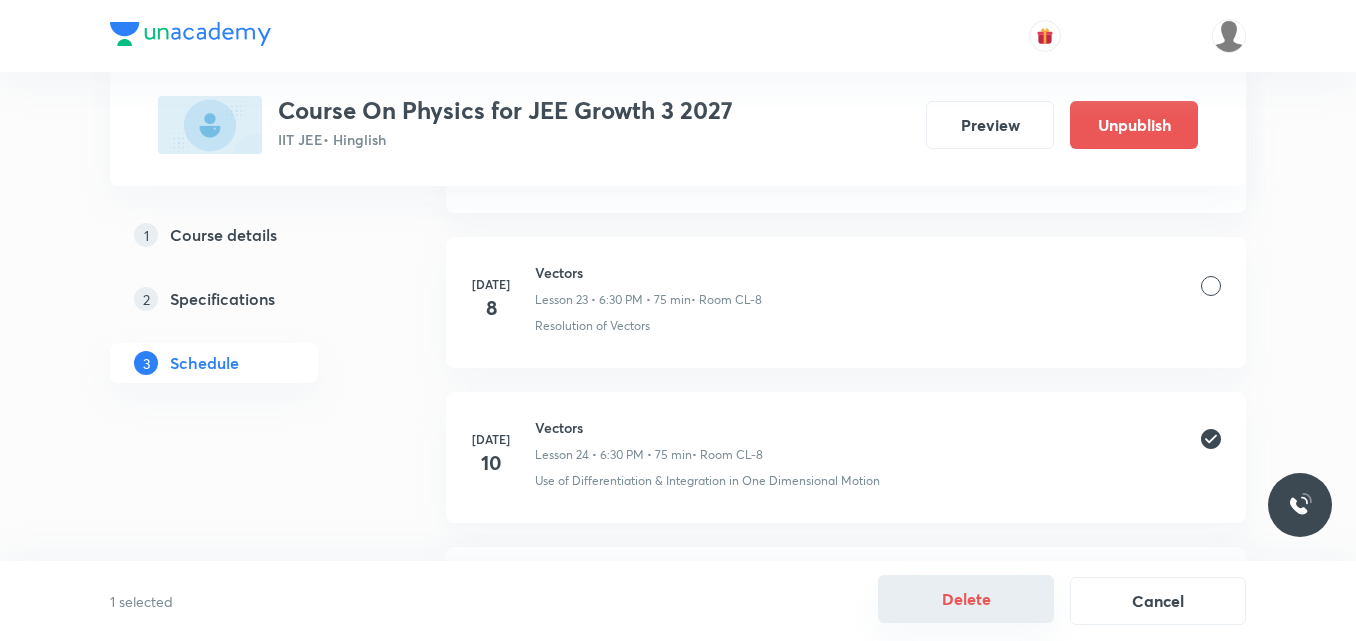click on "Delete" at bounding box center (966, 599) 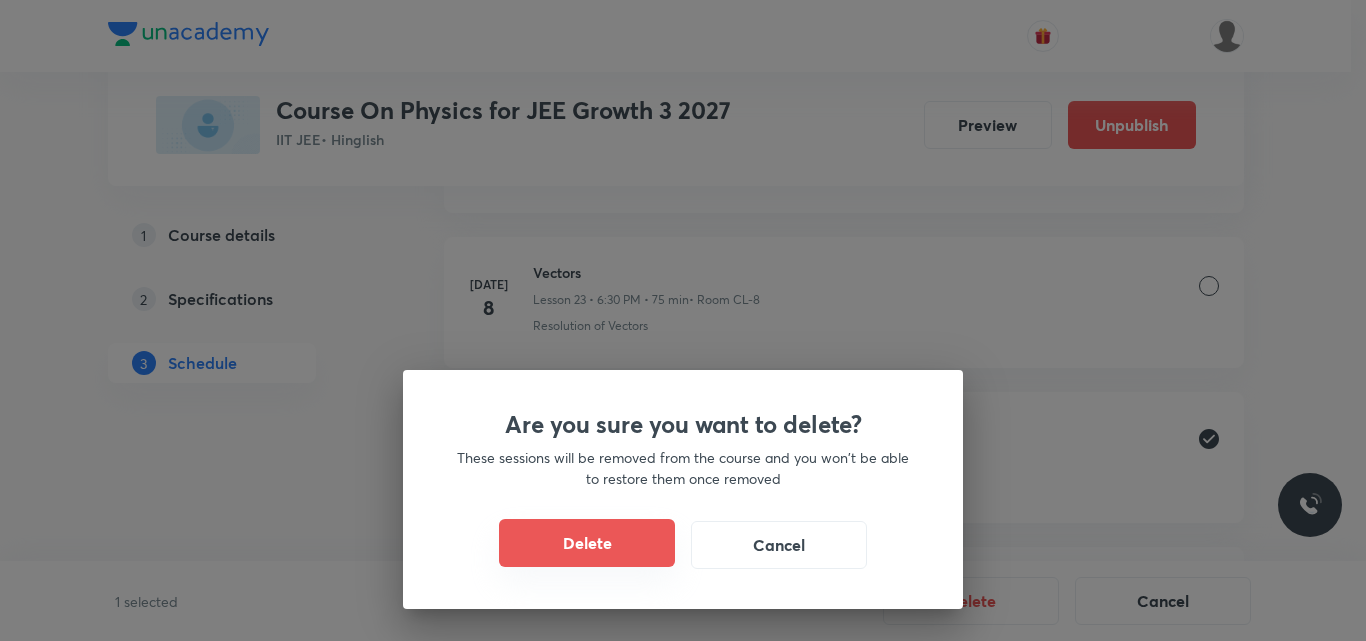 click on "Delete" at bounding box center [587, 543] 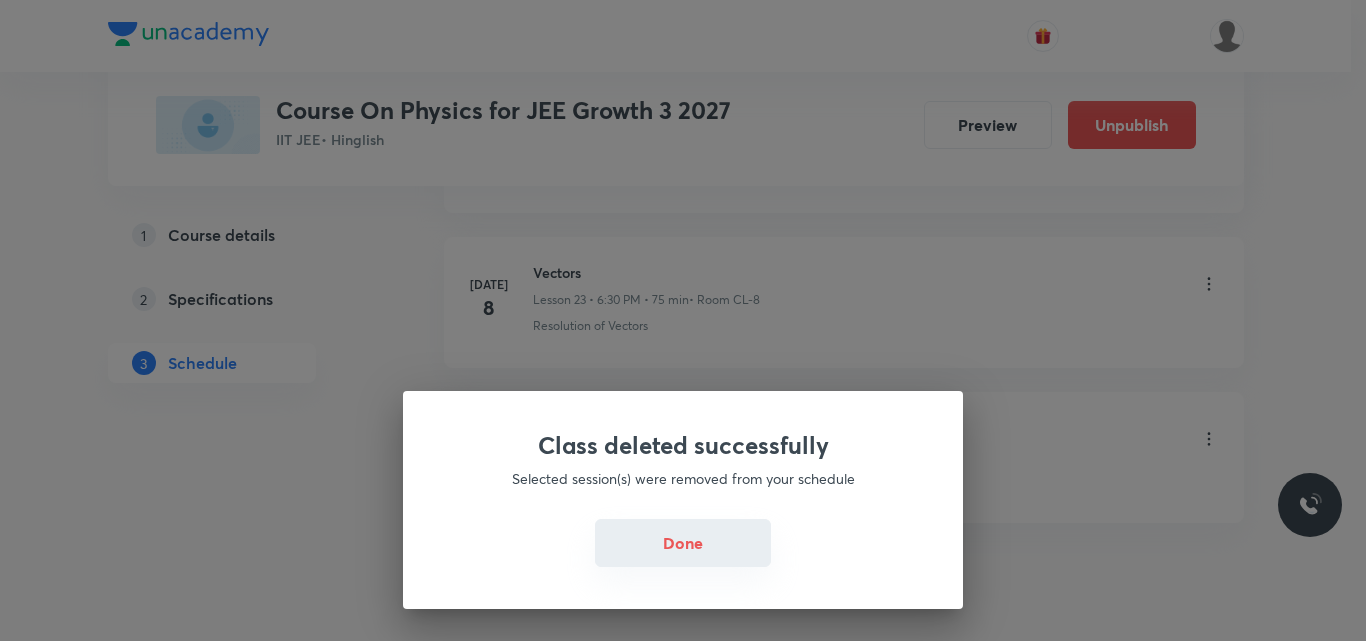 drag, startPoint x: 680, startPoint y: 585, endPoint x: 699, endPoint y: 551, distance: 38.948685 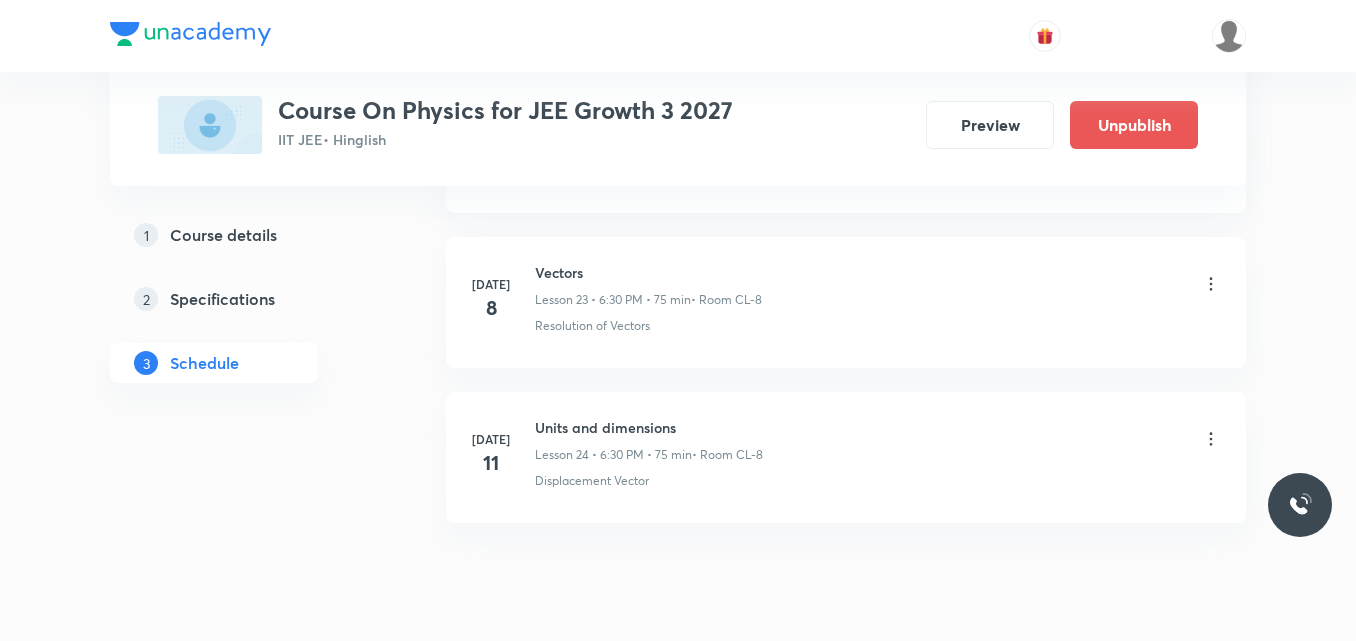 scroll, scrollTop: 4682, scrollLeft: 0, axis: vertical 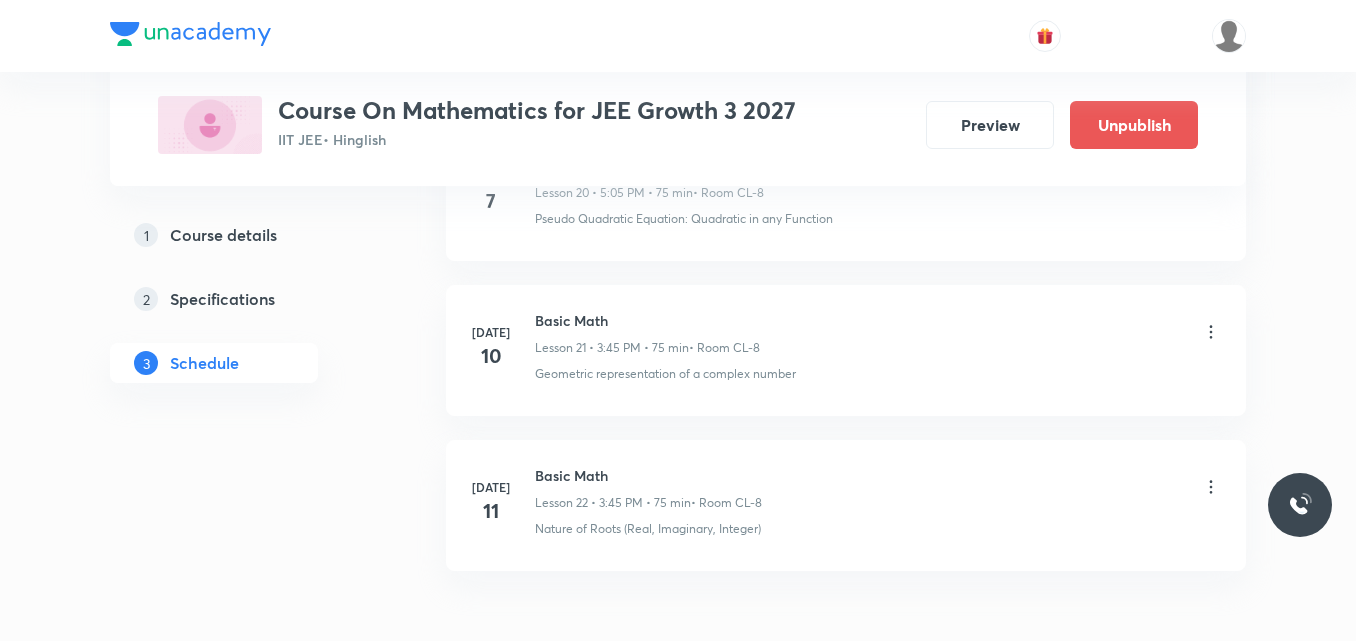click on "Basic Math" at bounding box center (647, 320) 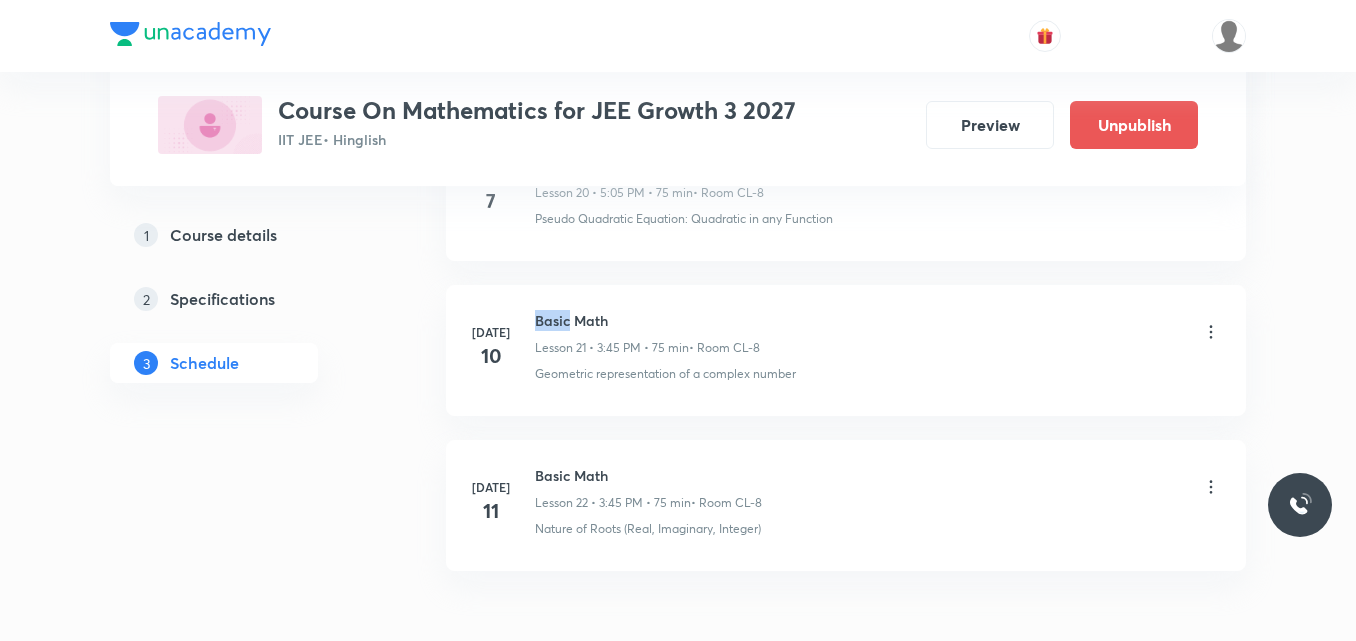 click on "Basic Math" at bounding box center [647, 320] 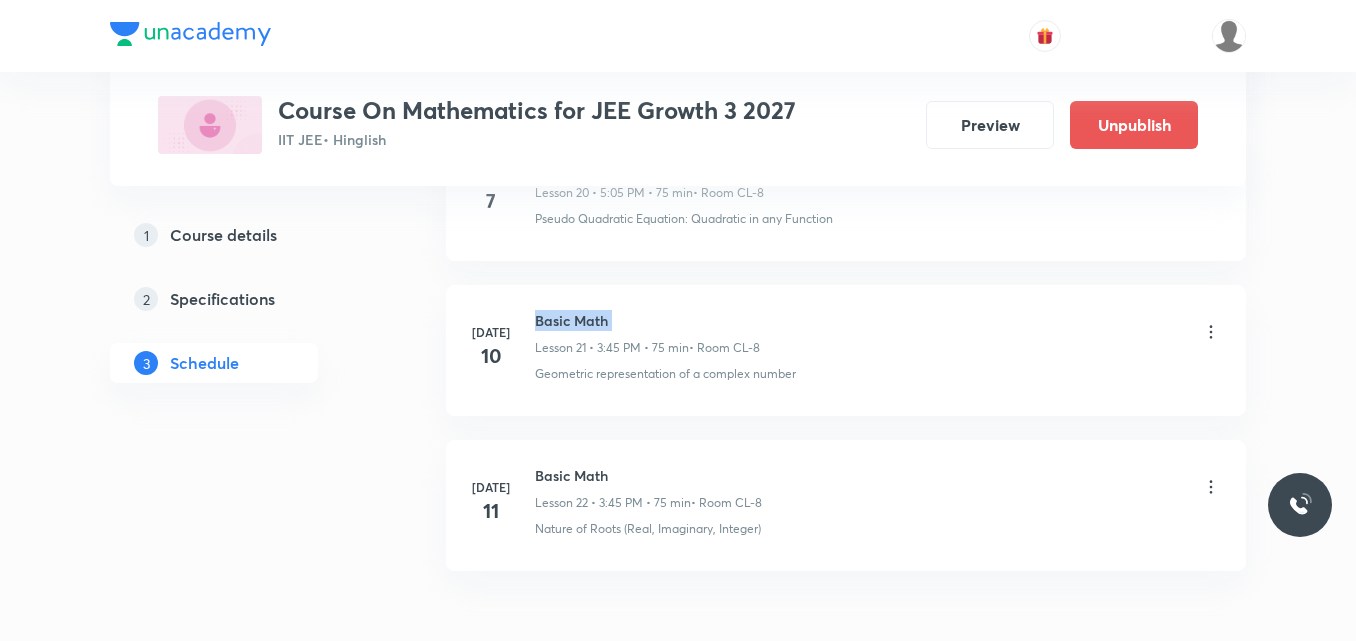 click on "Basic Math" at bounding box center [647, 320] 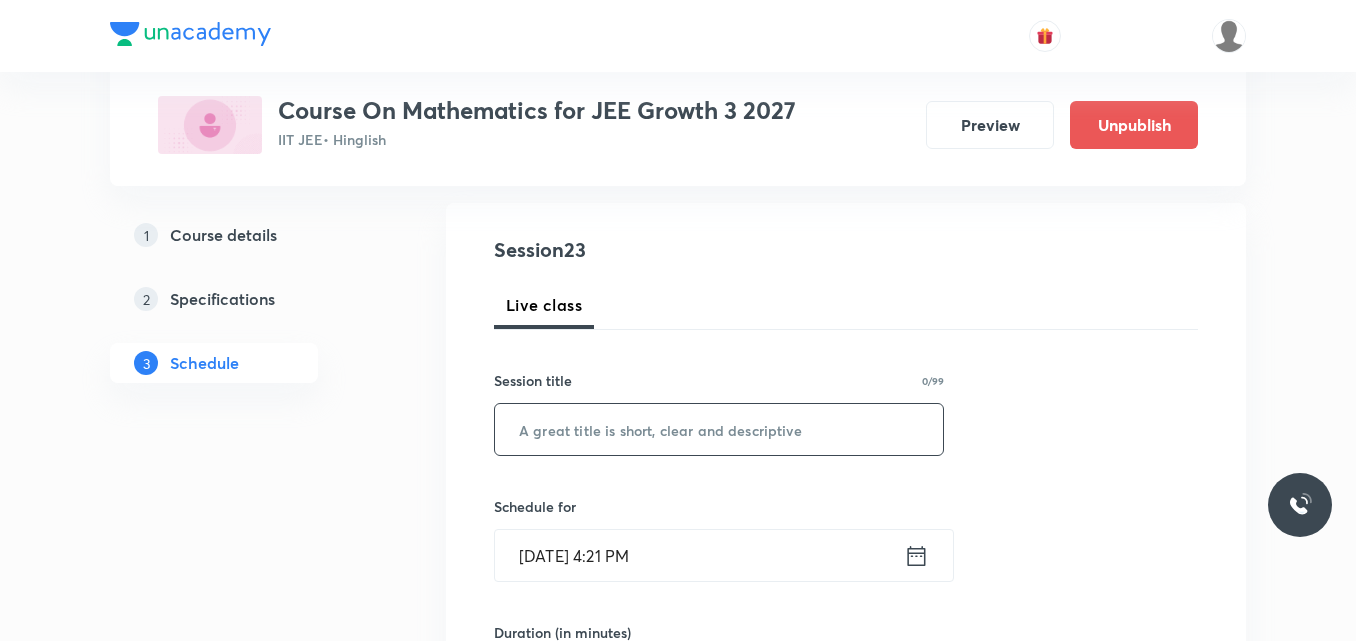 scroll, scrollTop: 200, scrollLeft: 0, axis: vertical 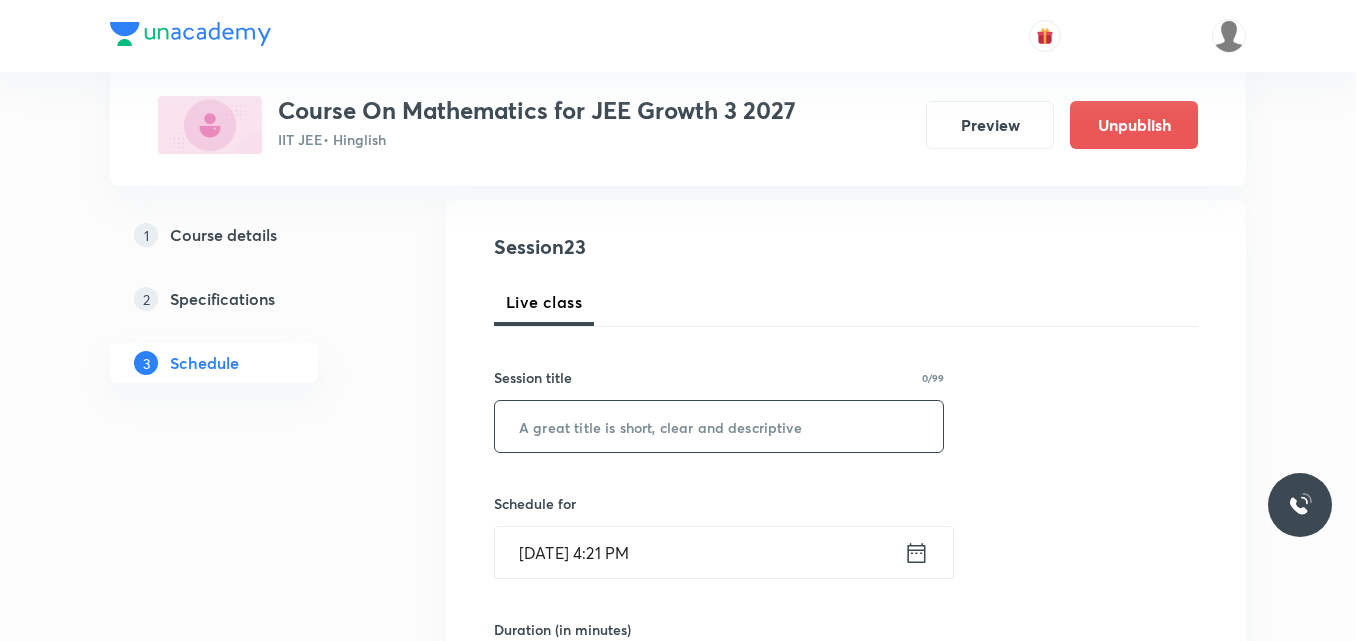 click at bounding box center (719, 426) 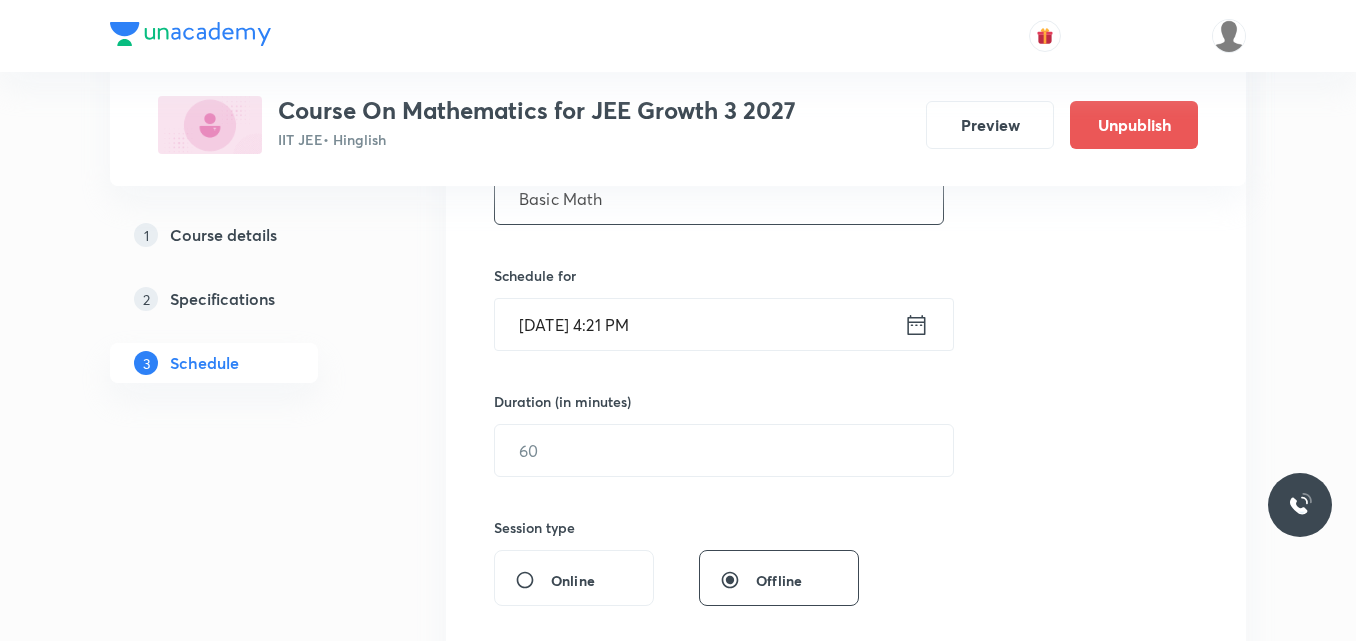 scroll, scrollTop: 431, scrollLeft: 0, axis: vertical 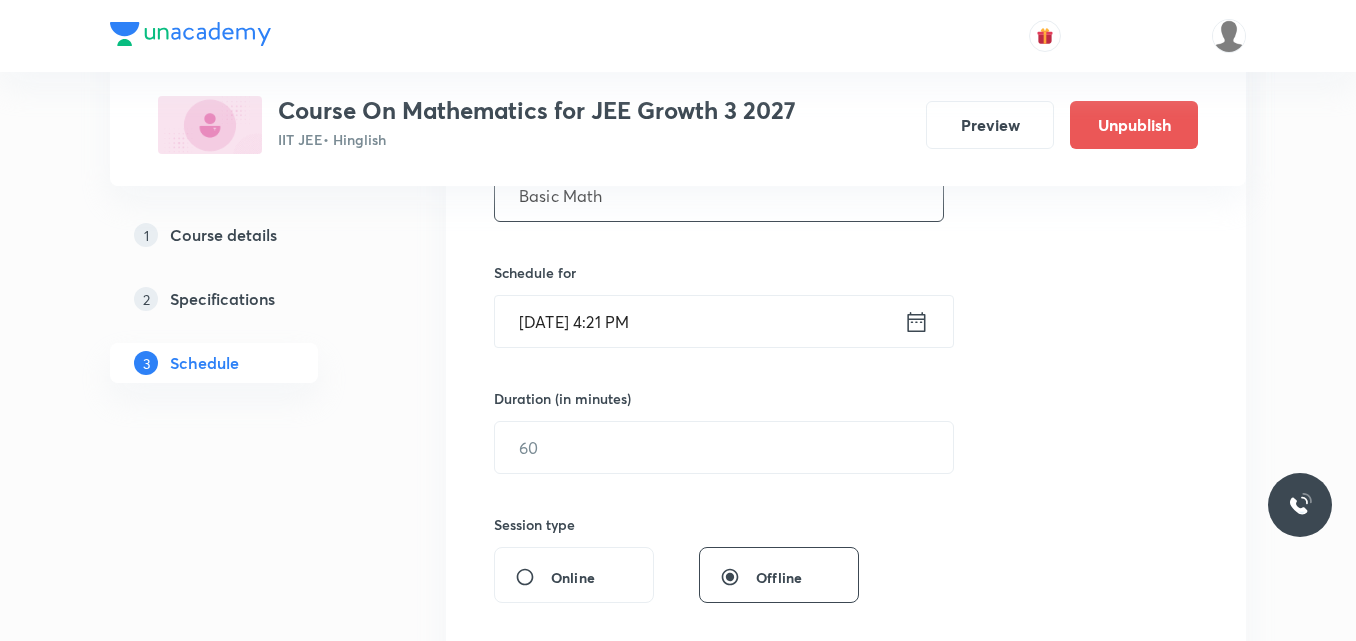 type on "Basic Math" 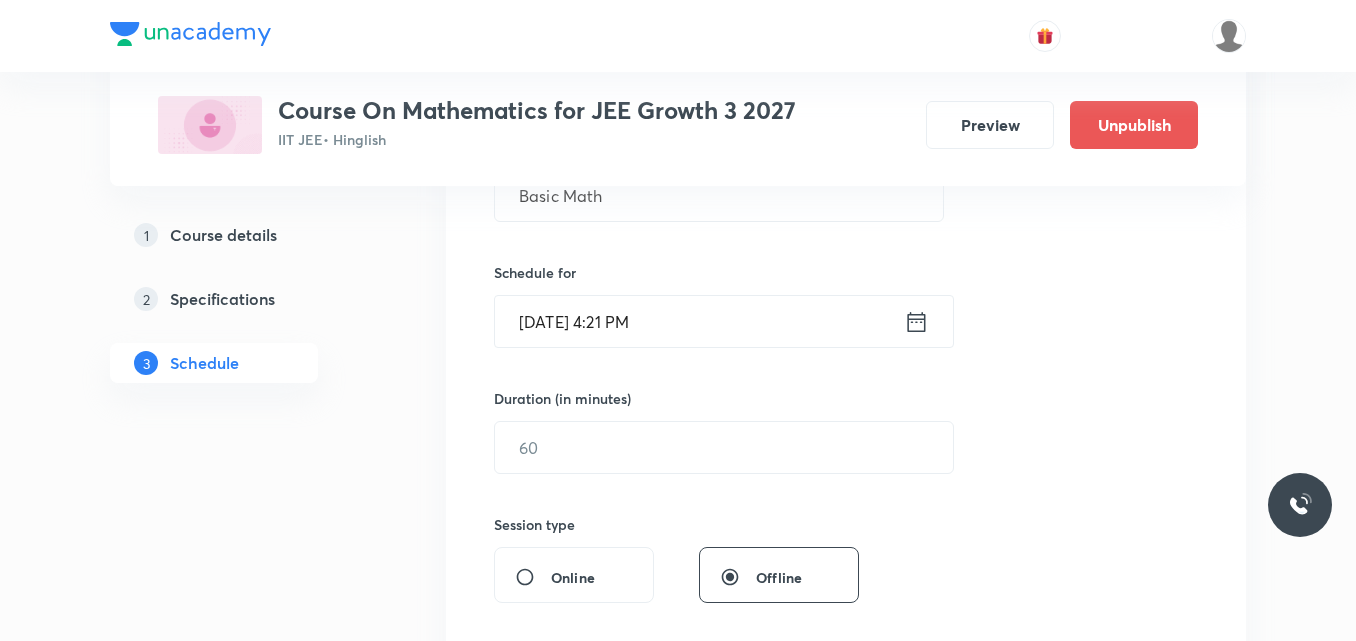 click on "[DATE] 4:21 PM" at bounding box center (699, 321) 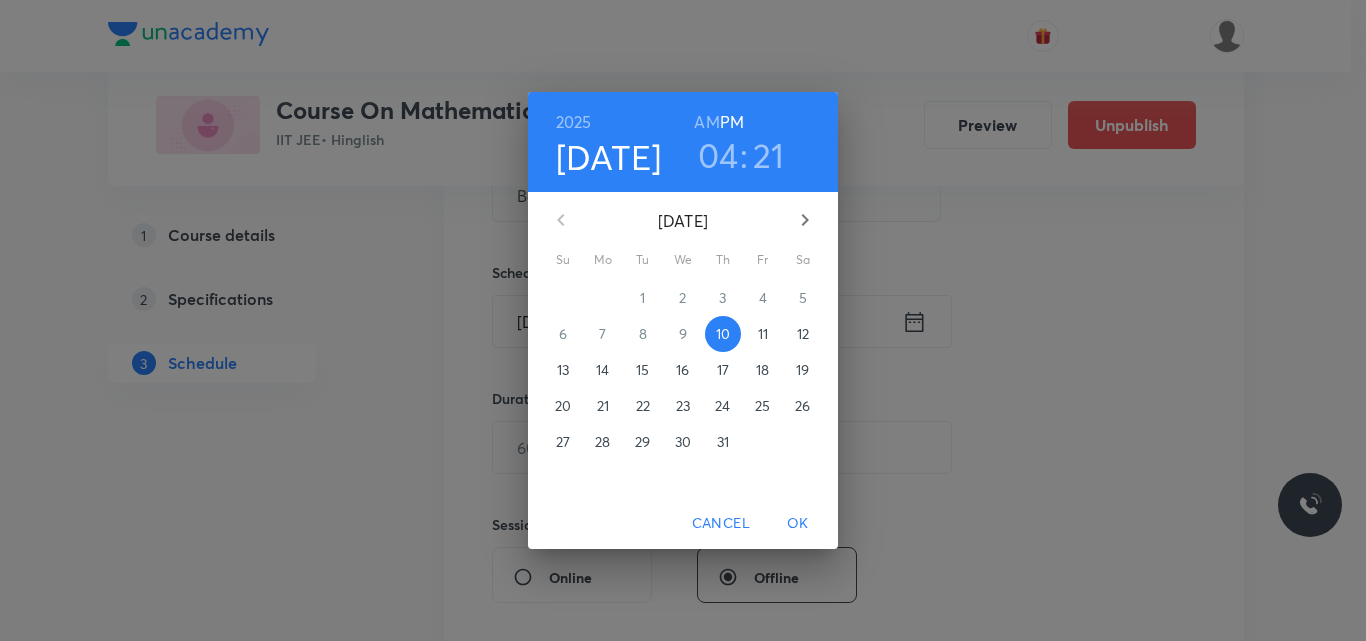 click on "04" at bounding box center [718, 155] 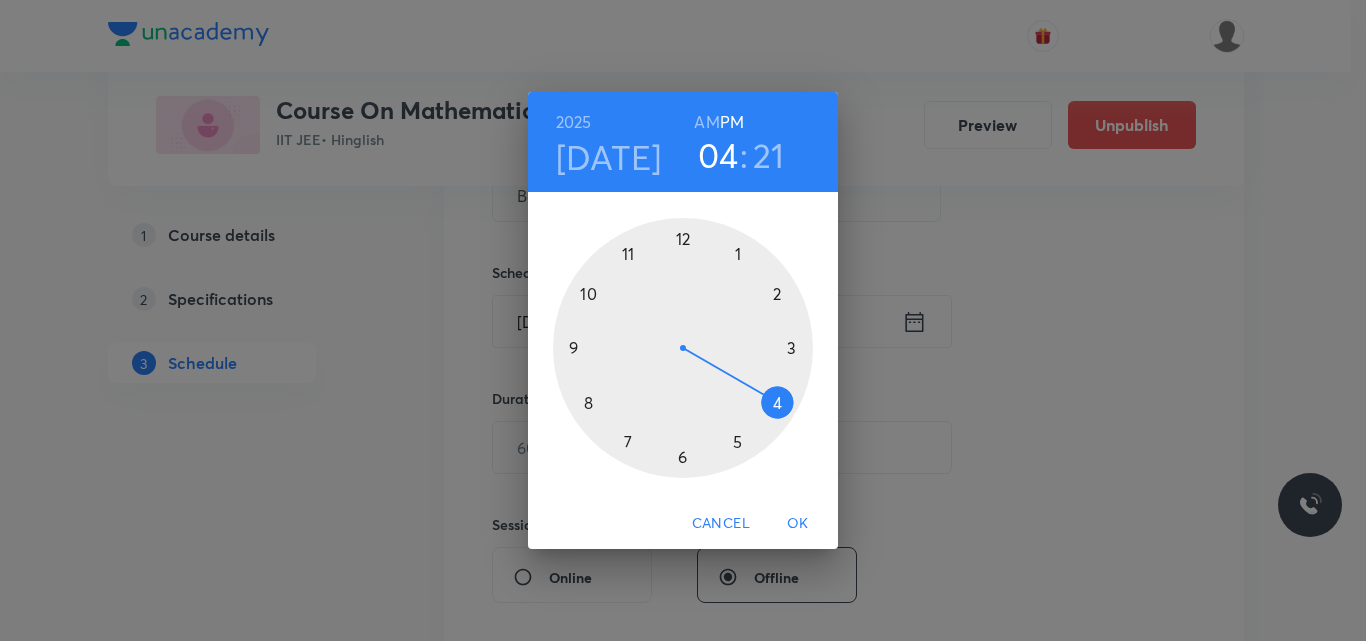 click at bounding box center (683, 348) 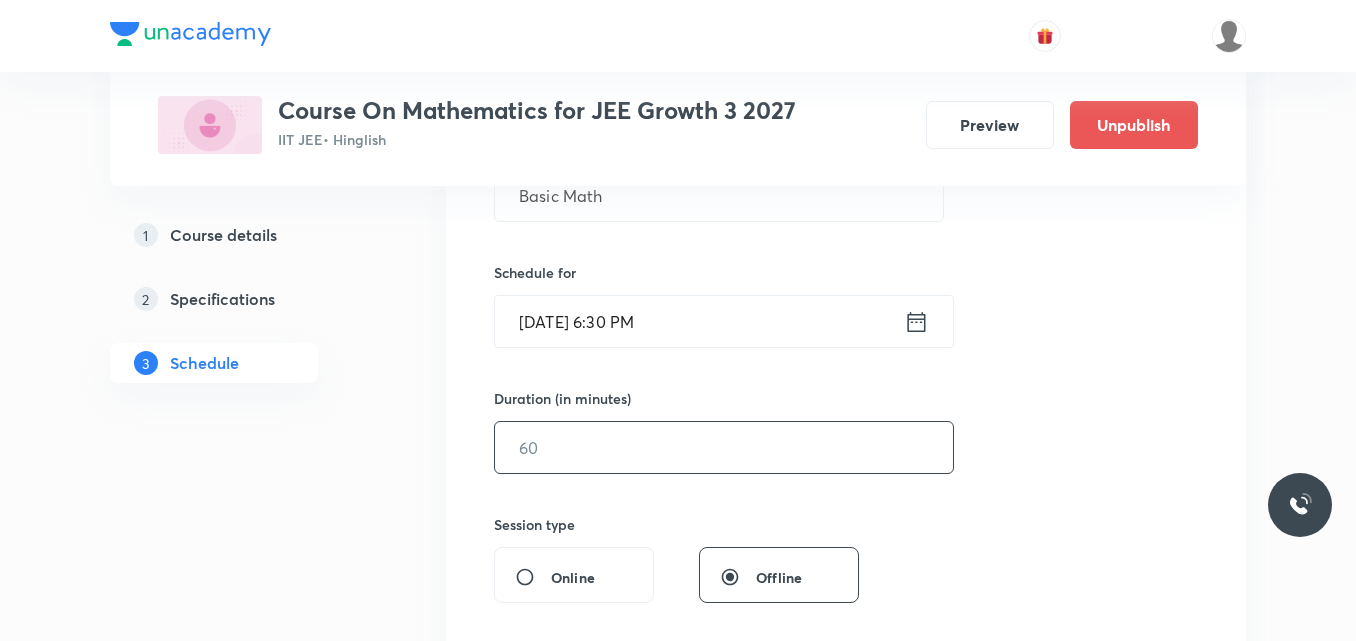 click at bounding box center (724, 447) 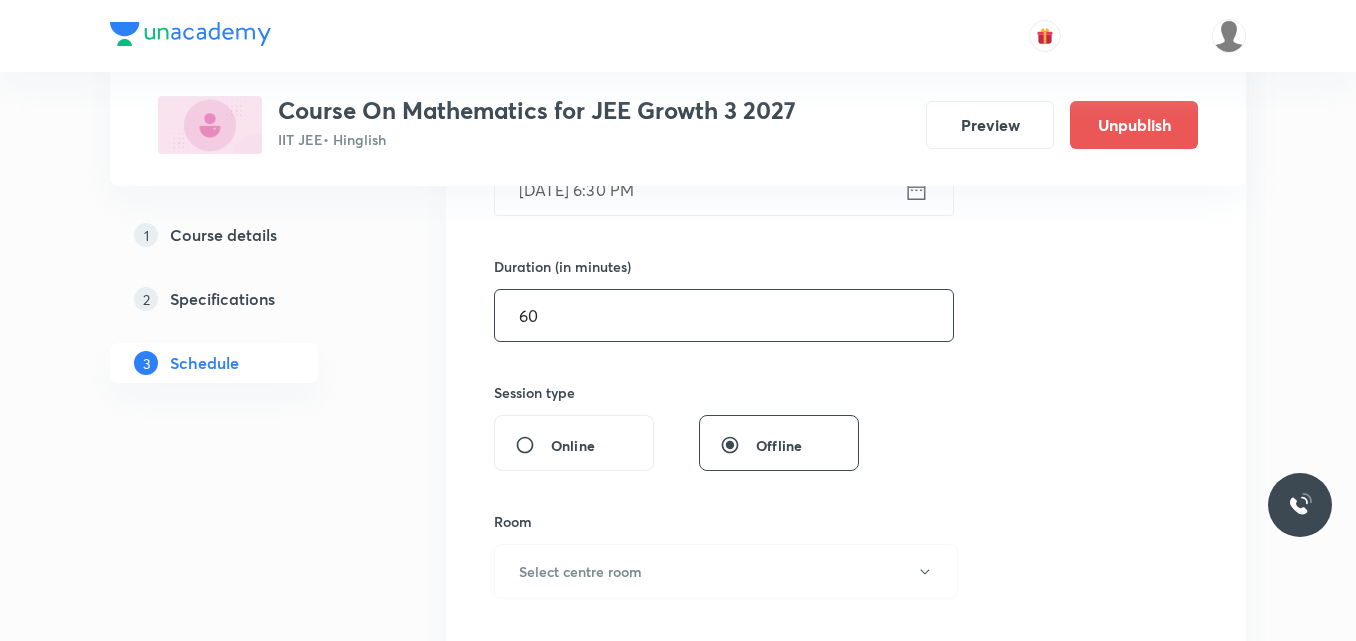 scroll, scrollTop: 567, scrollLeft: 0, axis: vertical 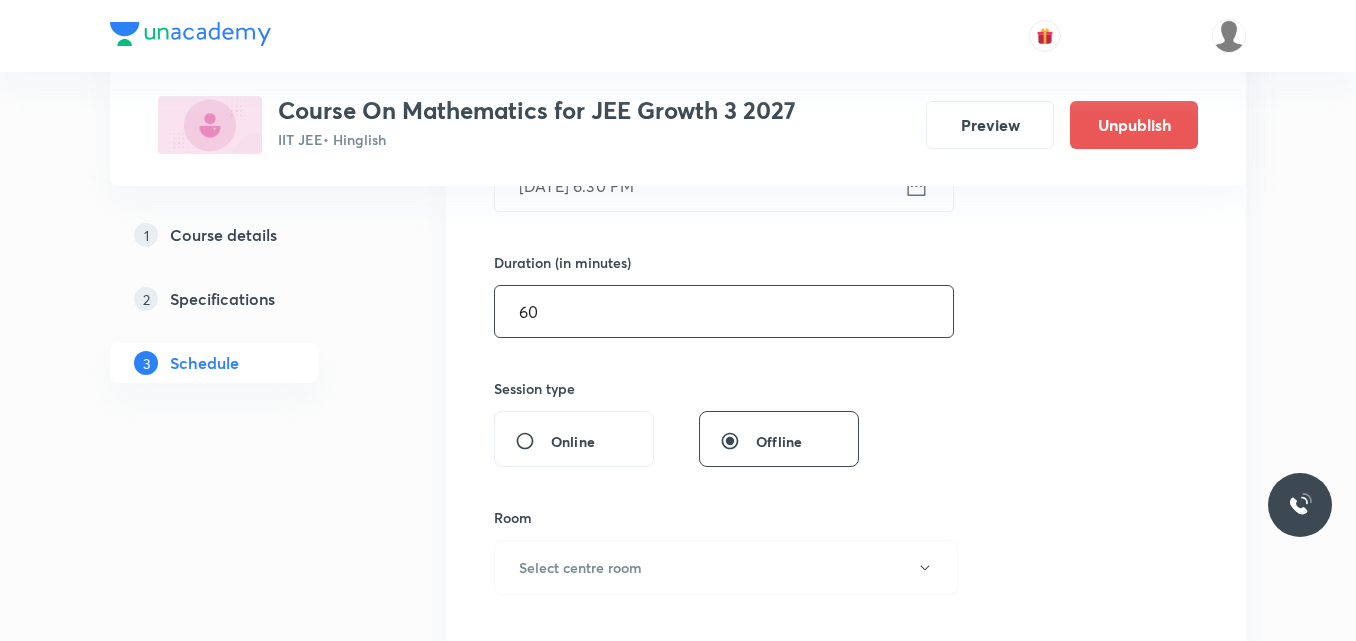 type on "6" 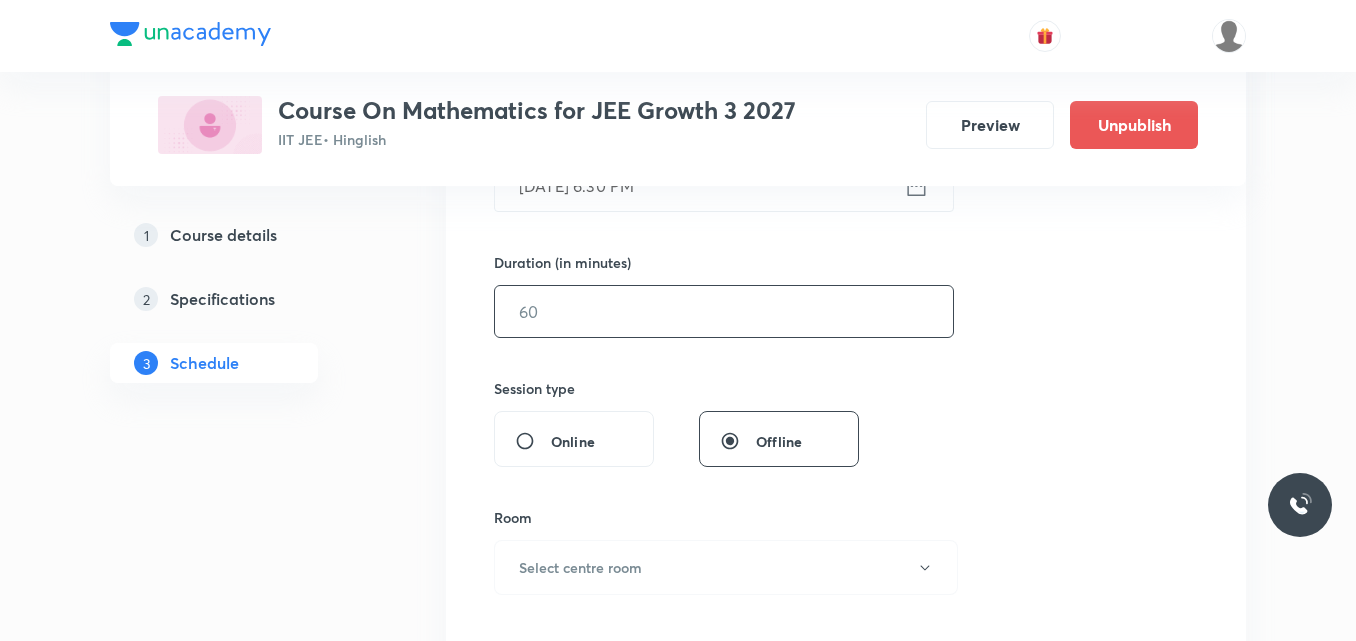 type on "0" 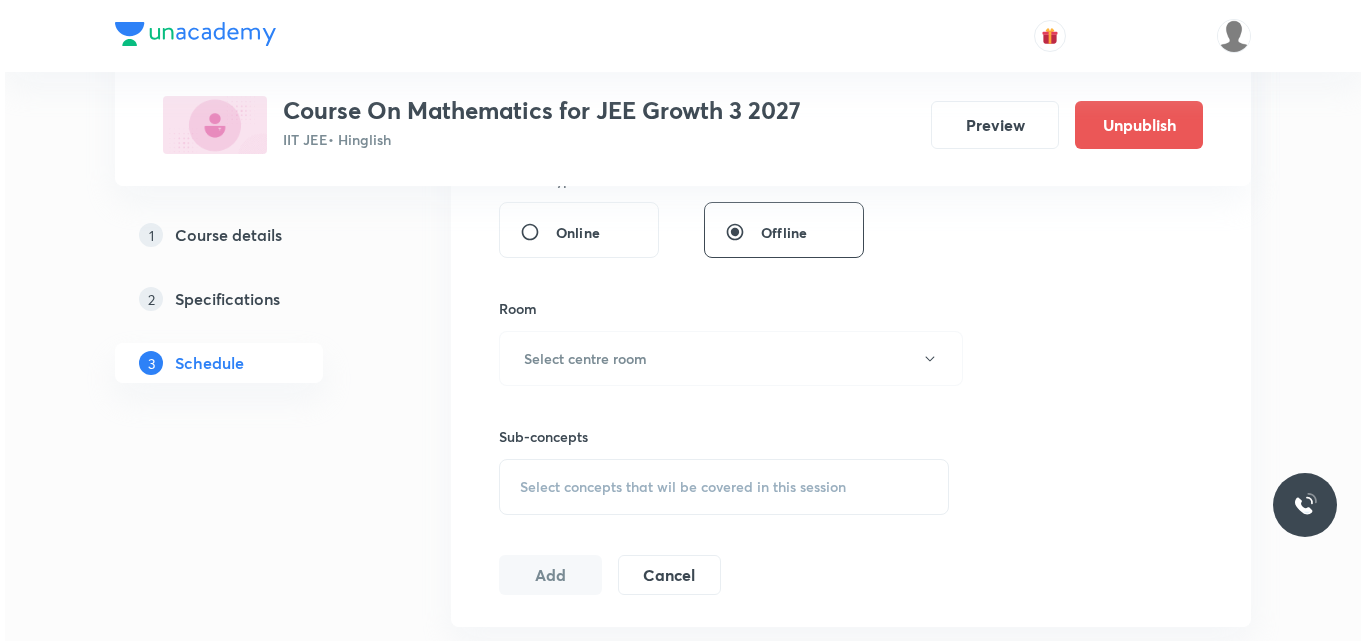 scroll, scrollTop: 781, scrollLeft: 0, axis: vertical 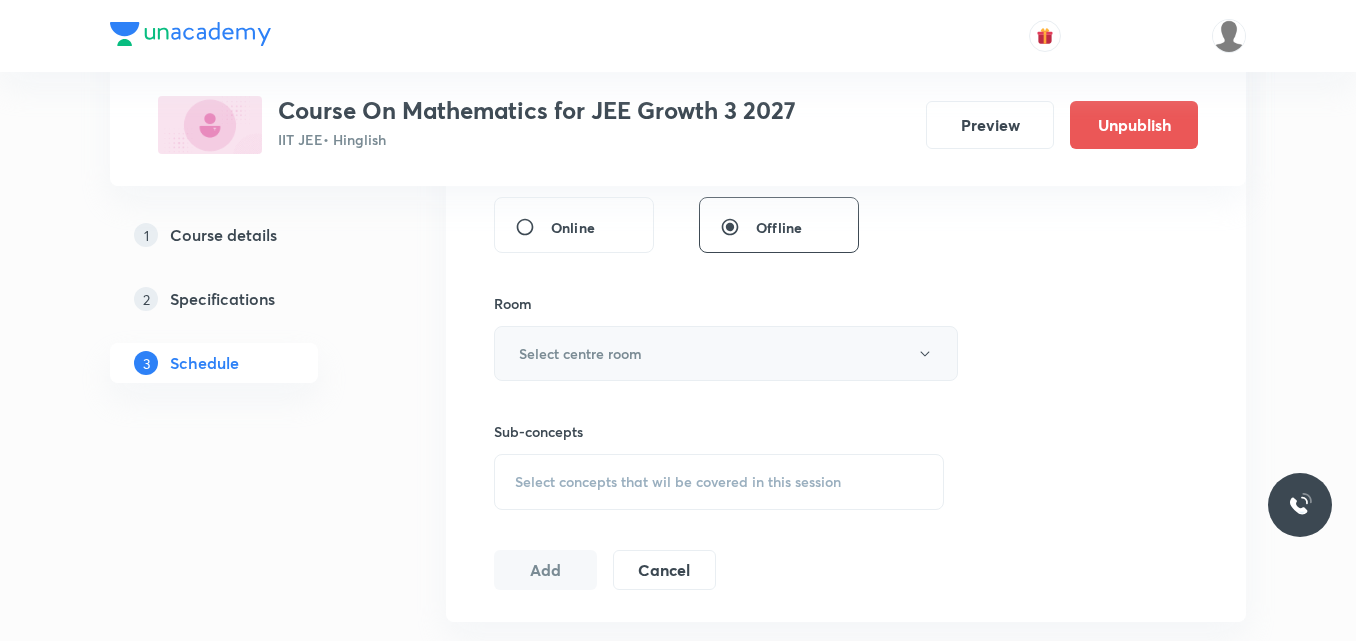 type on "75" 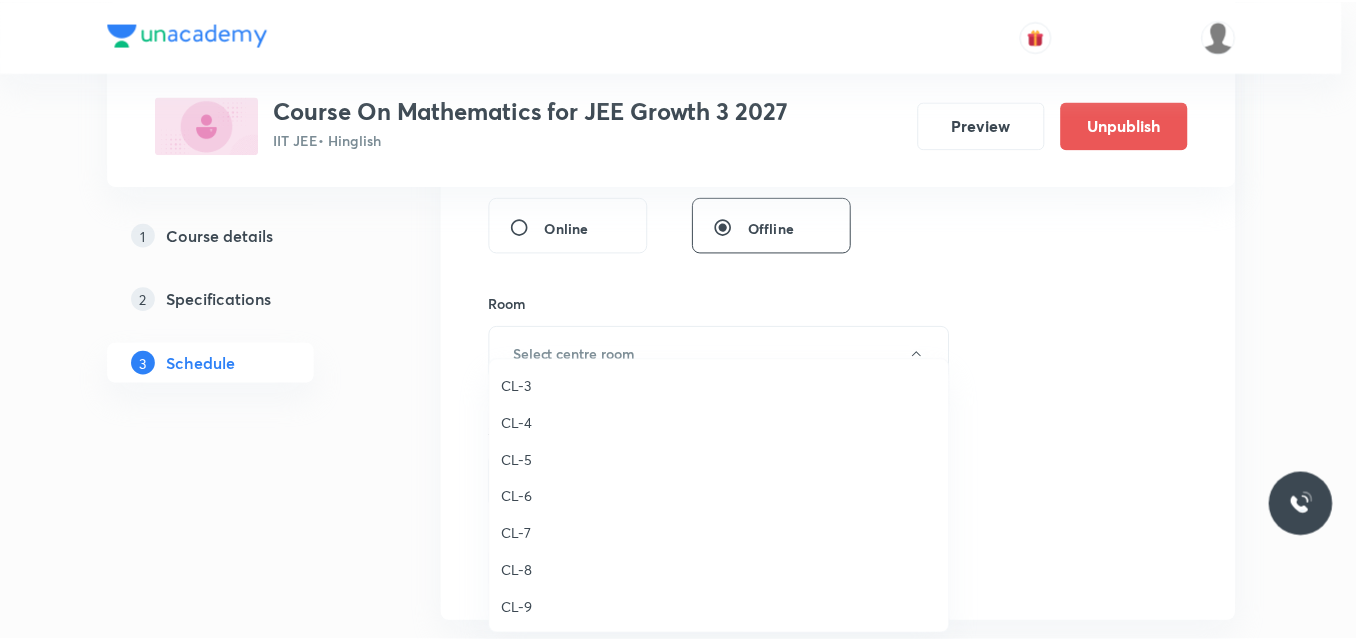 scroll, scrollTop: 632, scrollLeft: 0, axis: vertical 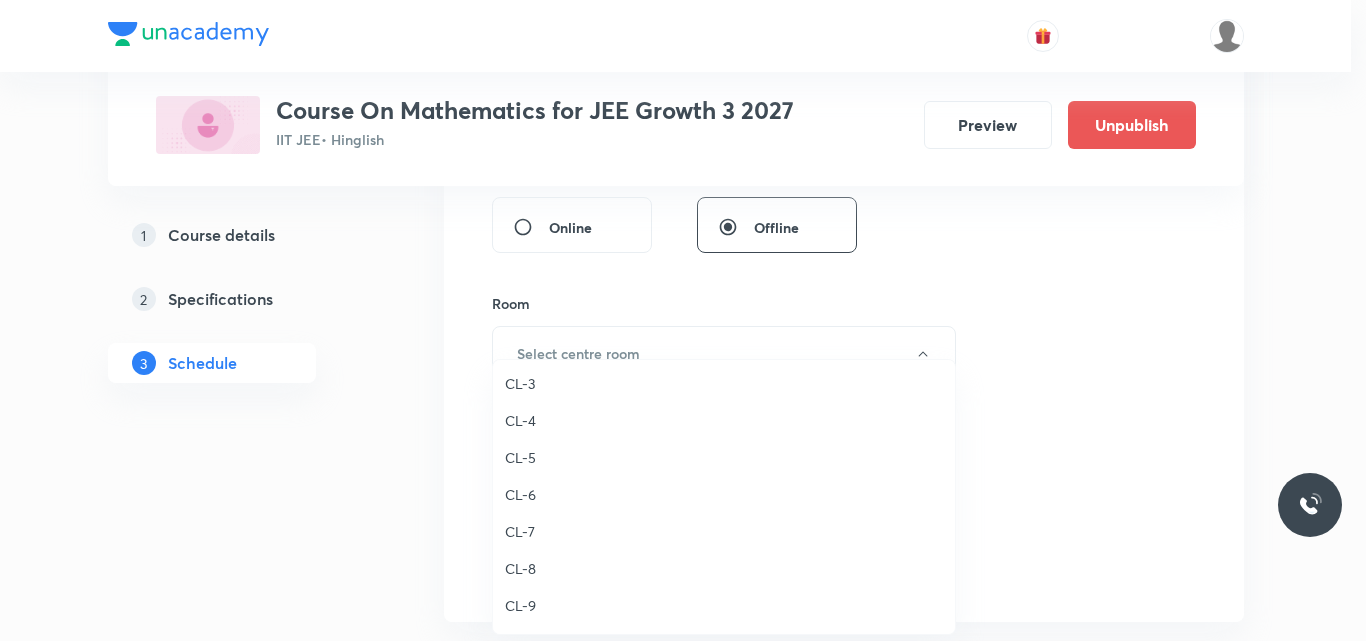 click on "CL-8" at bounding box center [724, 568] 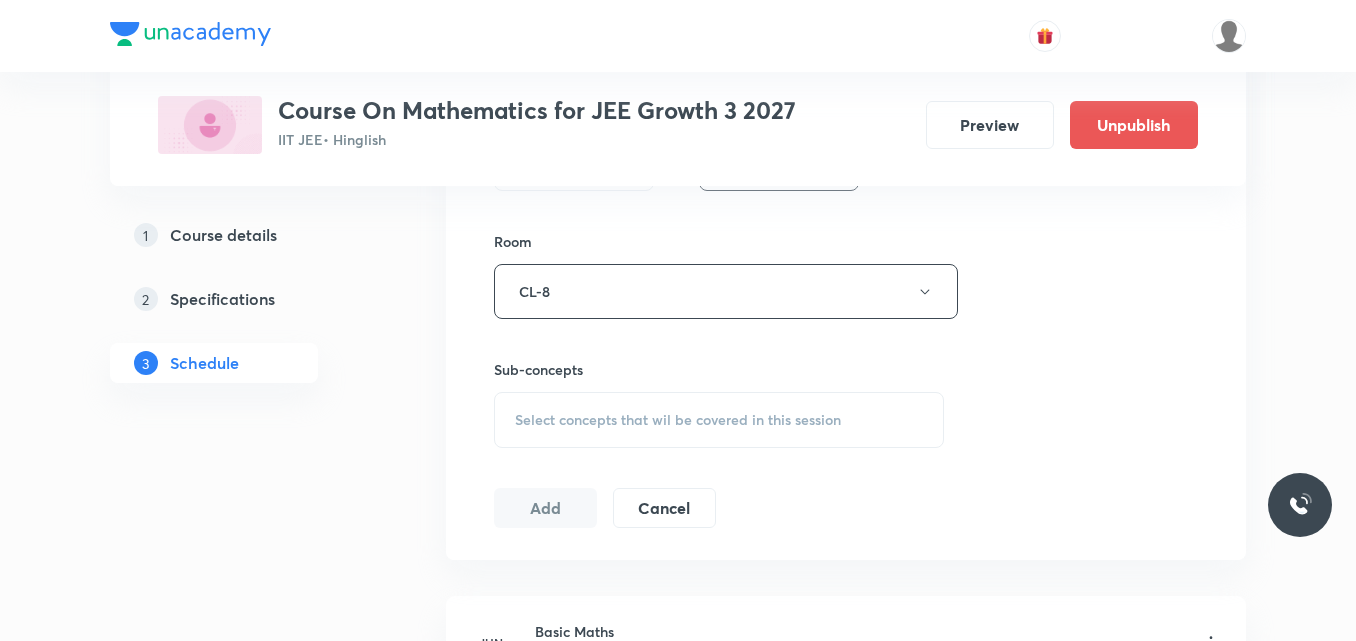 scroll, scrollTop: 849, scrollLeft: 0, axis: vertical 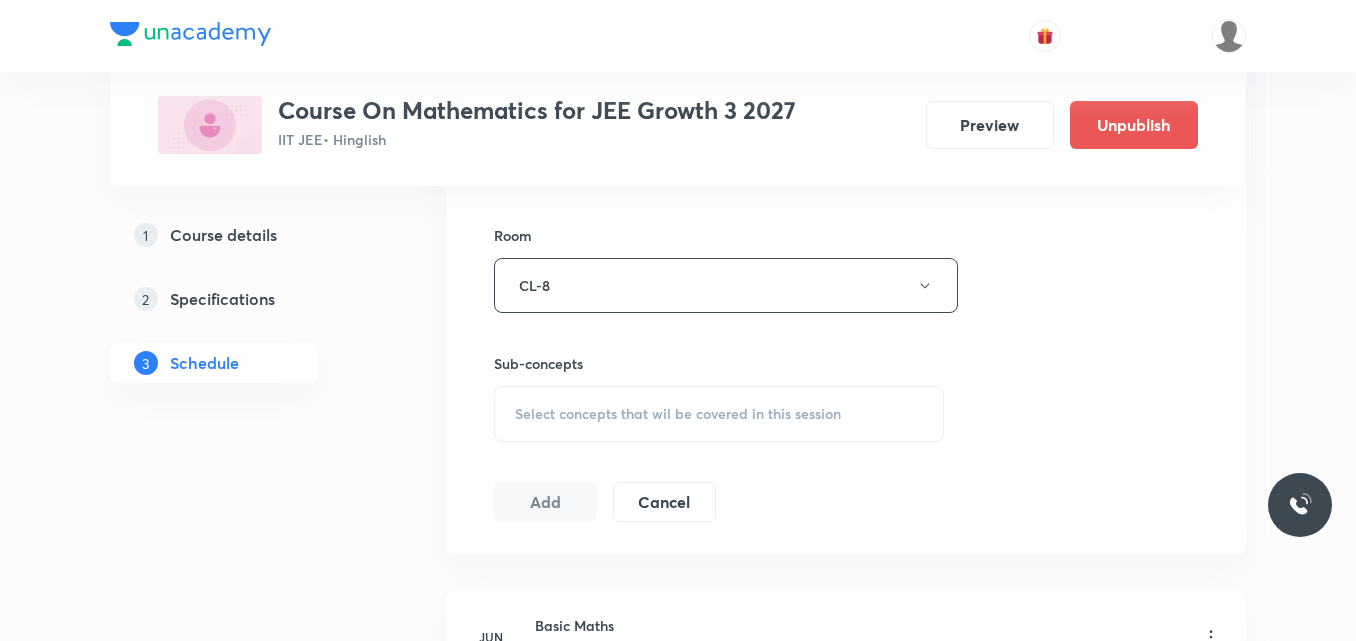 click on "Select concepts that wil be covered in this session" at bounding box center (719, 414) 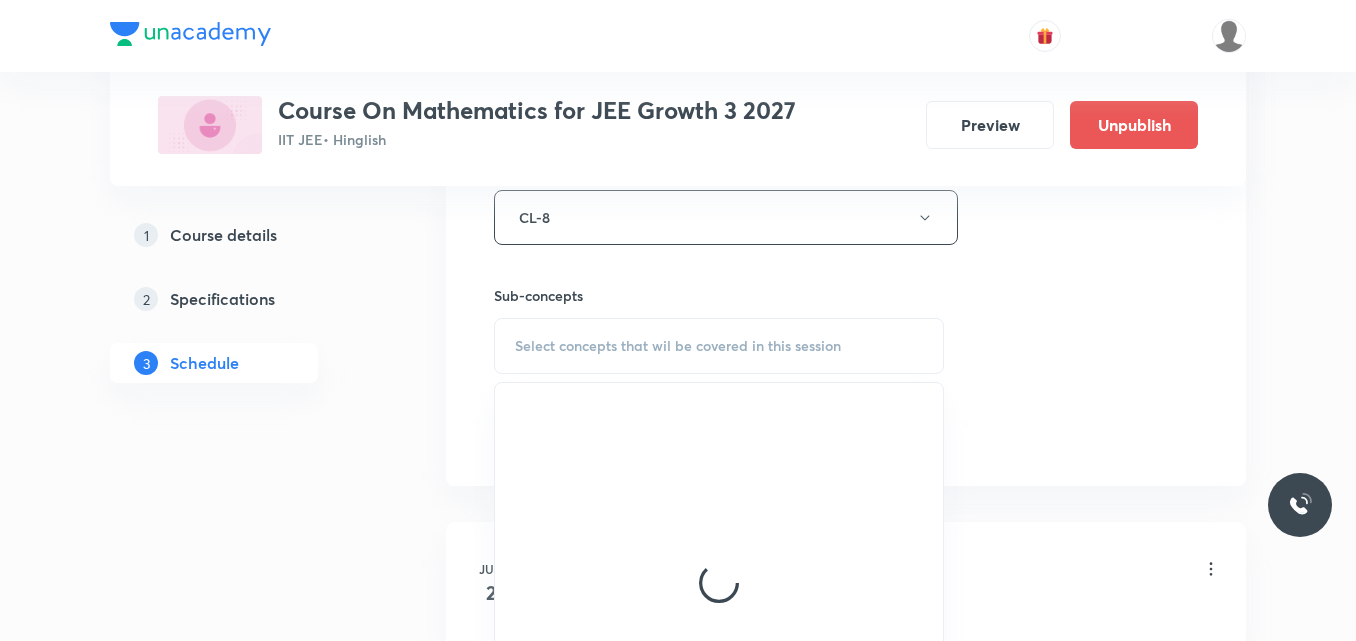scroll, scrollTop: 920, scrollLeft: 0, axis: vertical 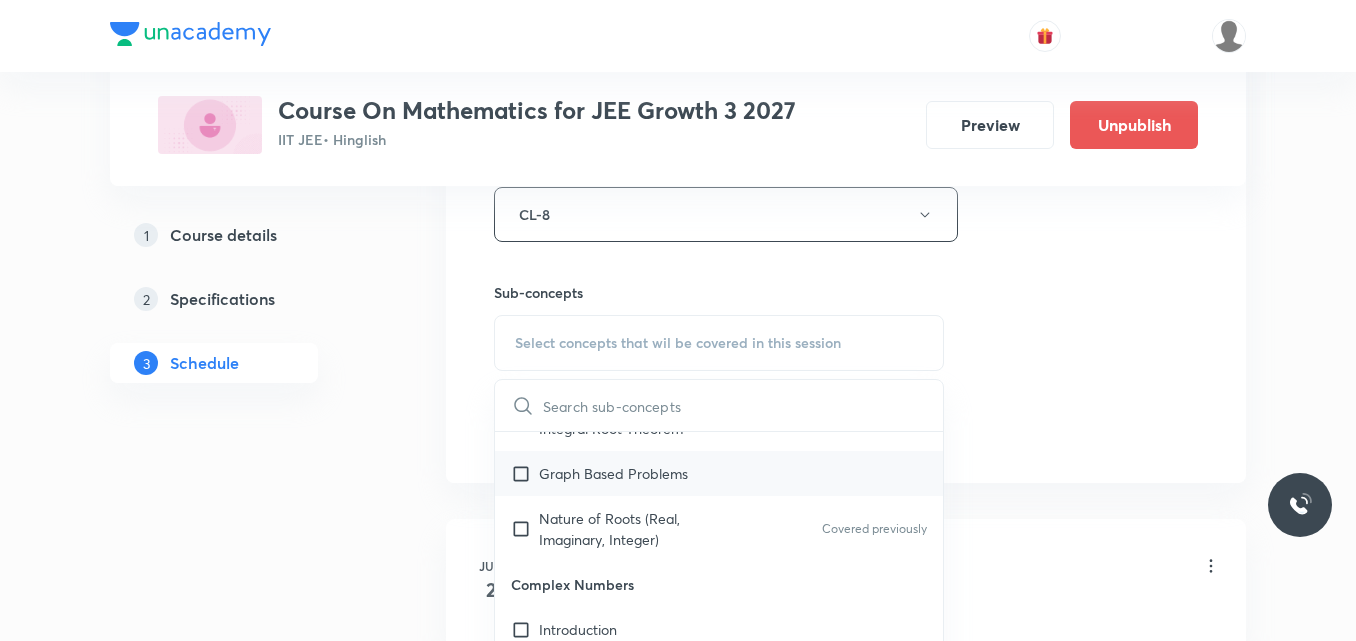 click on "Graph Based Problems" at bounding box center (613, 473) 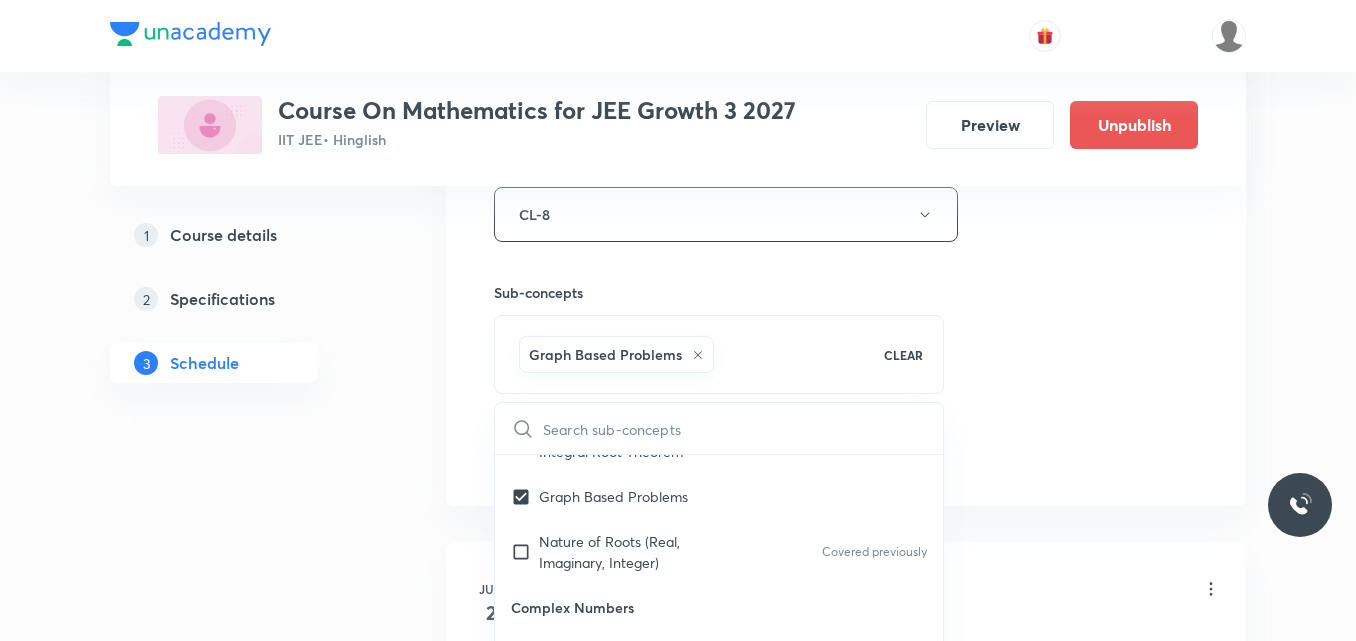 click on "1 Course details 2 Specifications 3 Schedule" at bounding box center (246, 1749) 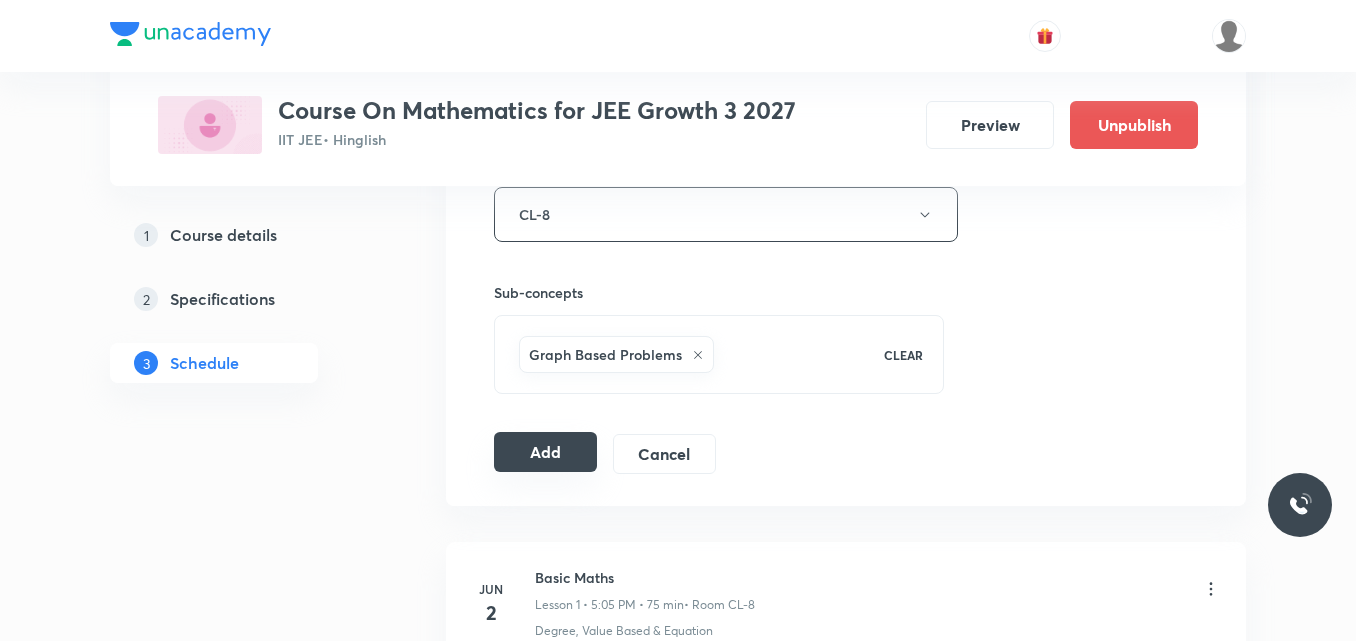 click on "Add" at bounding box center [545, 452] 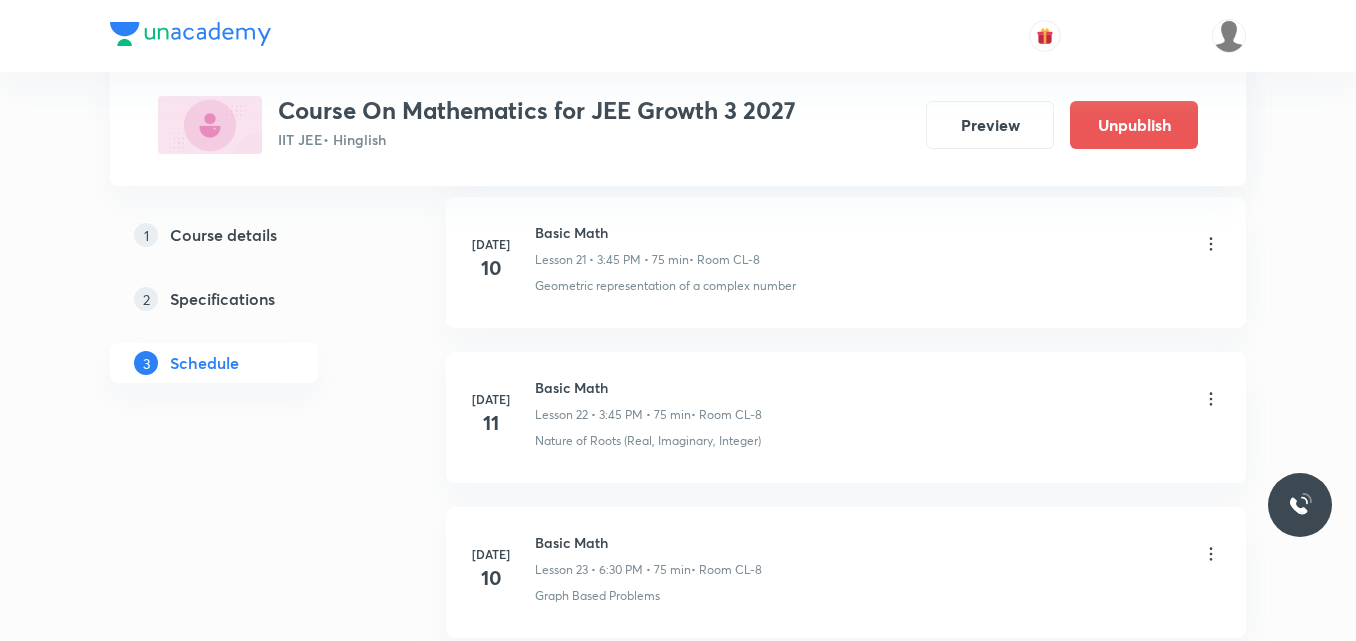 scroll, scrollTop: 3608, scrollLeft: 0, axis: vertical 